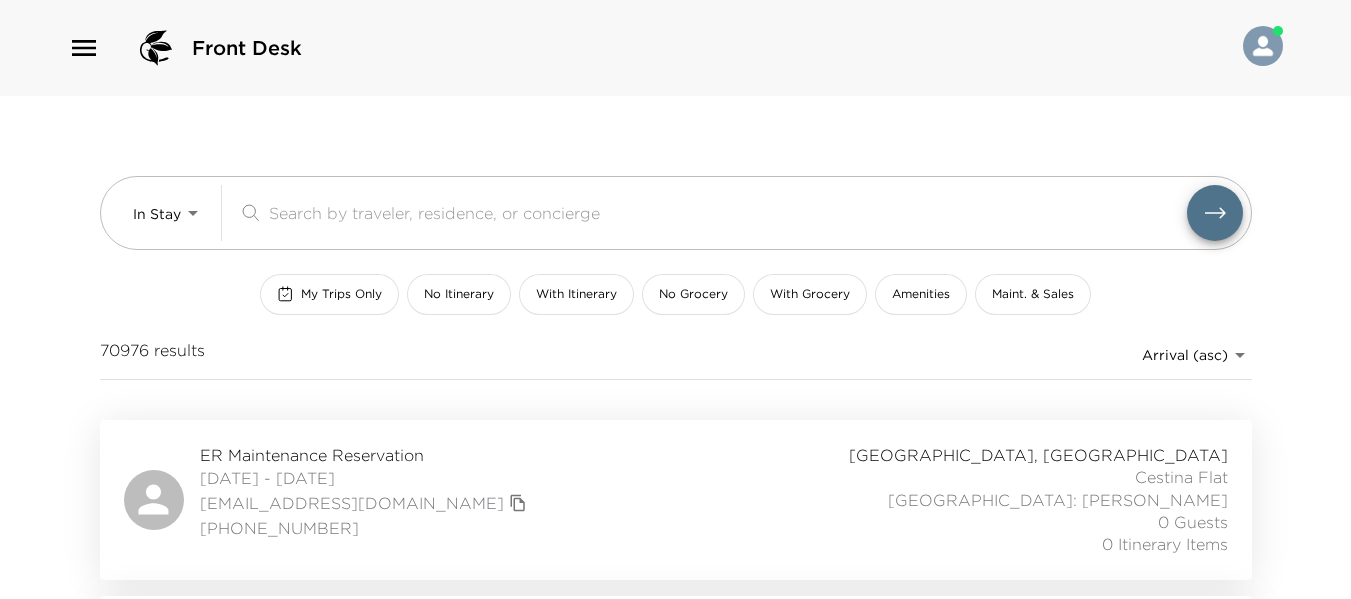 scroll, scrollTop: 0, scrollLeft: 0, axis: both 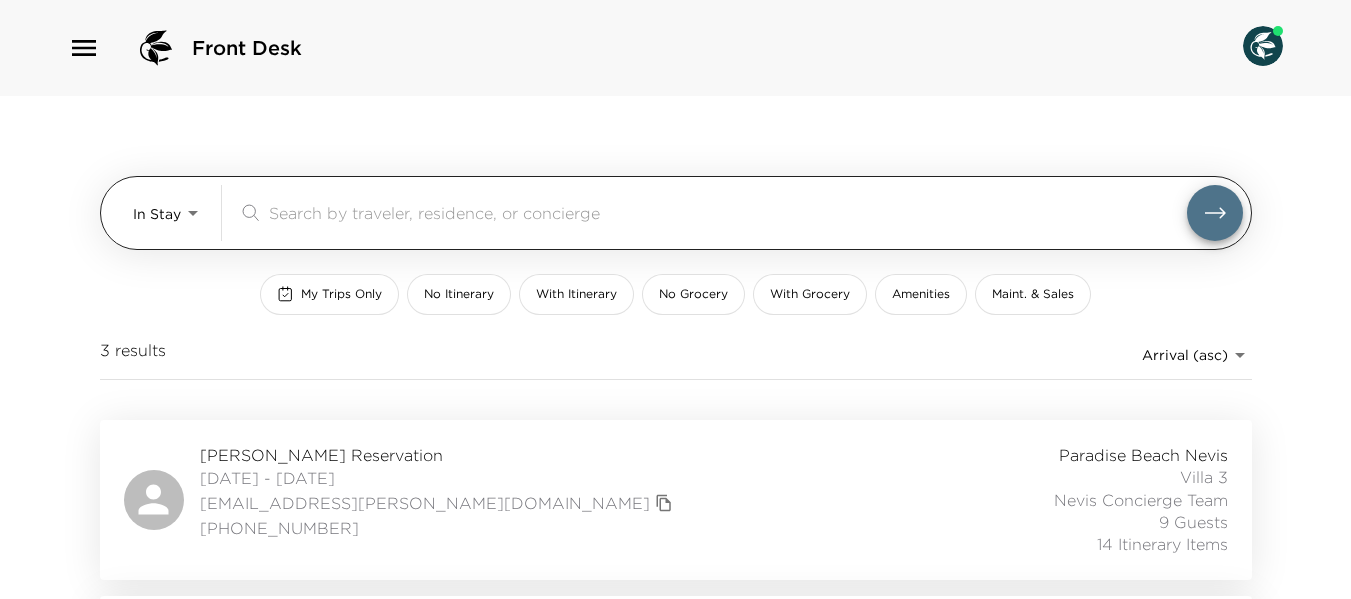 click on "Front Desk In Stay In-Stay ​ My Trips Only No Itinerary With Itinerary No Grocery With Grocery Amenities Maint. & Sales 3 results Arrival (asc) reservations_prod_arrival_asc [PERSON_NAME] Reservation [DATE] - [DATE] [EMAIL_ADDRESS][PERSON_NAME][DOMAIN_NAME] [PHONE_NUMBER] [GEOGRAPHIC_DATA] 3 Nevis Concierge Team 9 Guests 14 Itinerary Items [PERSON_NAME] Reservation [DATE] - [DATE] [EMAIL_ADDRESS][DOMAIN_NAME] 9175672650 Ultra [GEOGRAPHIC_DATA] 4 Nevis Concierge Team 1 Guest 10 Itinerary Items [PERSON_NAME] Reservation [DATE] - [DATE] [EMAIL_ADDRESS][DOMAIN_NAME] 8323265500 [GEOGRAPHIC_DATA] 4 Nevis Concierge Team 4 Guests 16 Itinerary Items" at bounding box center [675, 299] 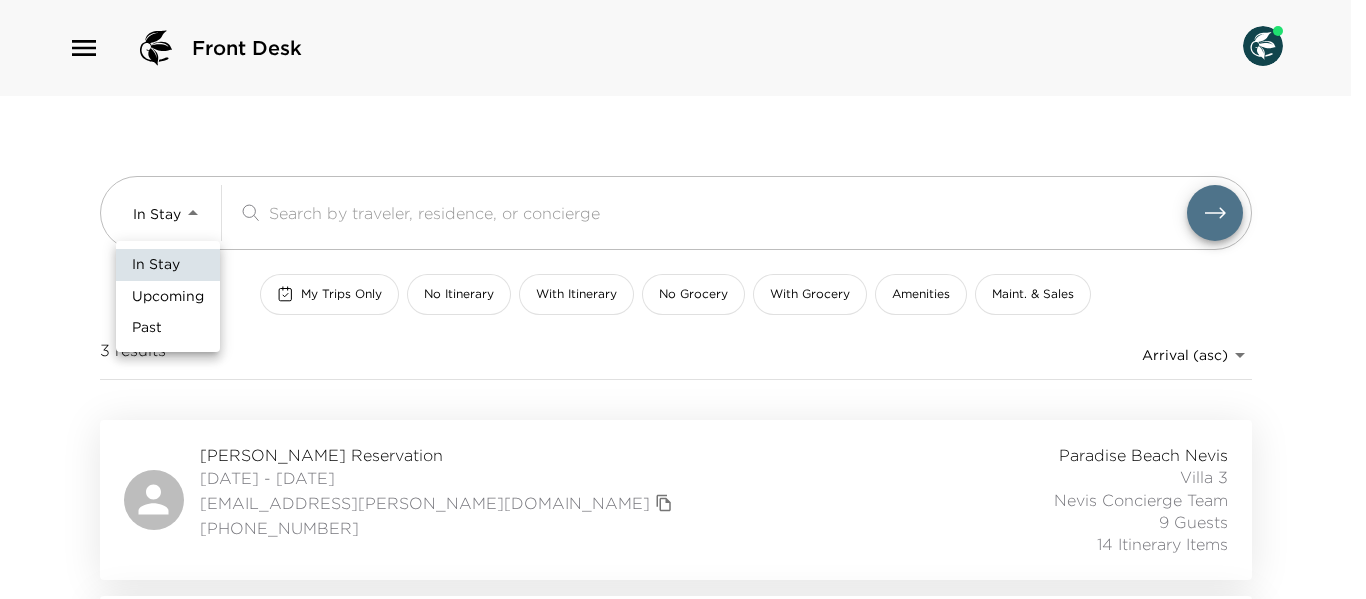 click on "Upcoming" at bounding box center [168, 297] 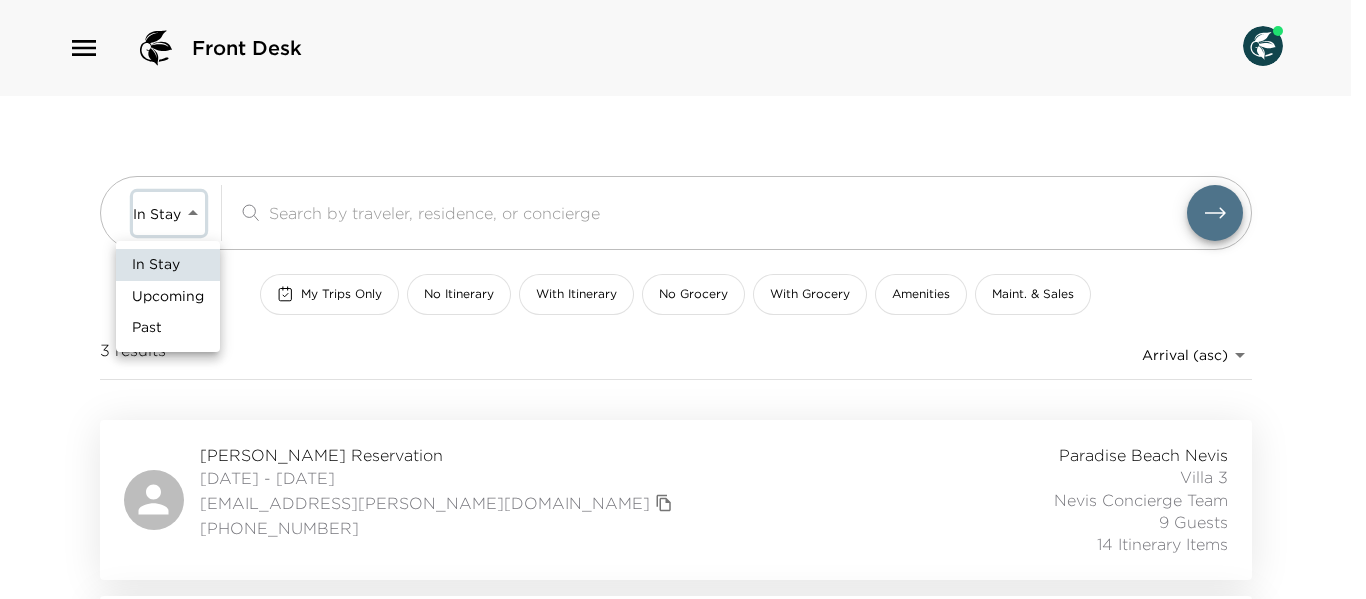 type on "Upcoming" 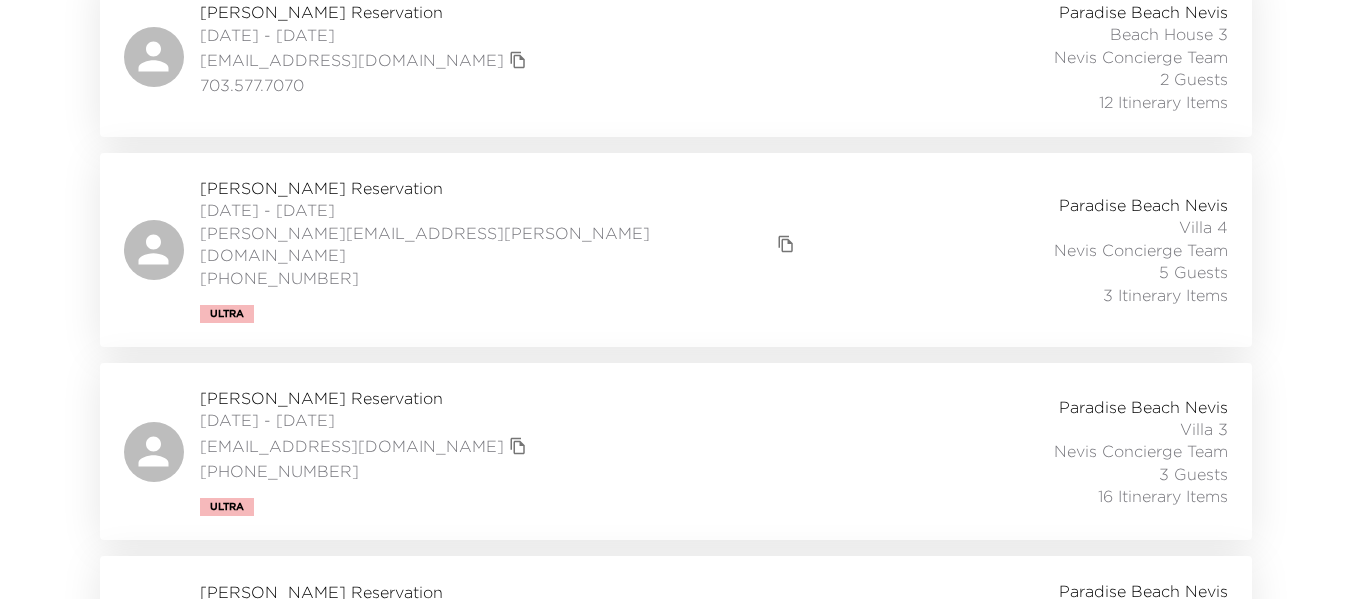scroll, scrollTop: 1000, scrollLeft: 0, axis: vertical 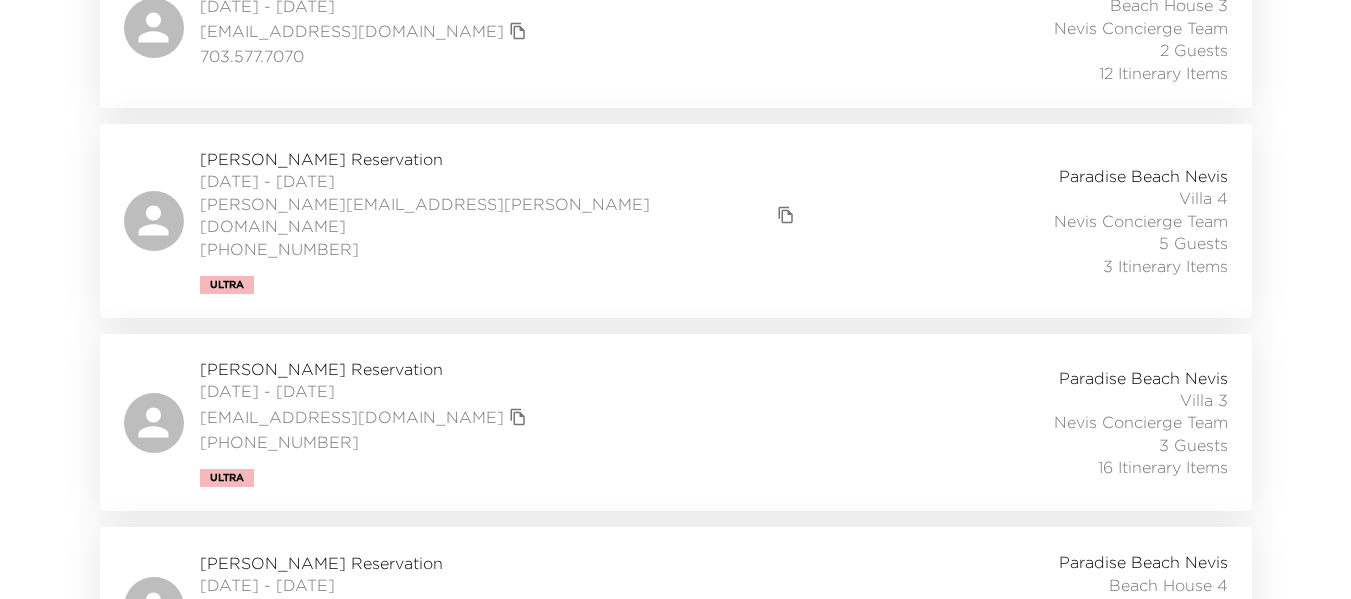 click on "Brett Hutcherson Reservation 07/12/2025 - 07/19/2025 brett.hutcherson@gmail.com (630) 638-0199 Ultra Paradise Beach Nevis Villa 4 Nevis Concierge Team 5 Guests 3 Itinerary Items" at bounding box center (676, 221) 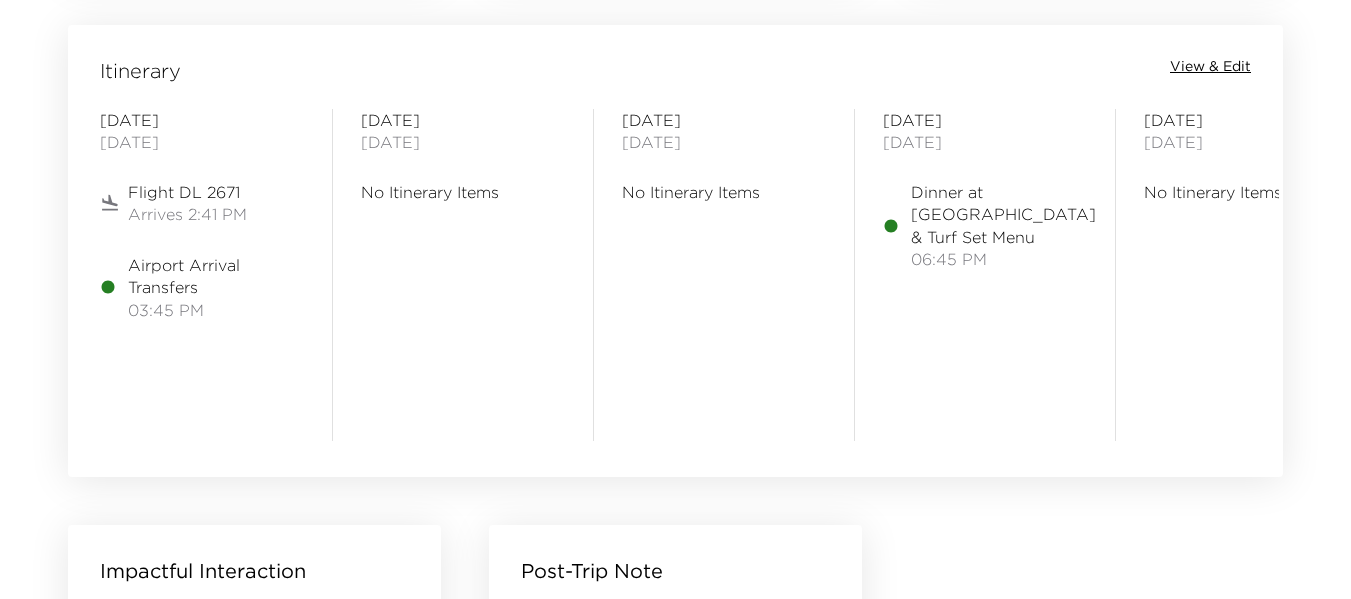 scroll, scrollTop: 1600, scrollLeft: 0, axis: vertical 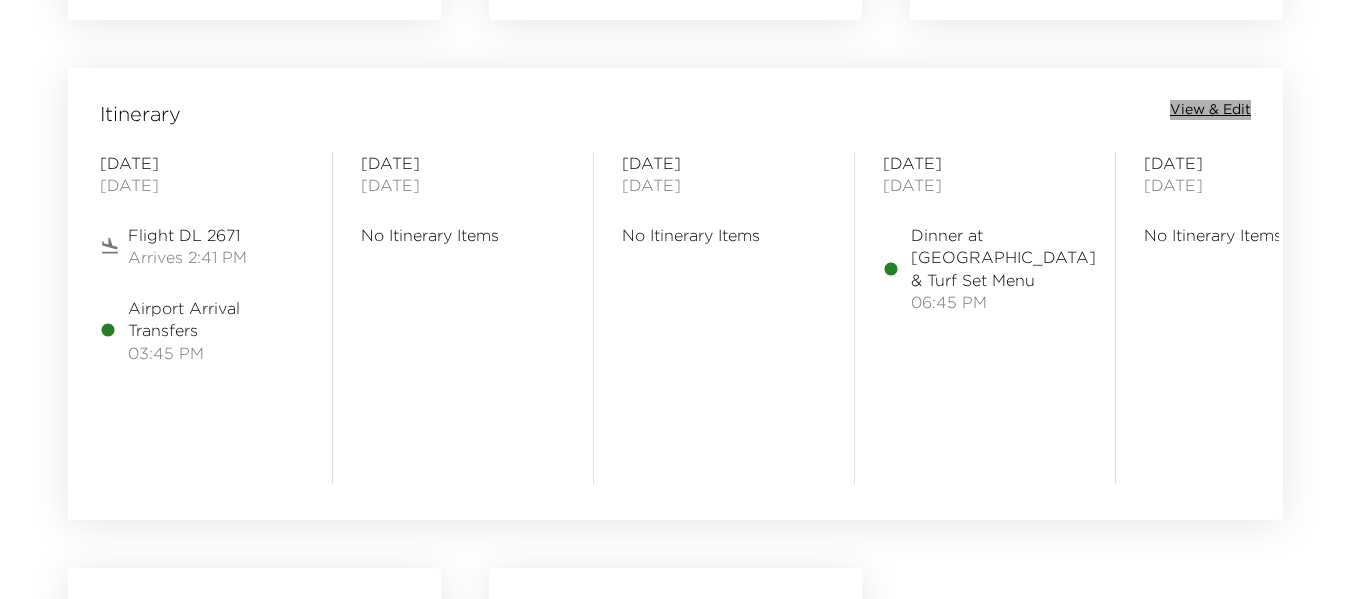 click on "View & Edit" at bounding box center (1210, 110) 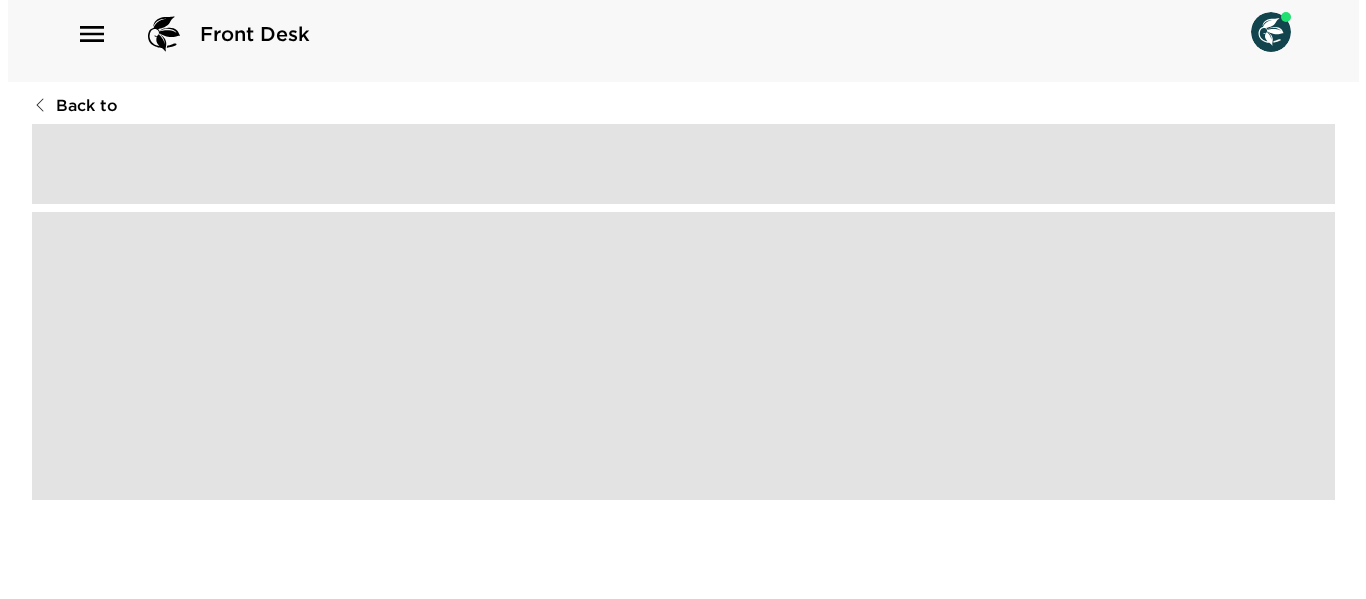 scroll, scrollTop: 0, scrollLeft: 0, axis: both 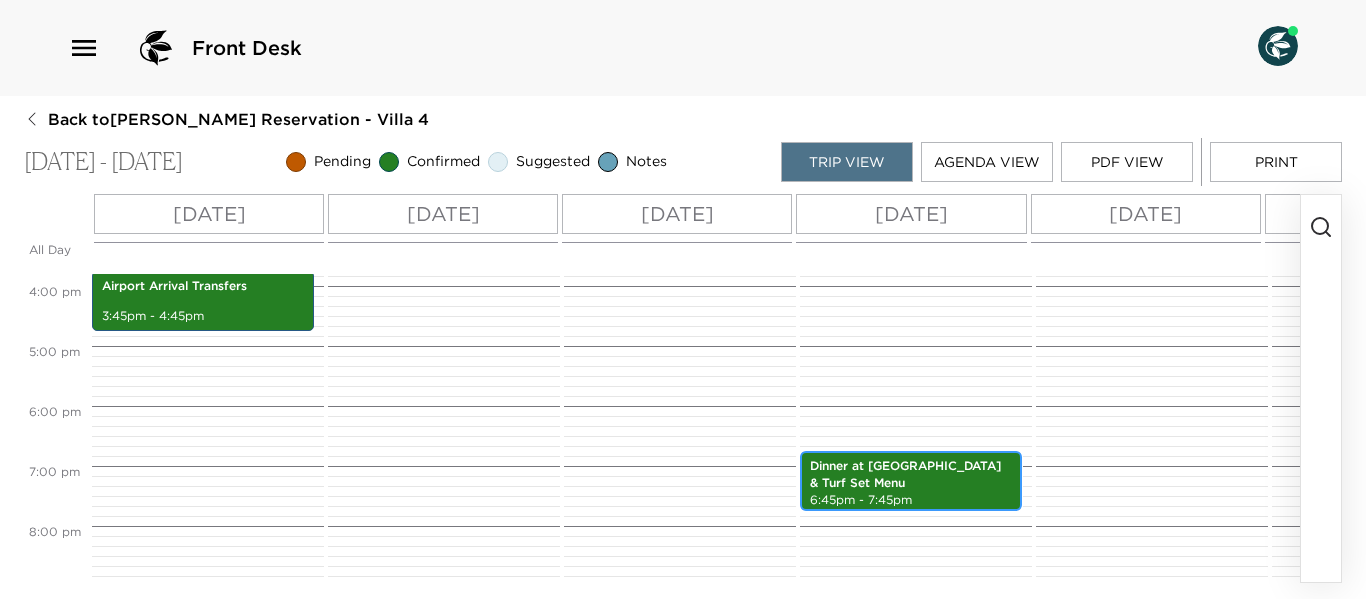 click on "Dinner at Eden - Surf & Turf Set Menu 6:45pm - 7:45pm" at bounding box center (913, 46) 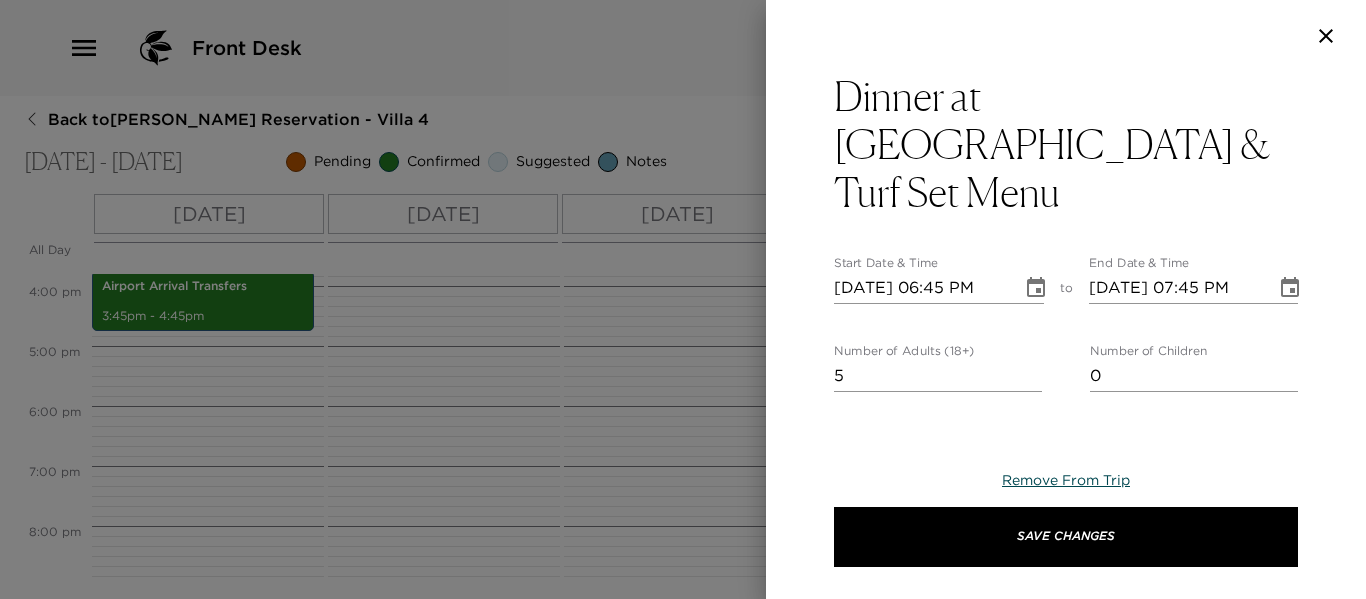 click on "Remove From Trip" at bounding box center [1066, 480] 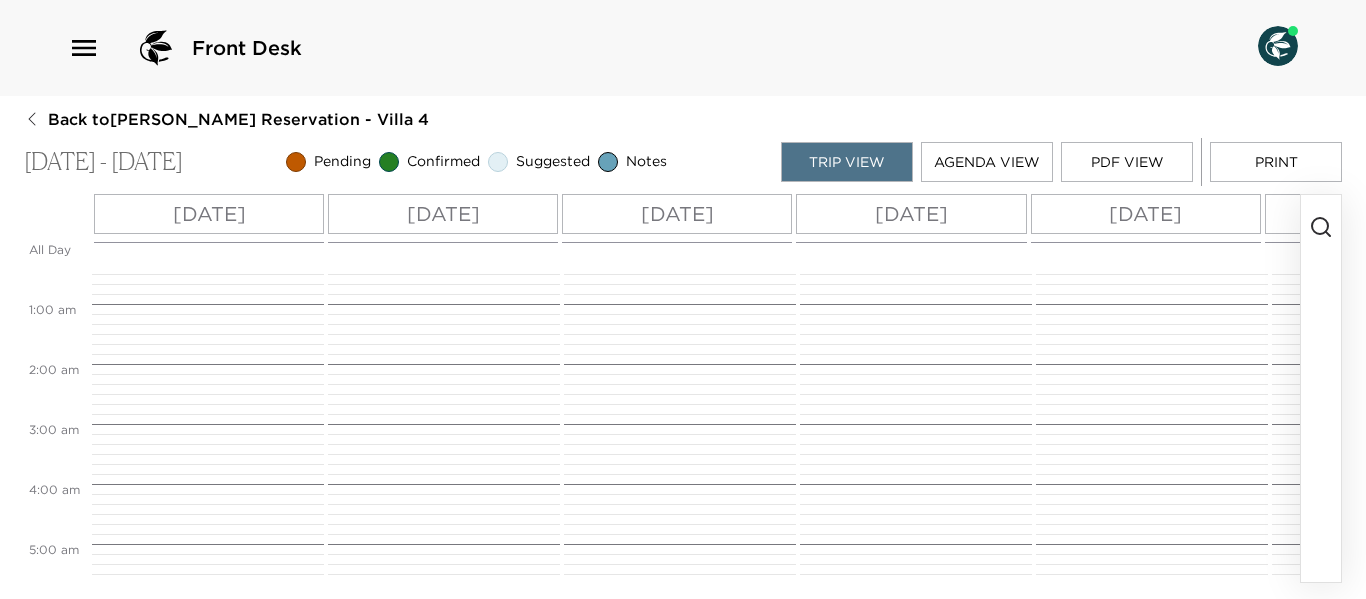 scroll, scrollTop: 0, scrollLeft: 0, axis: both 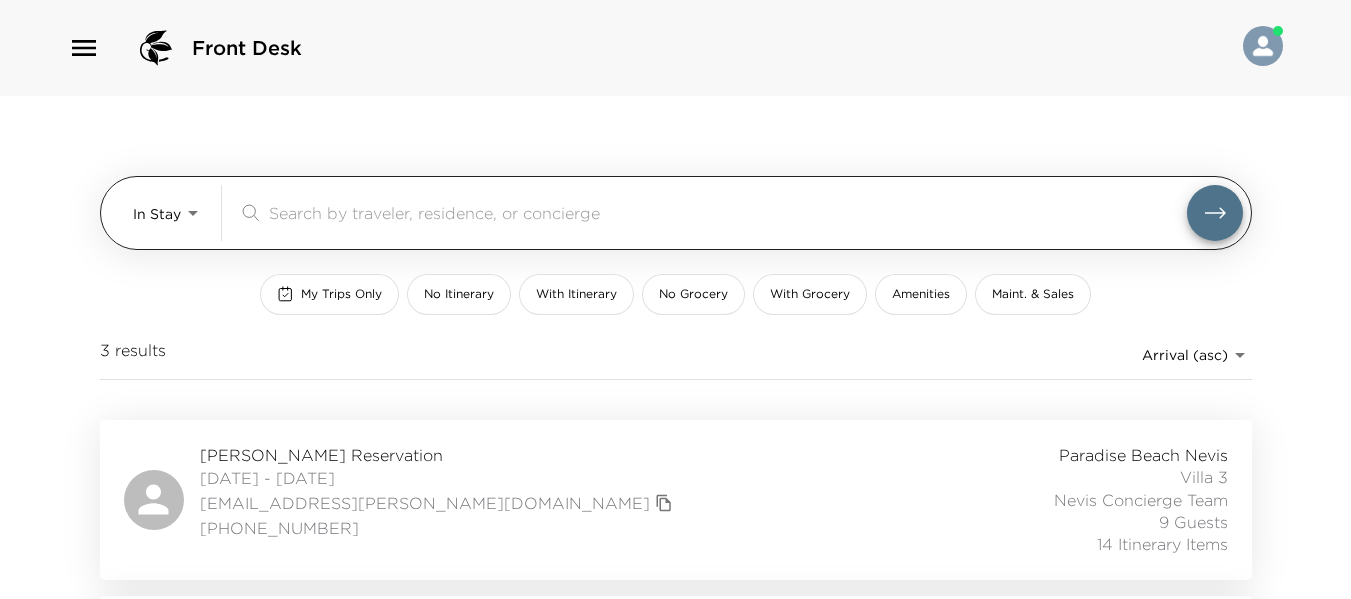 click on "Front Desk In Stay In-Stay ​ My Trips Only No Itinerary With Itinerary No Grocery With Grocery Amenities Maint. & Sales 3 results Arrival (asc) reservations_prod_arrival_asc [PERSON_NAME] Reservation [DATE] - [DATE] [EMAIL_ADDRESS][PERSON_NAME][DOMAIN_NAME] [PHONE_NUMBER] [GEOGRAPHIC_DATA] 3 Nevis Concierge Team 9 Guests 14 Itinerary Items [PERSON_NAME] Reservation [DATE] - [DATE] [EMAIL_ADDRESS][DOMAIN_NAME] 9175672650 Ultra [GEOGRAPHIC_DATA] 4 Nevis Concierge Team 1 Guest 10 Itinerary Items [PERSON_NAME] Reservation [DATE] - [DATE] [EMAIL_ADDRESS][DOMAIN_NAME] 8323265500 [GEOGRAPHIC_DATA] 4 Nevis Concierge Team 4 Guests 16 Itinerary Items" at bounding box center (675, 299) 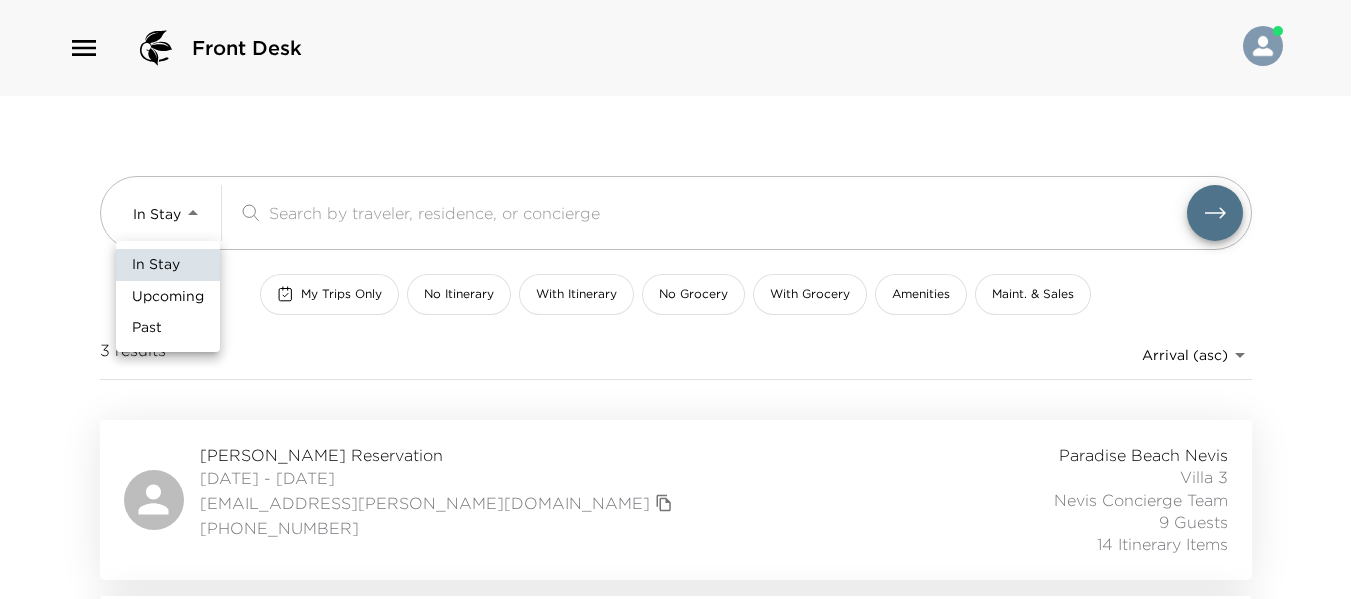 click on "Upcoming" at bounding box center (168, 297) 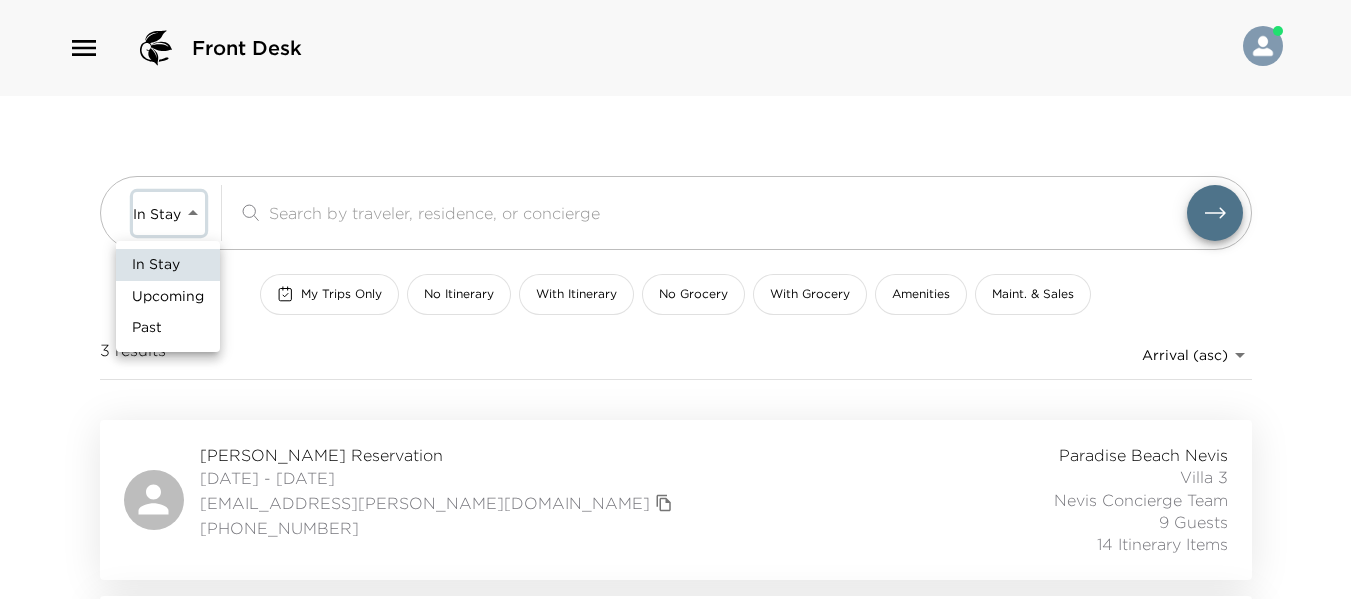 type on "Upcoming" 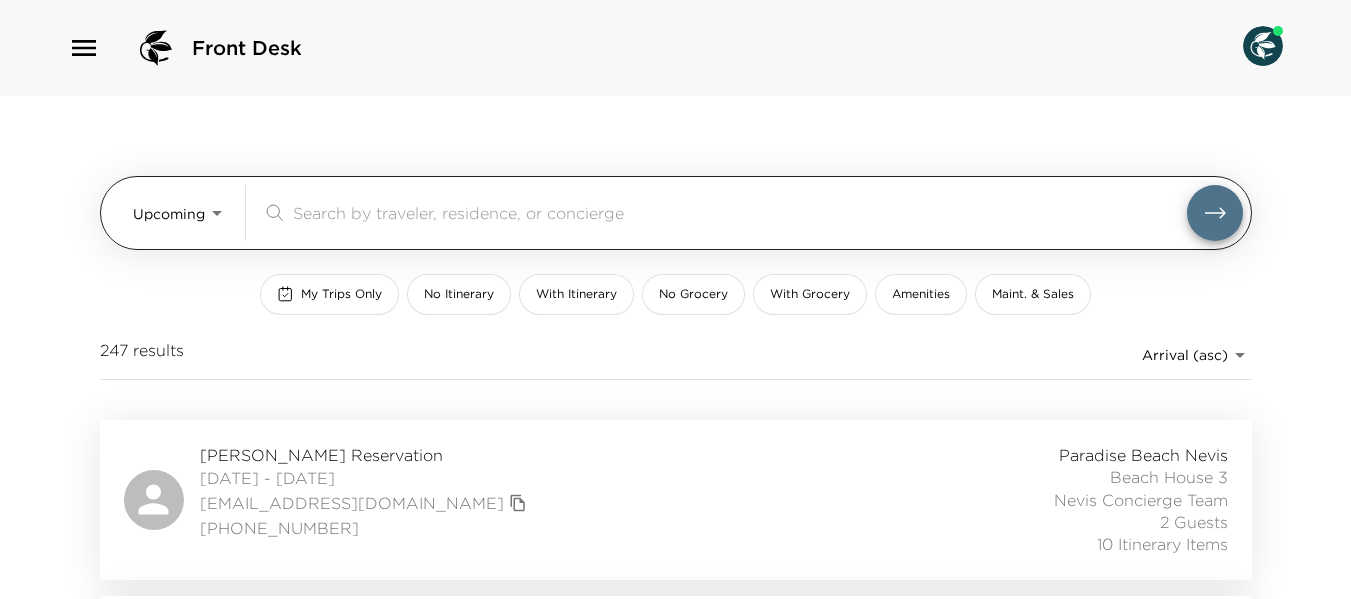 click at bounding box center (740, 212) 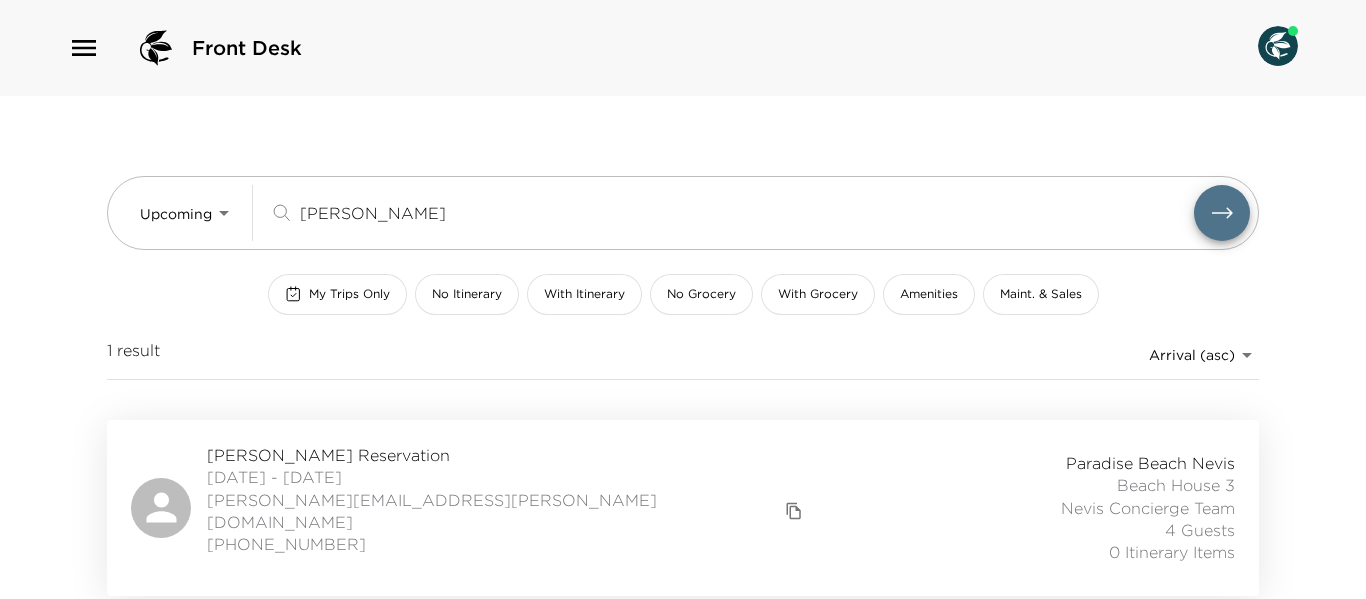 type on "[PERSON_NAME]" 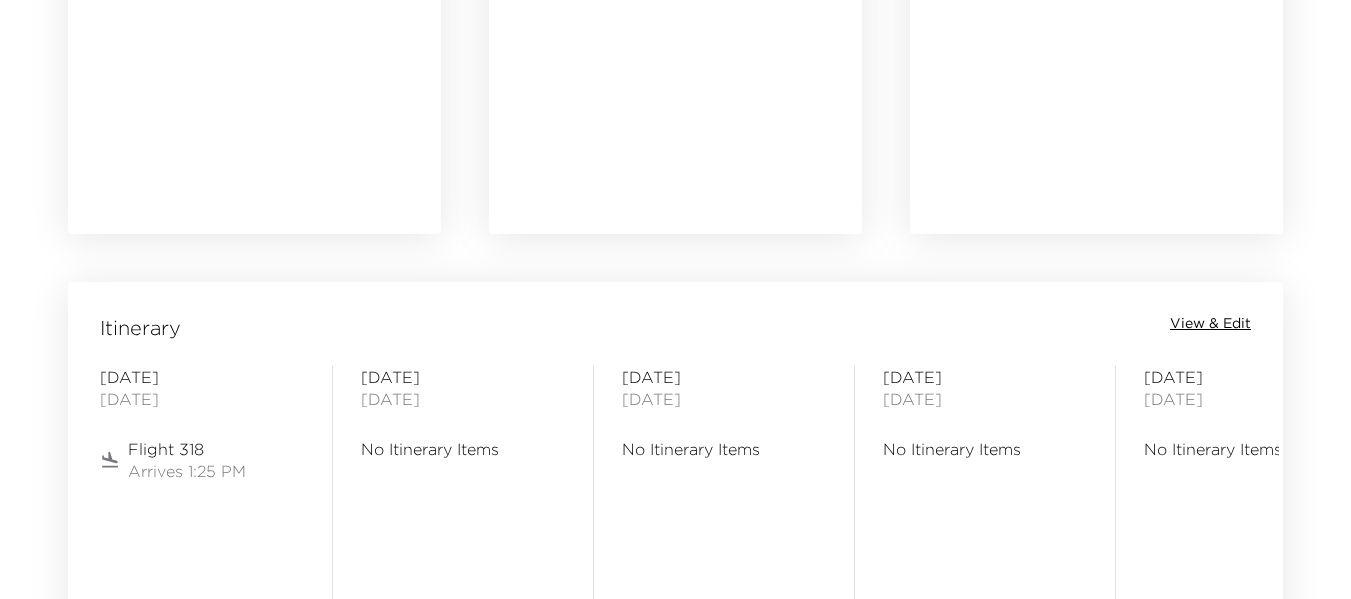 scroll, scrollTop: 1400, scrollLeft: 0, axis: vertical 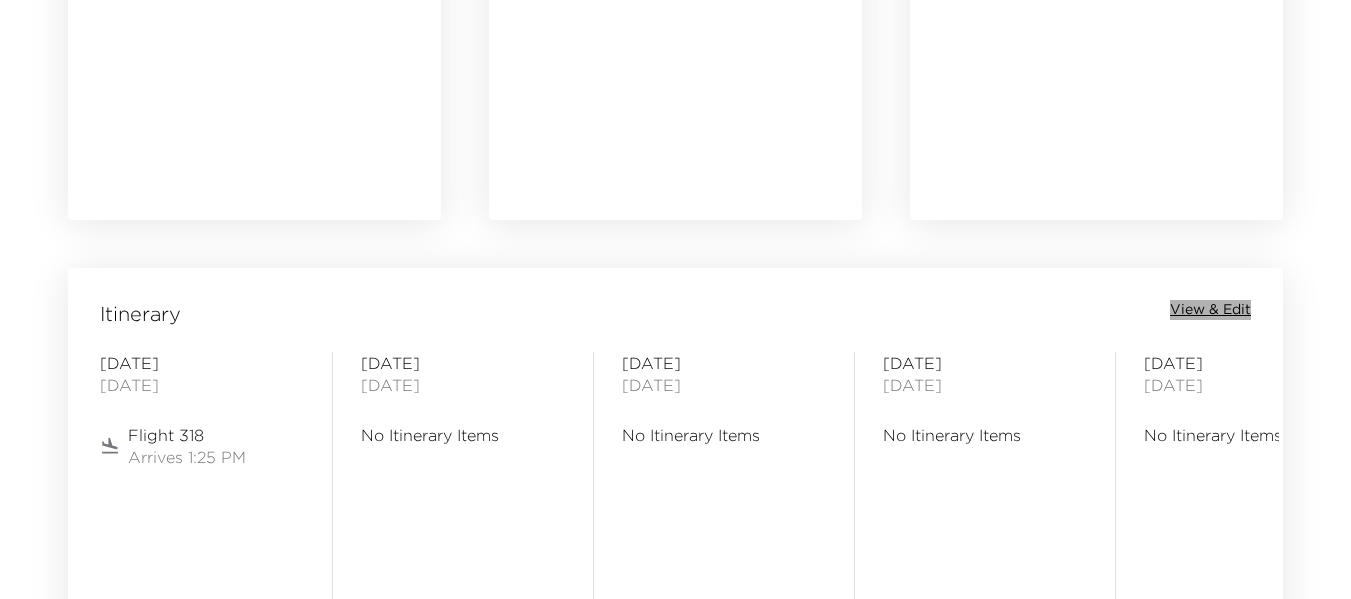 click on "View & Edit" at bounding box center (1210, 310) 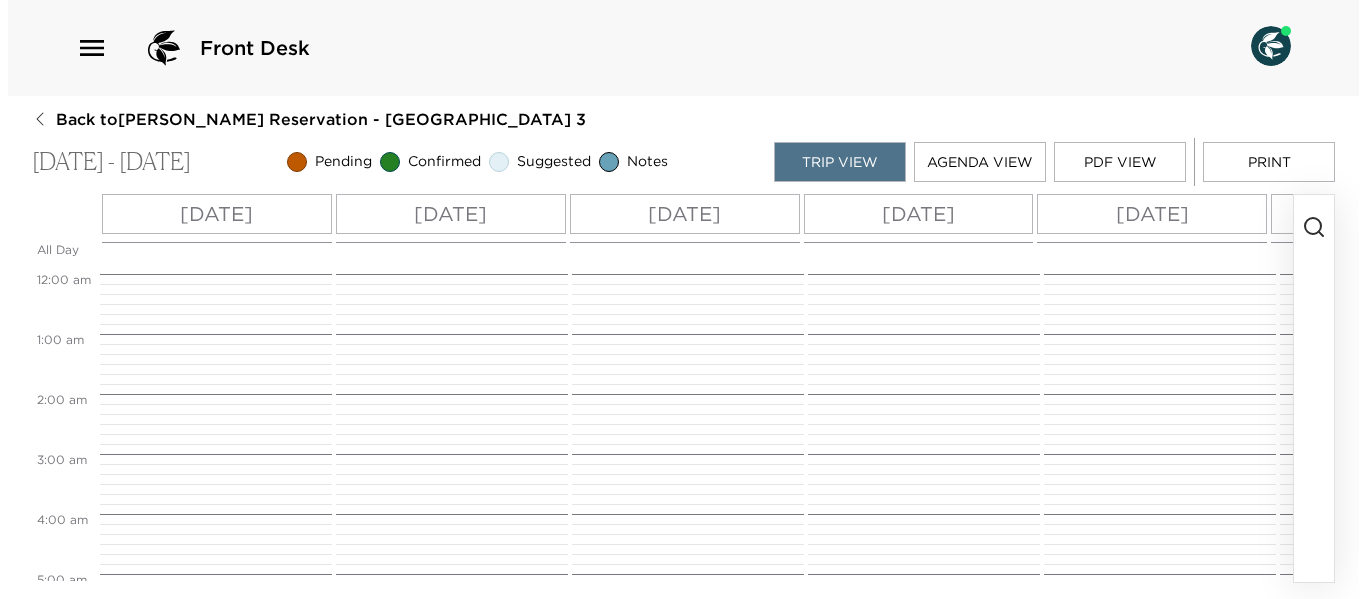 scroll, scrollTop: 0, scrollLeft: 0, axis: both 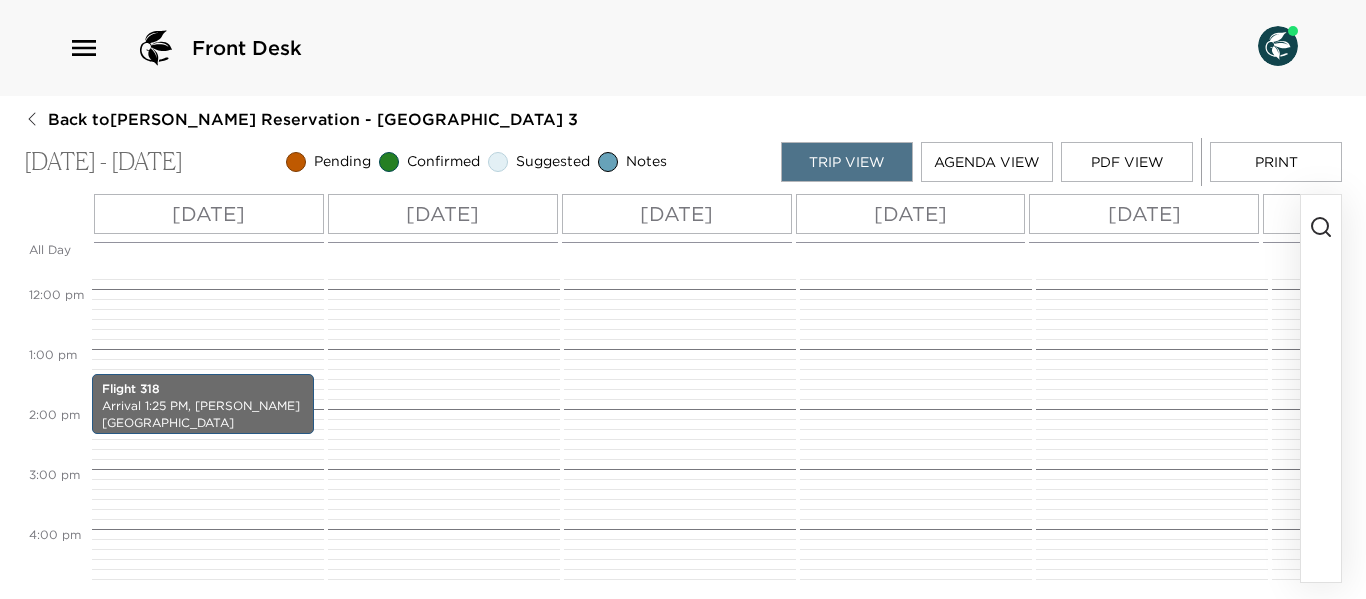 click 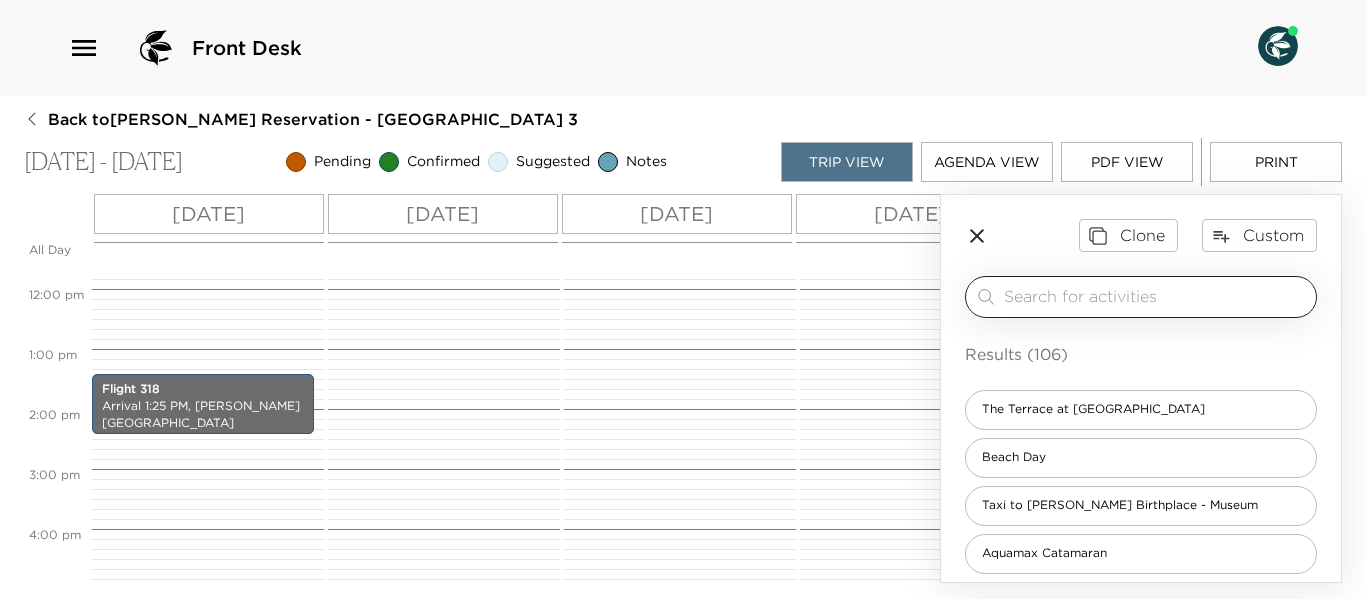 click at bounding box center (1156, 296) 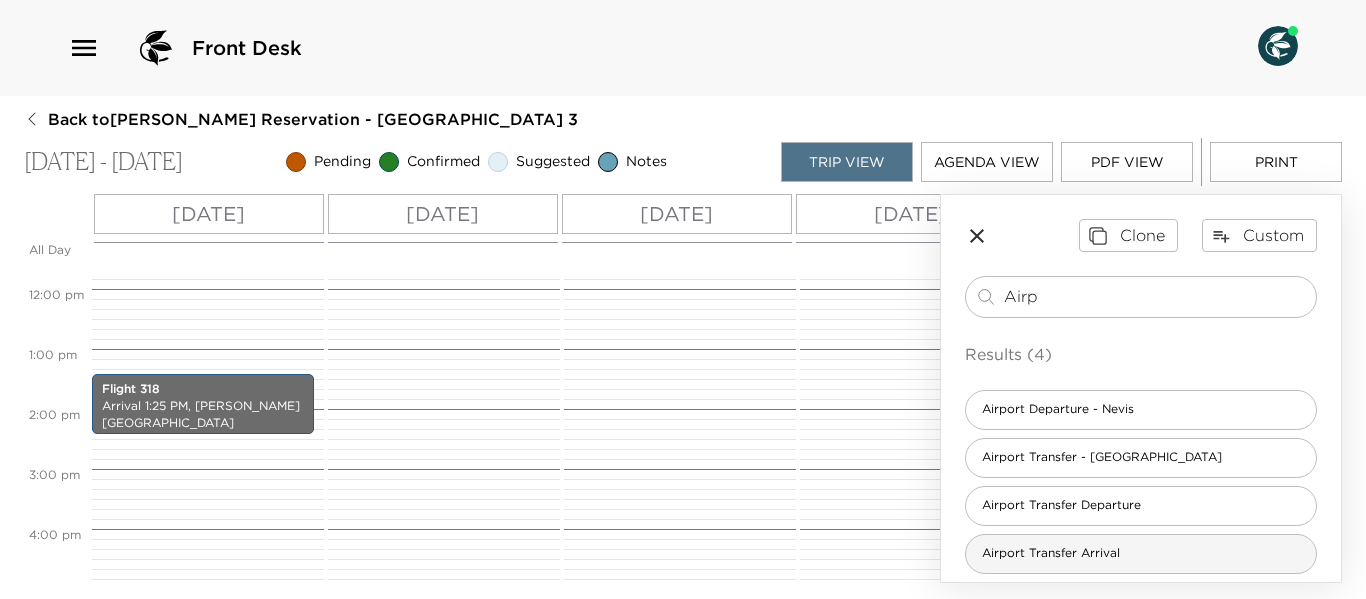 type on "Airp" 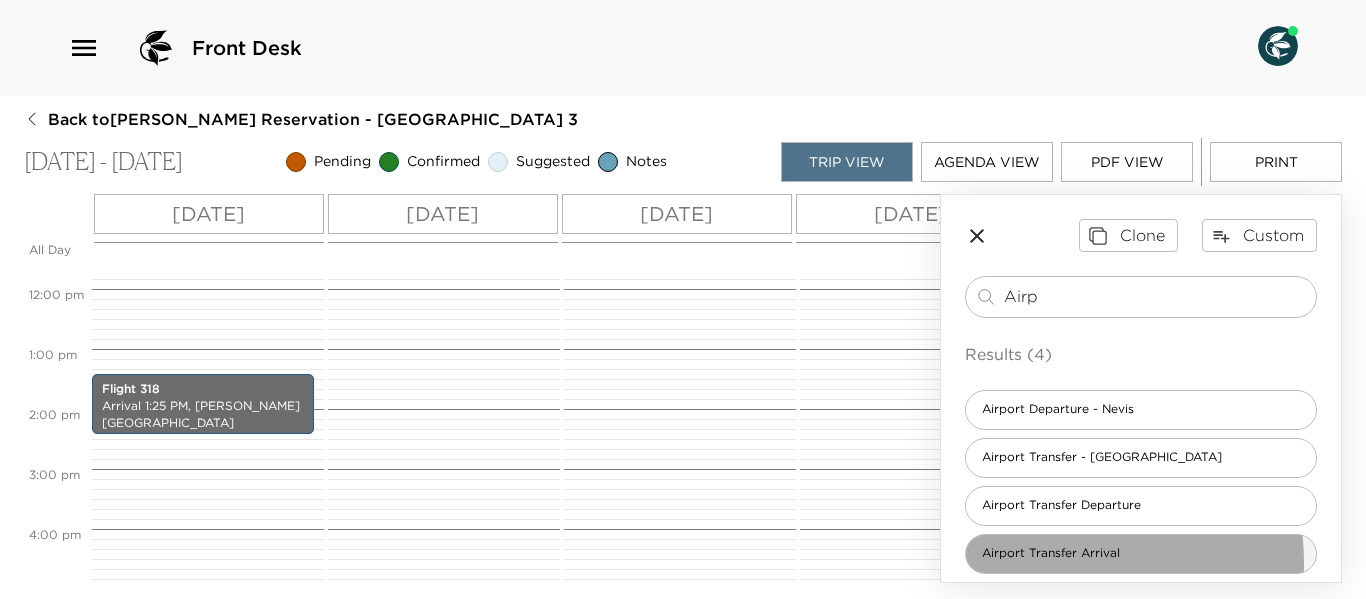 click on "Airport Transfer Arrival" at bounding box center (1051, 553) 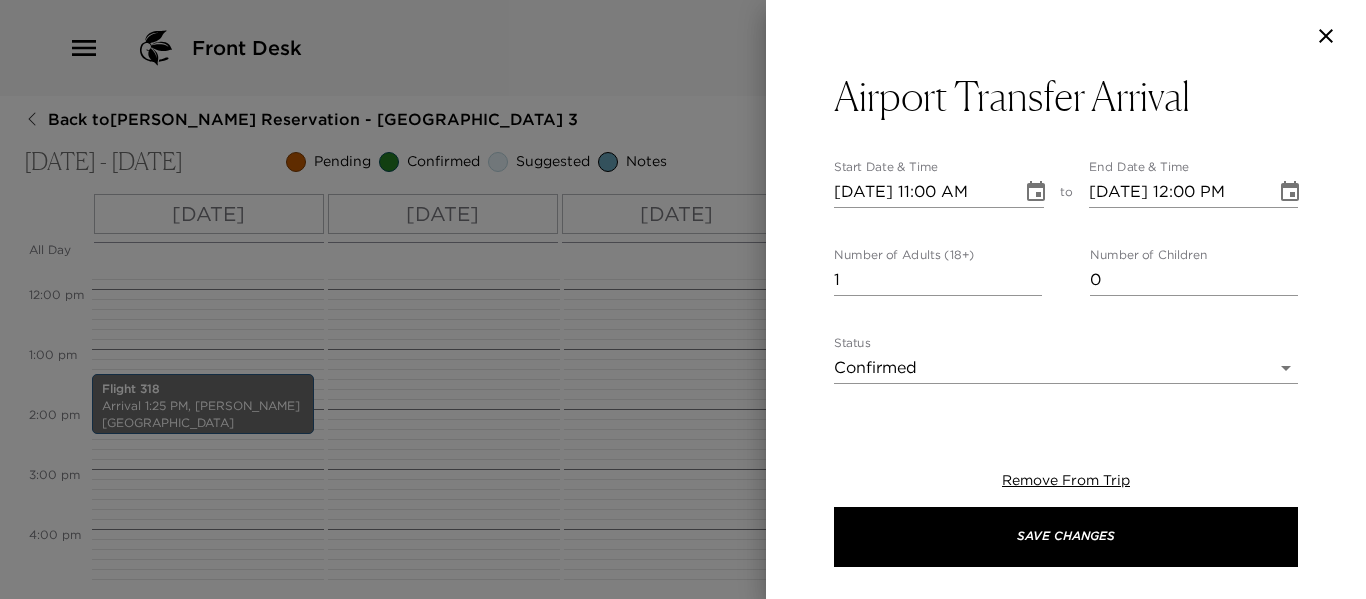 type on "$90 - We offer a private airport meet and greet transfer;   You will be greeted by one of our representatives who will meet you outside the customs at the airport with a Paradise Beach sign, you will then take a private taxi ride down the stunning St. Kitts peninsular to your private Water Taxi (boat) with a 7 minutes breathtaking trip across to Nevis. Our taxi in Nevis will greet you at the arrival gate then transport you to Paradise Beach where you would be greeted by your concierge at your villa." 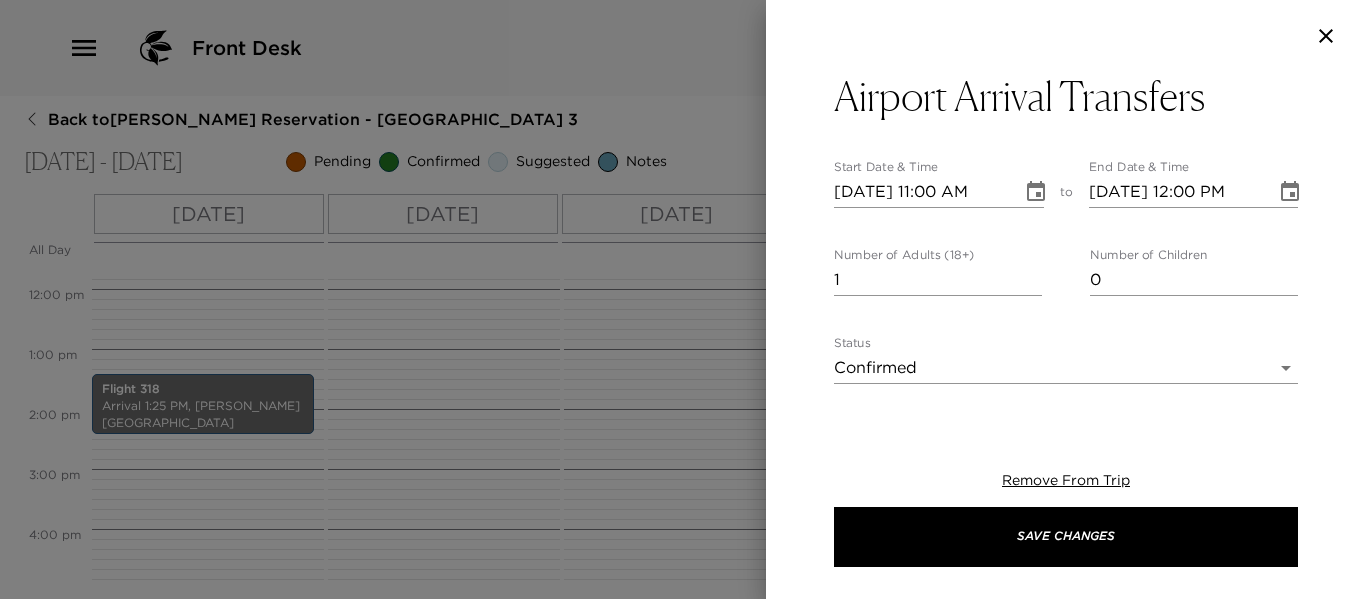 click at bounding box center [1036, 192] 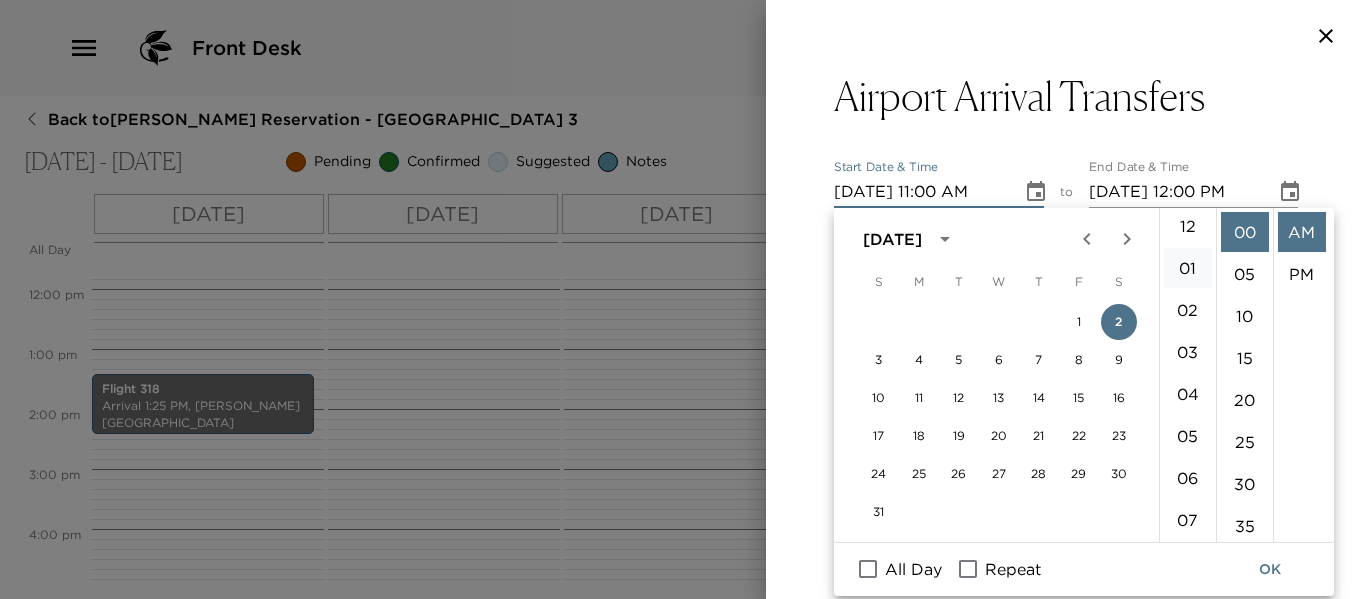 scroll, scrollTop: 0, scrollLeft: 0, axis: both 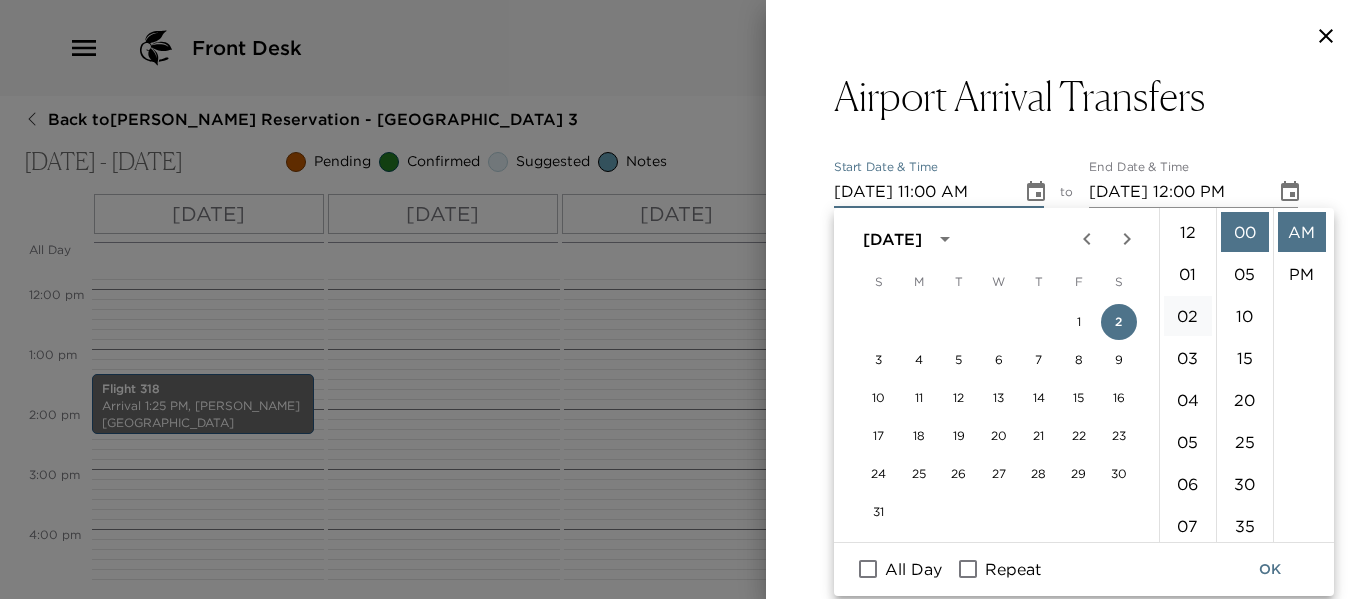 click on "02" at bounding box center [1188, 316] 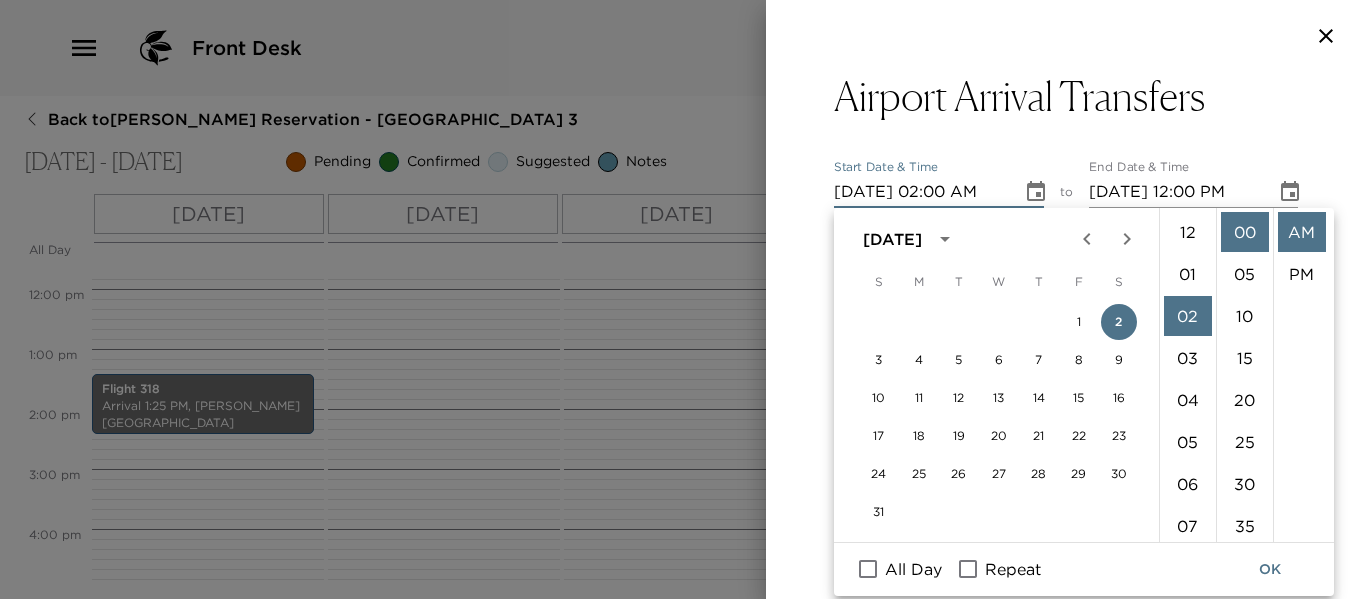 scroll, scrollTop: 84, scrollLeft: 0, axis: vertical 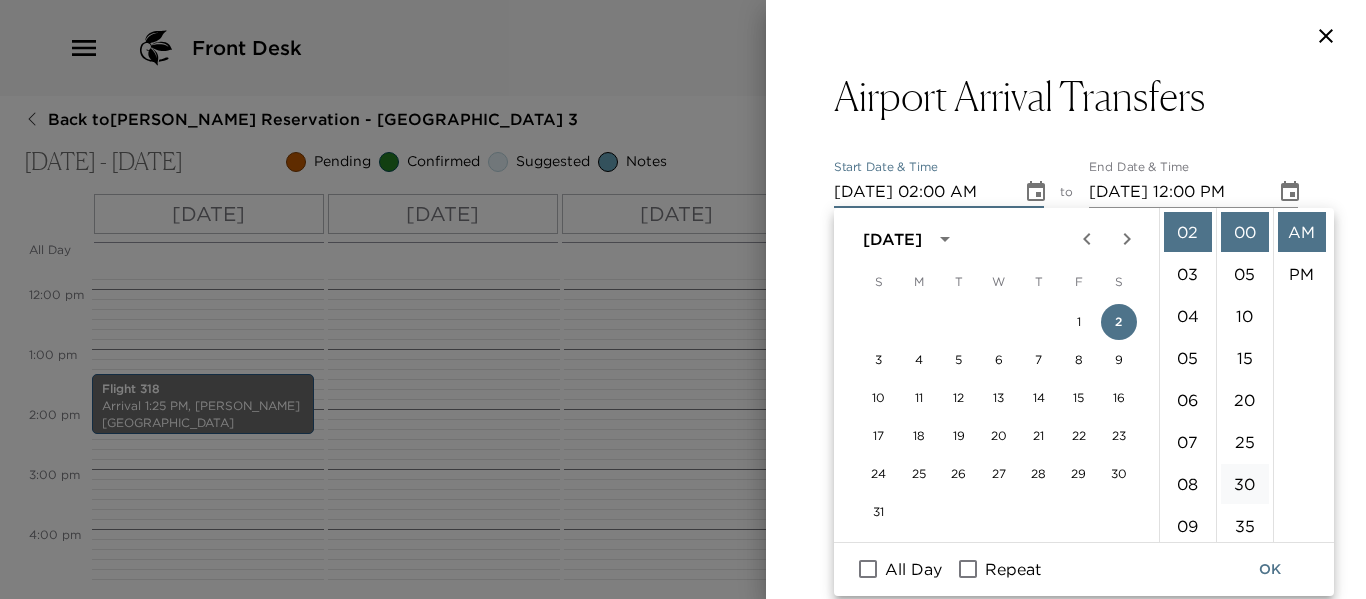 click on "30" at bounding box center (1245, 484) 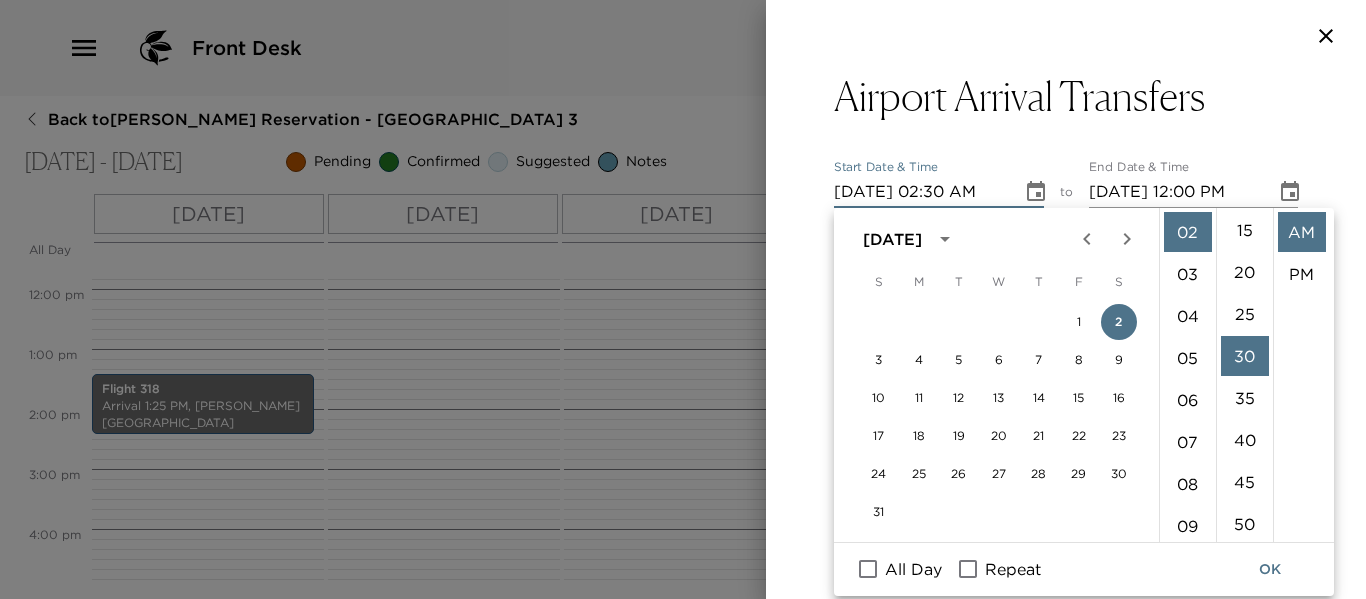 scroll, scrollTop: 252, scrollLeft: 0, axis: vertical 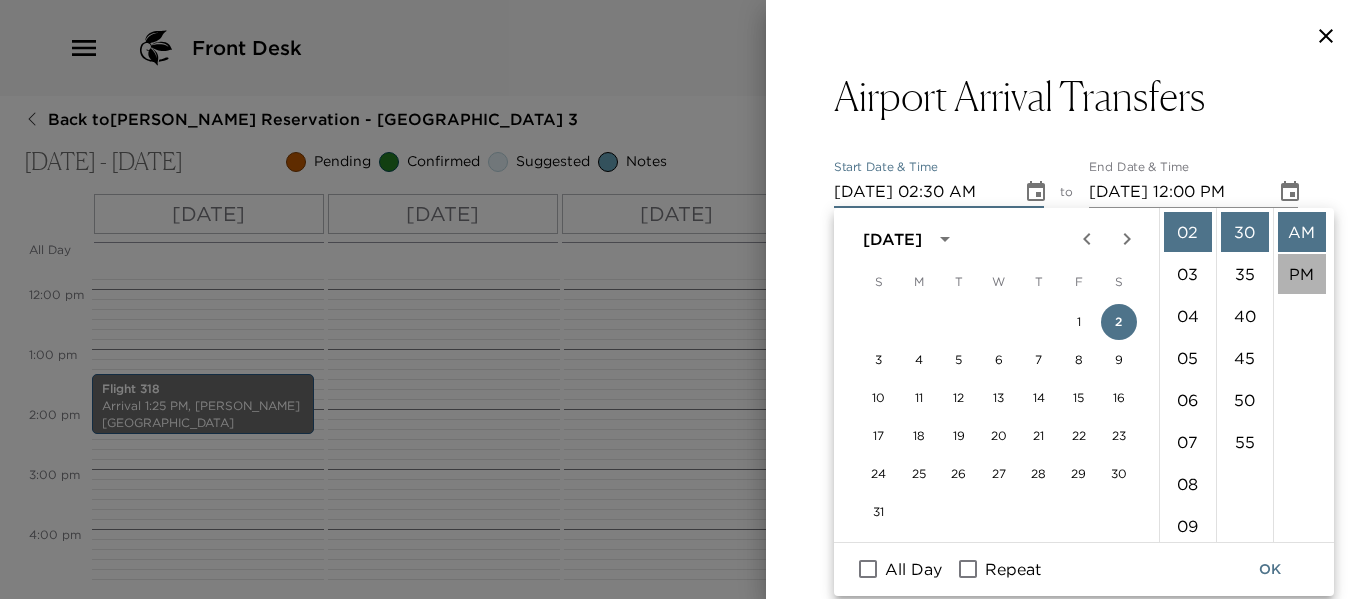 drag, startPoint x: 1294, startPoint y: 272, endPoint x: 1288, endPoint y: 304, distance: 32.55764 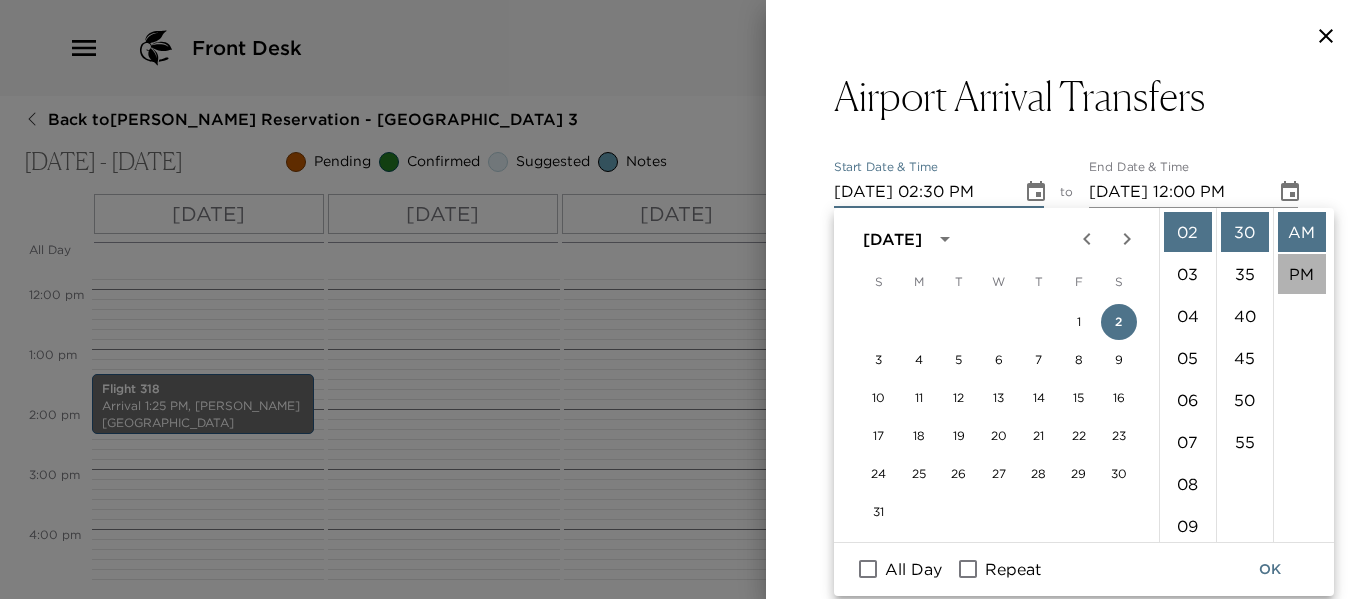 type on "08/02/2025 03:30 PM" 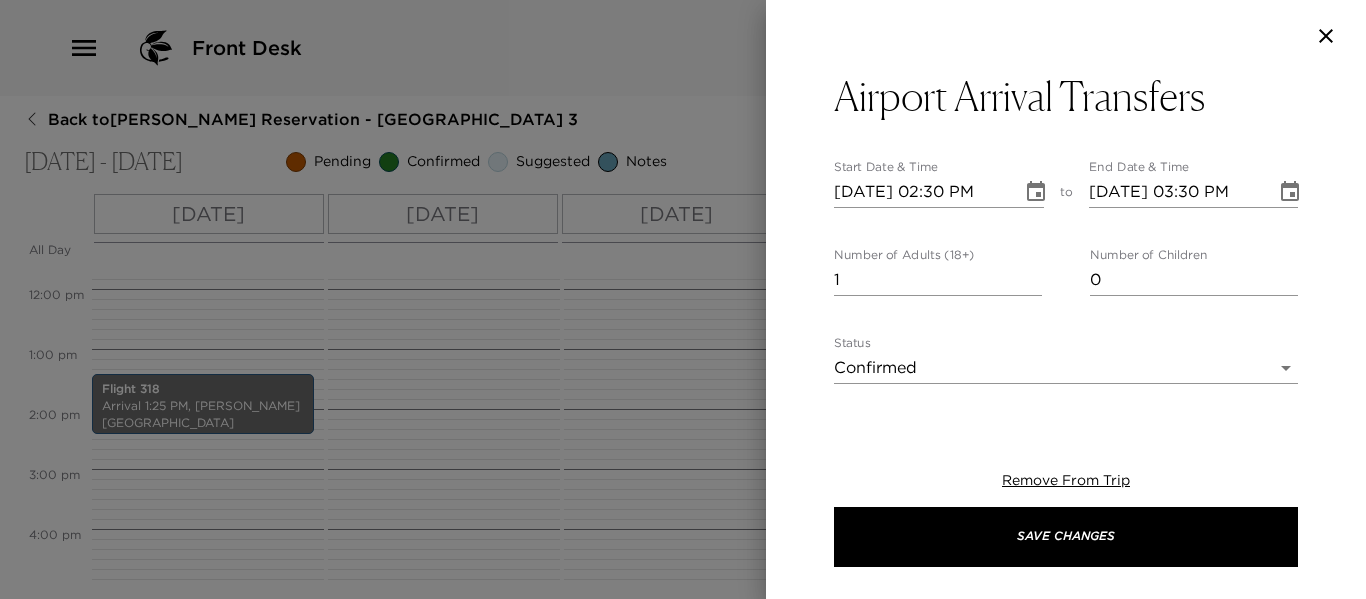 scroll, scrollTop: 0, scrollLeft: 0, axis: both 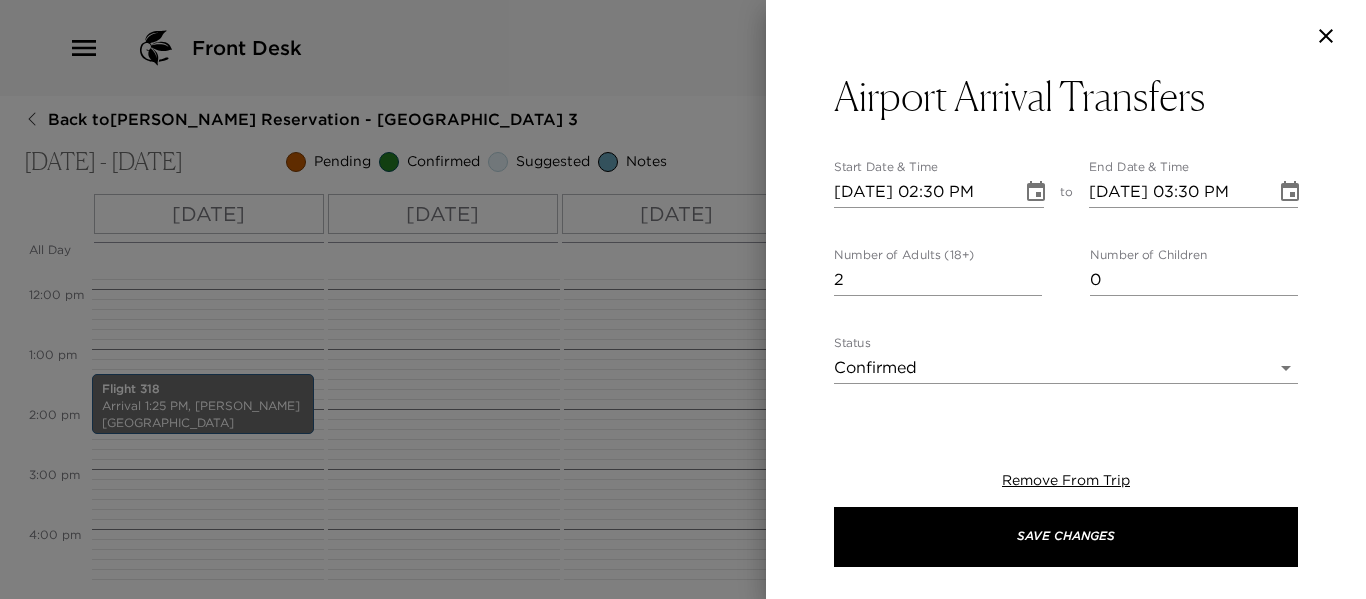 click on "2" at bounding box center (938, 280) 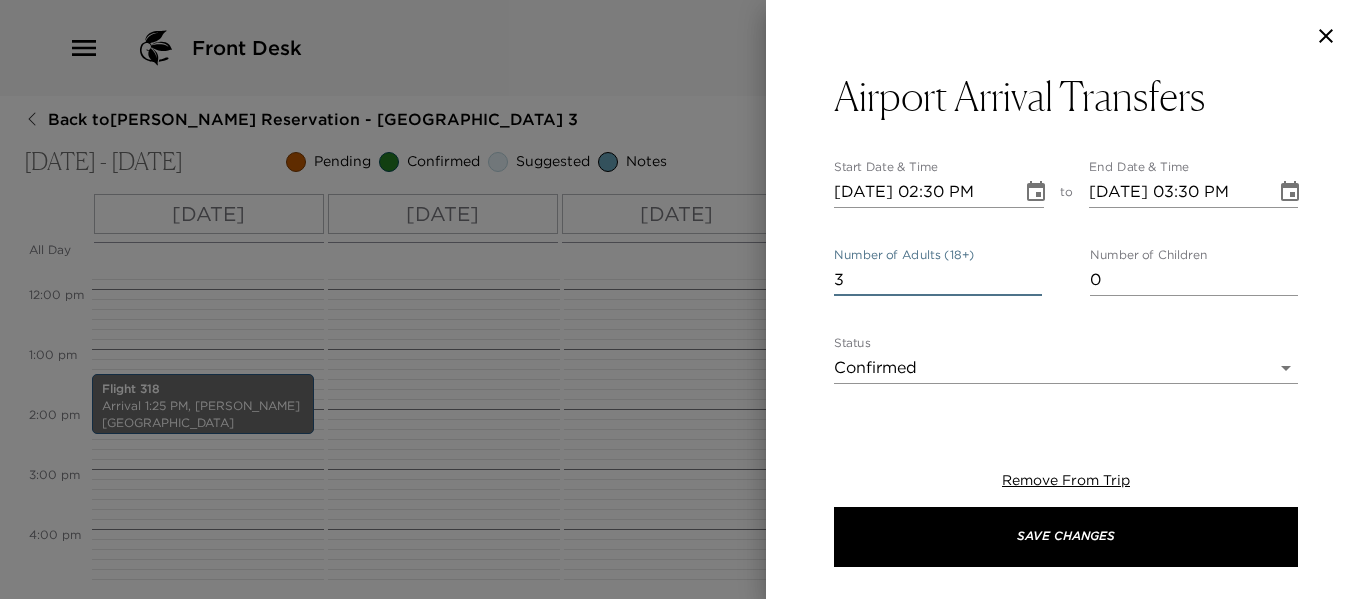 click on "3" at bounding box center [938, 280] 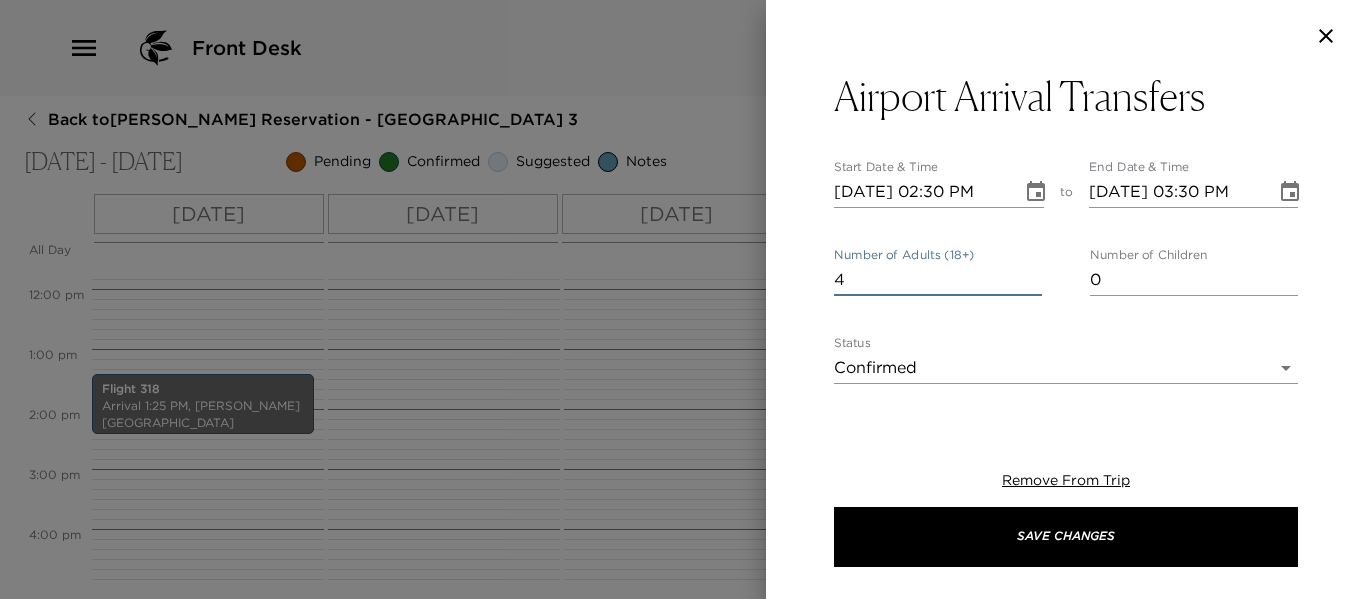click on "4" at bounding box center (938, 280) 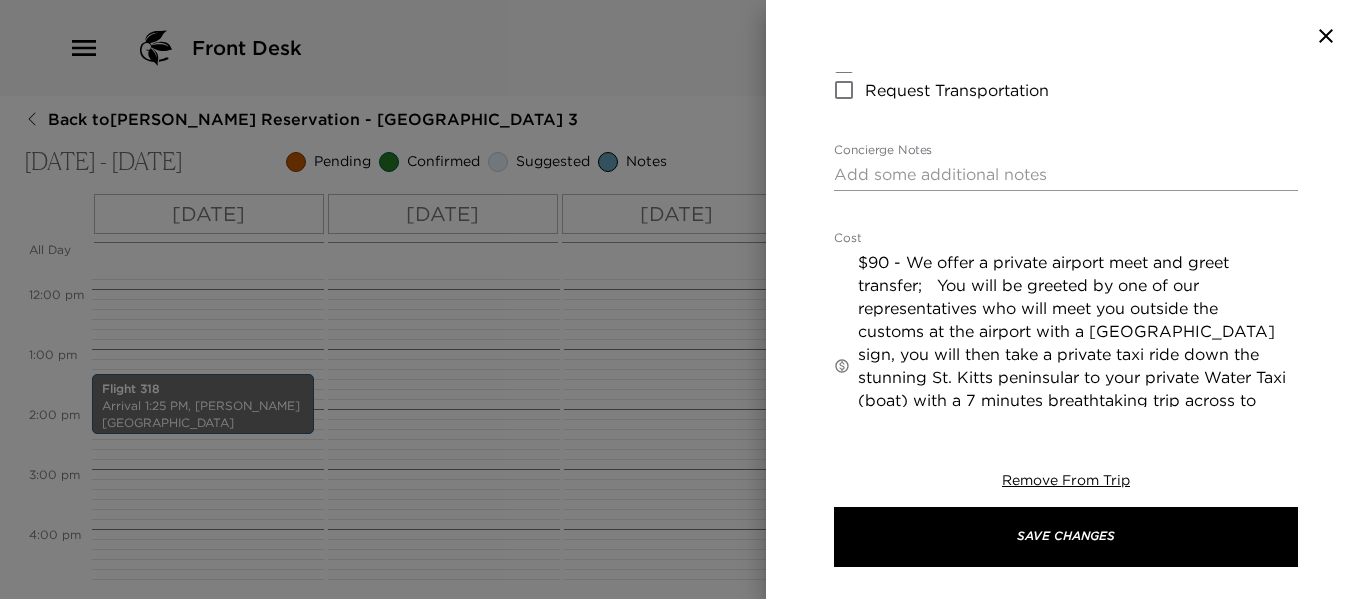 scroll, scrollTop: 400, scrollLeft: 0, axis: vertical 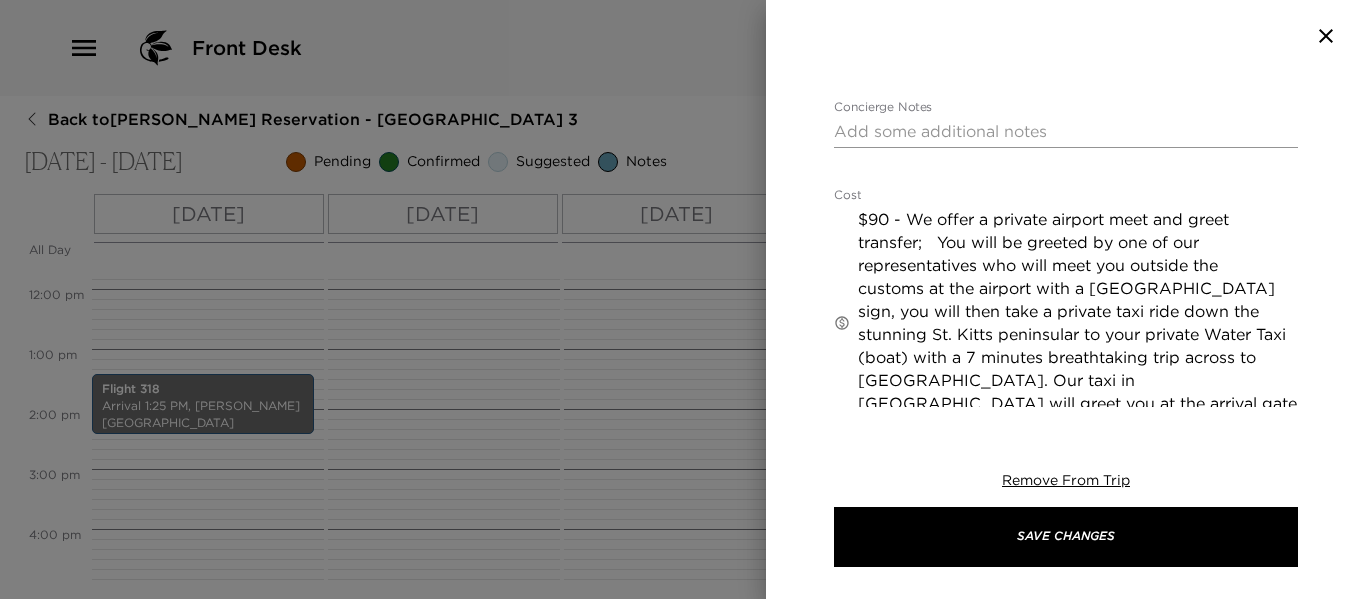 click on "Concierge Notes" at bounding box center (1066, 131) 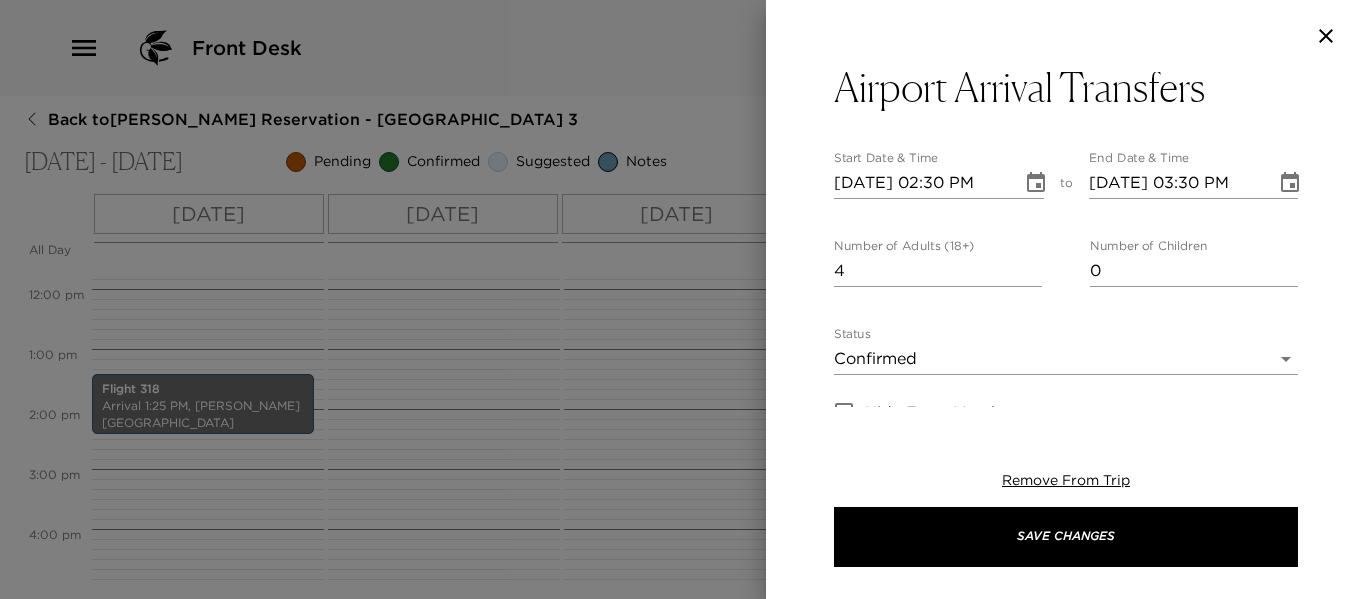 scroll, scrollTop: 0, scrollLeft: 0, axis: both 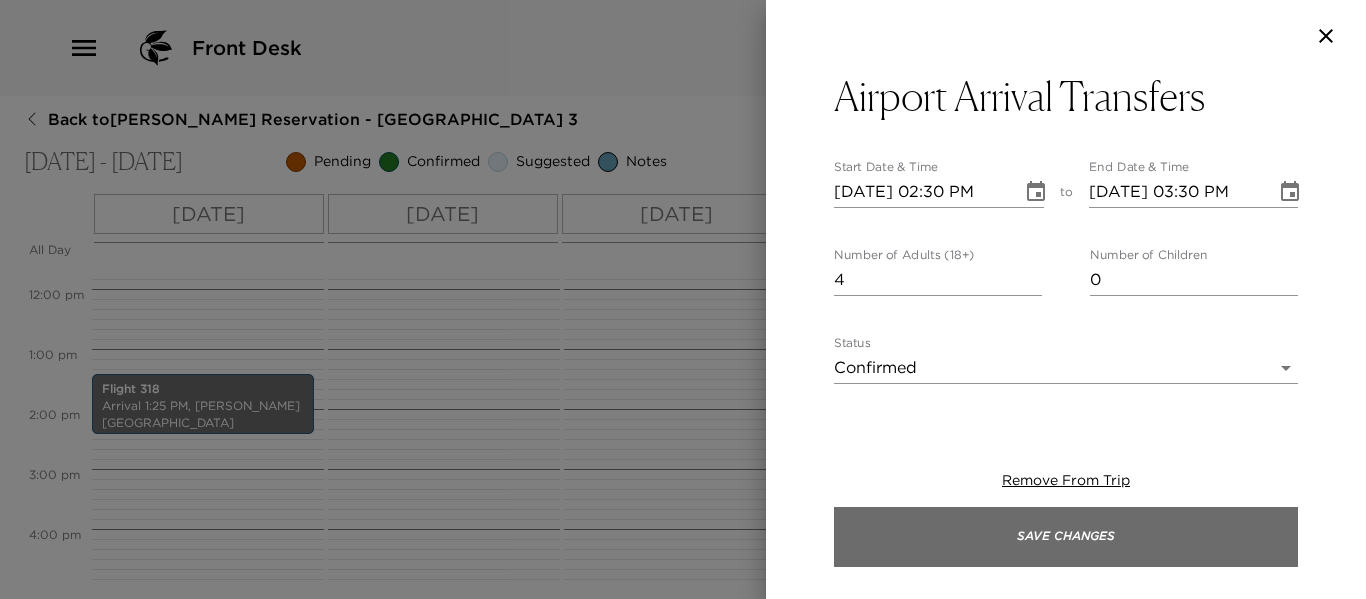 type on "AA 318 at 1:35pm" 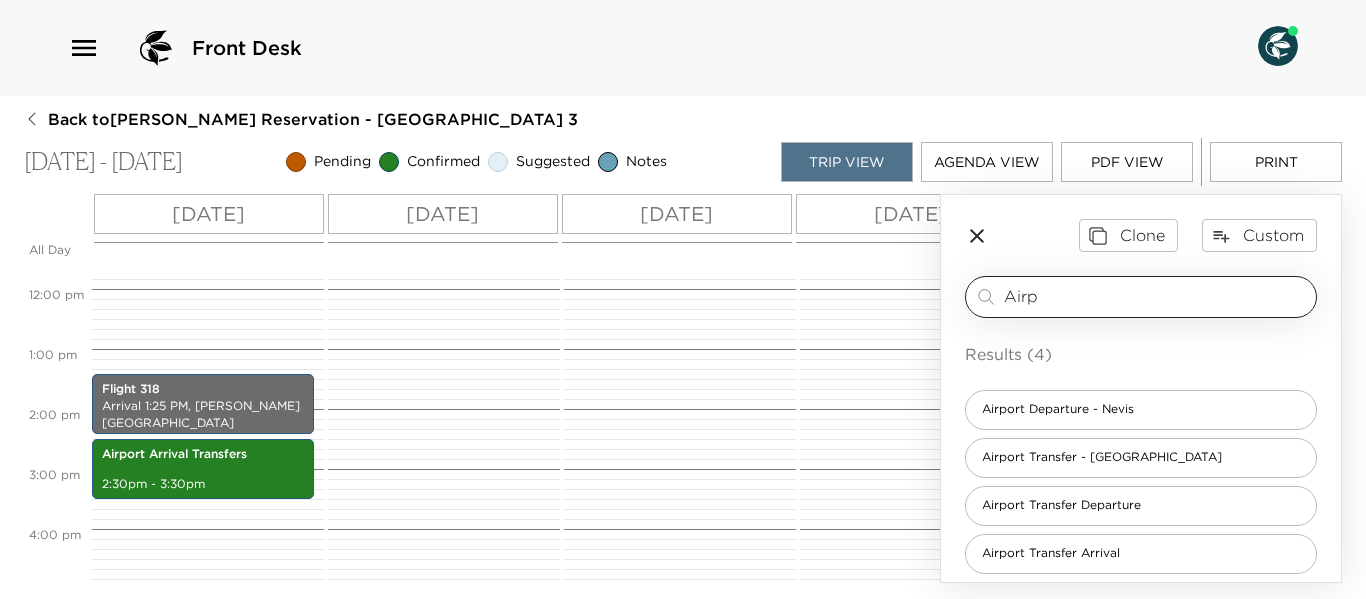 drag, startPoint x: 1038, startPoint y: 296, endPoint x: 983, endPoint y: 287, distance: 55.7315 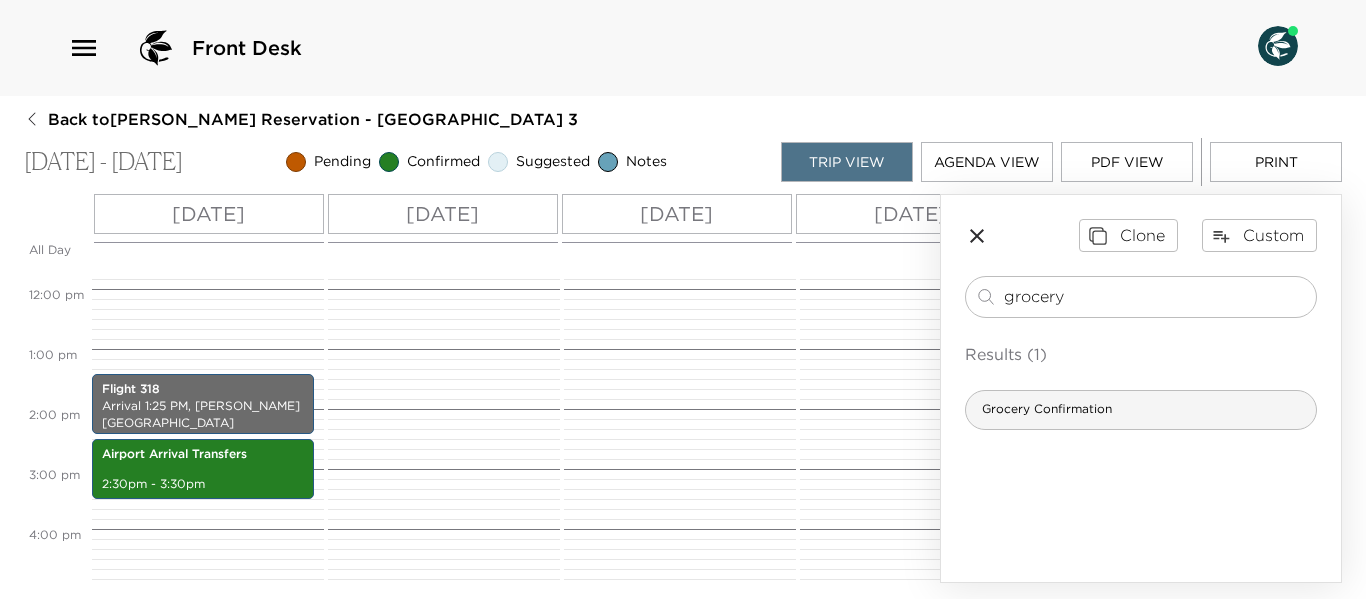 type on "grocery" 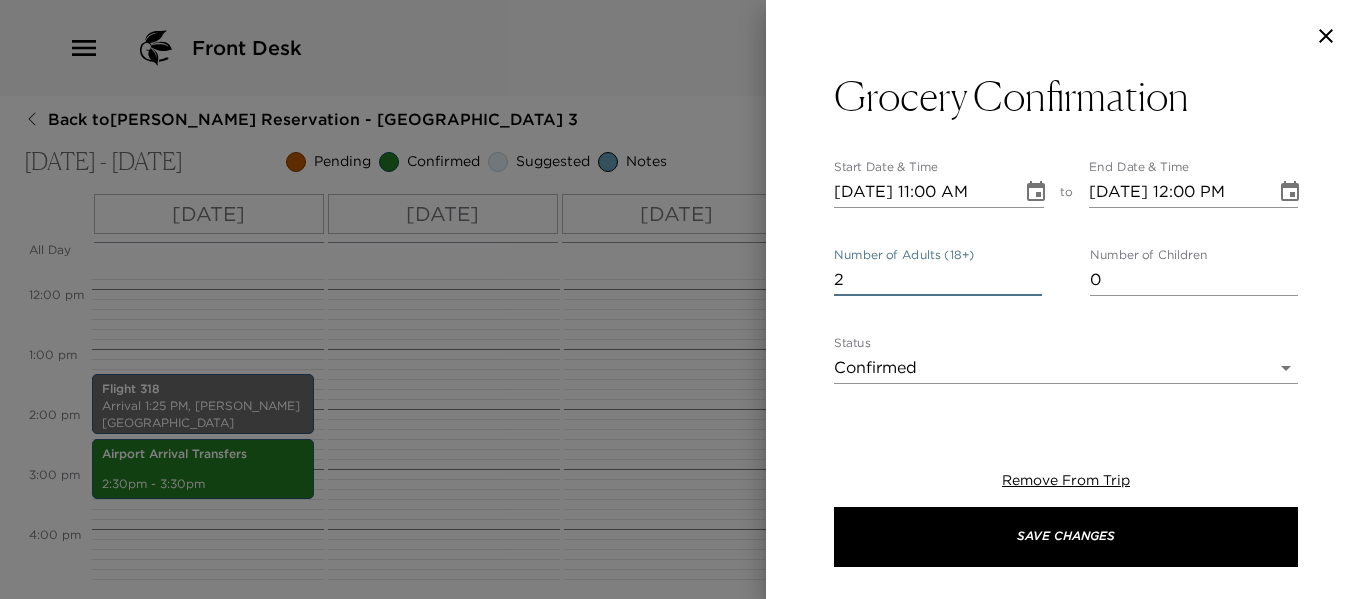 click on "2" at bounding box center (938, 280) 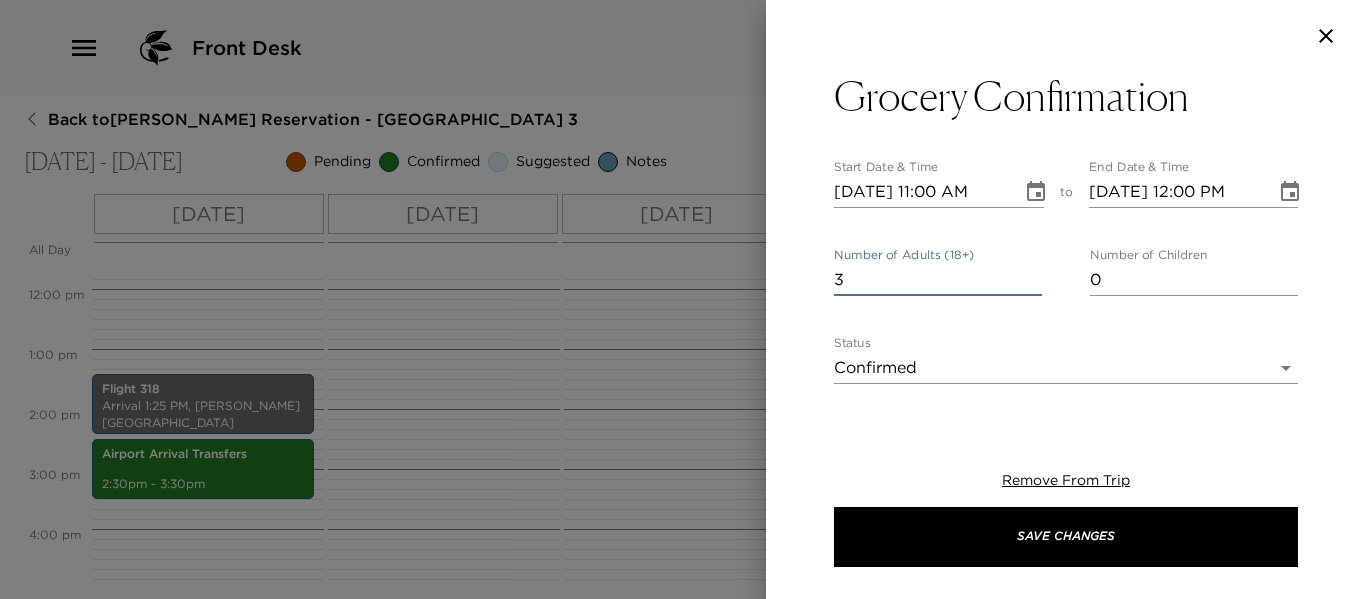 click on "3" at bounding box center [938, 280] 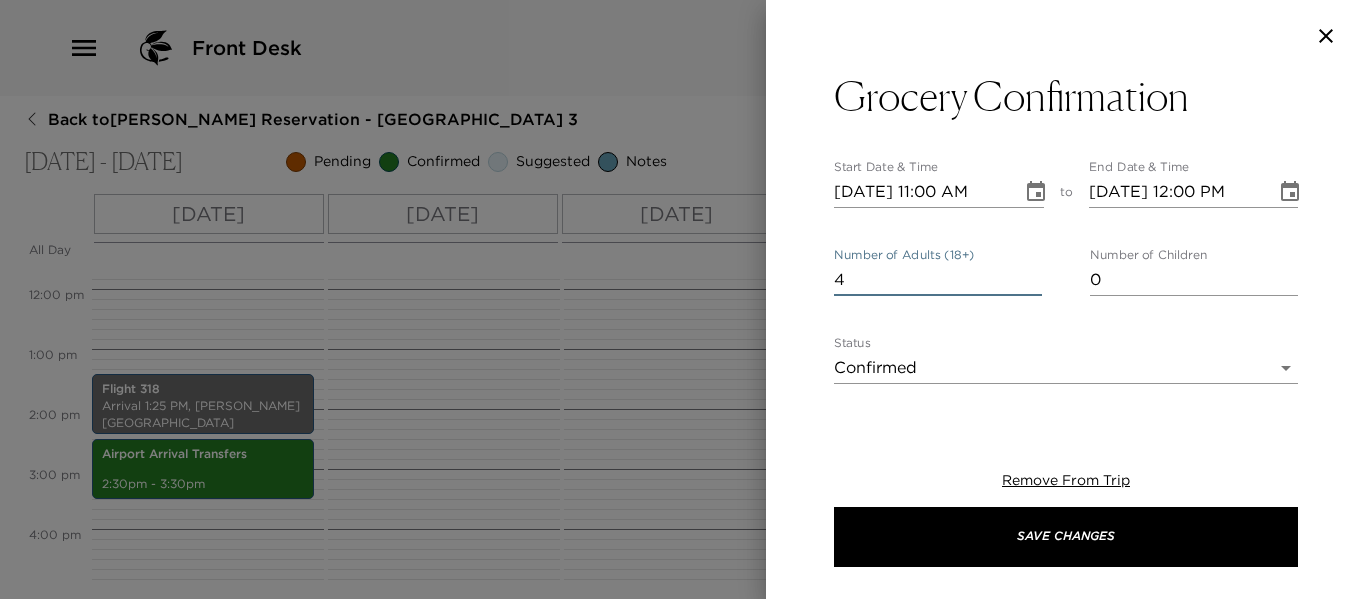 click on "4" at bounding box center (938, 280) 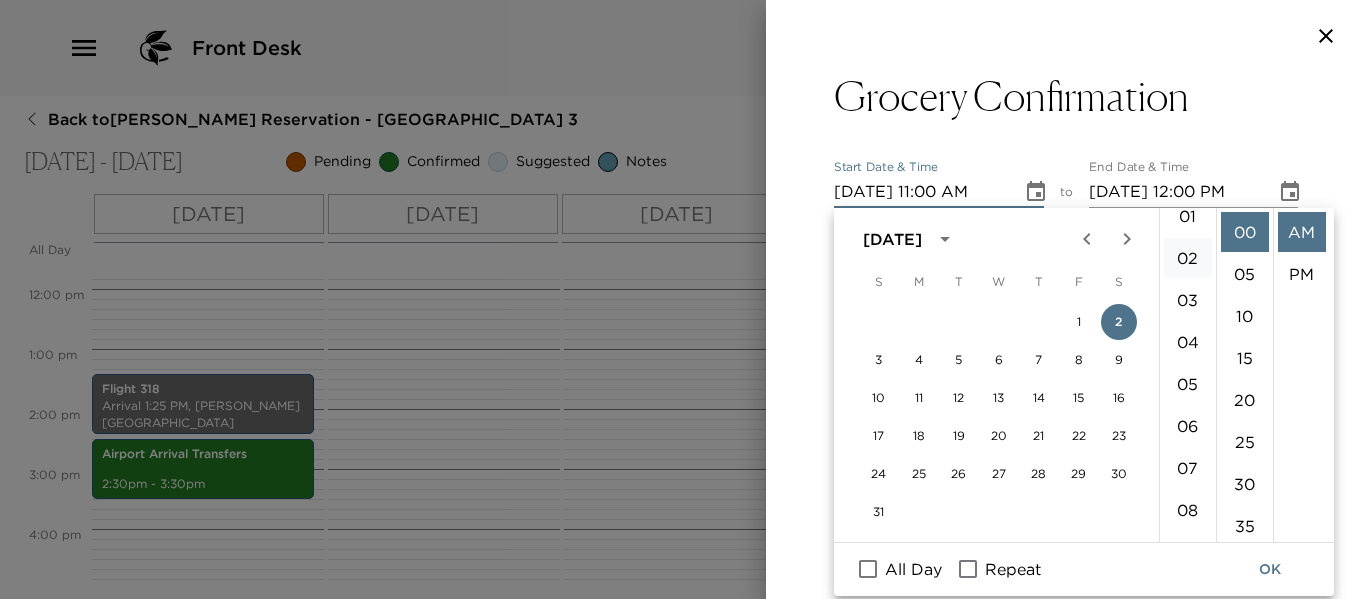 scroll, scrollTop: 0, scrollLeft: 0, axis: both 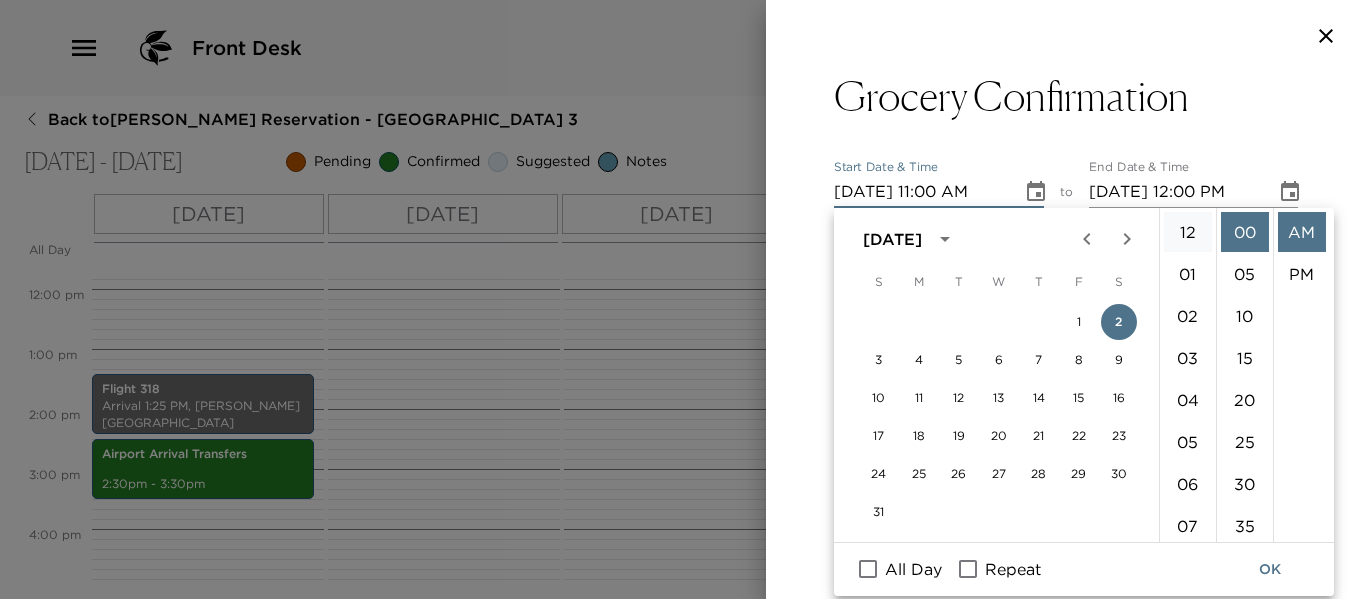 click on "12" at bounding box center (1188, 232) 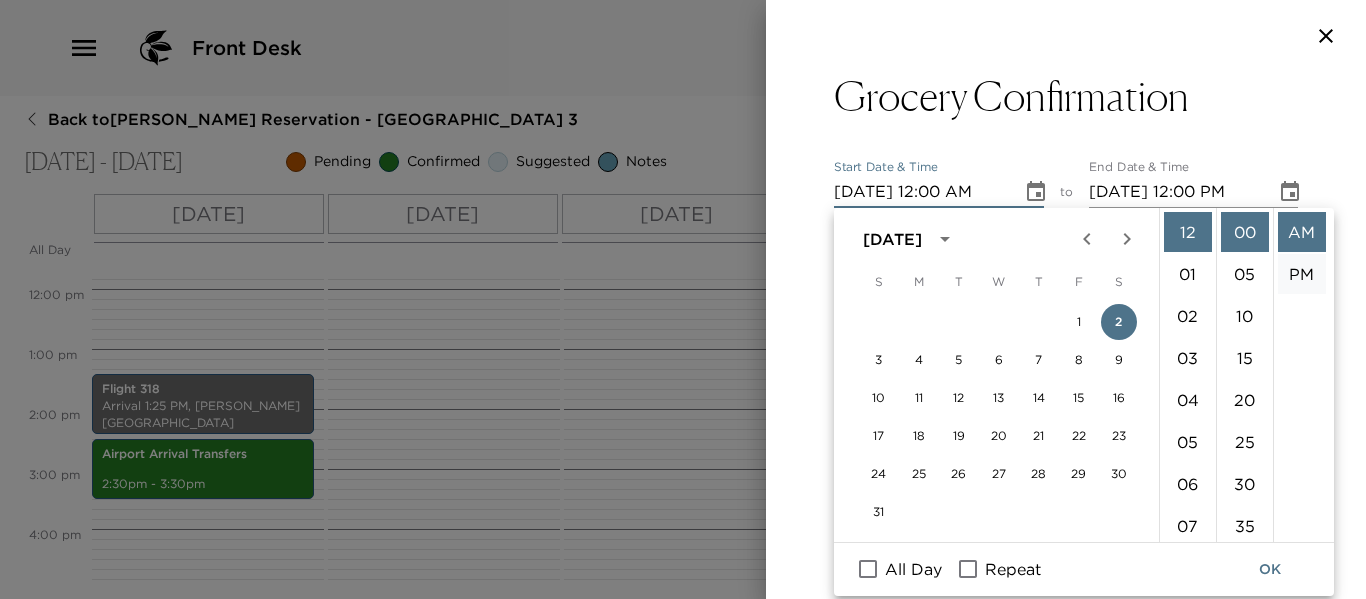 click on "PM" at bounding box center (1302, 274) 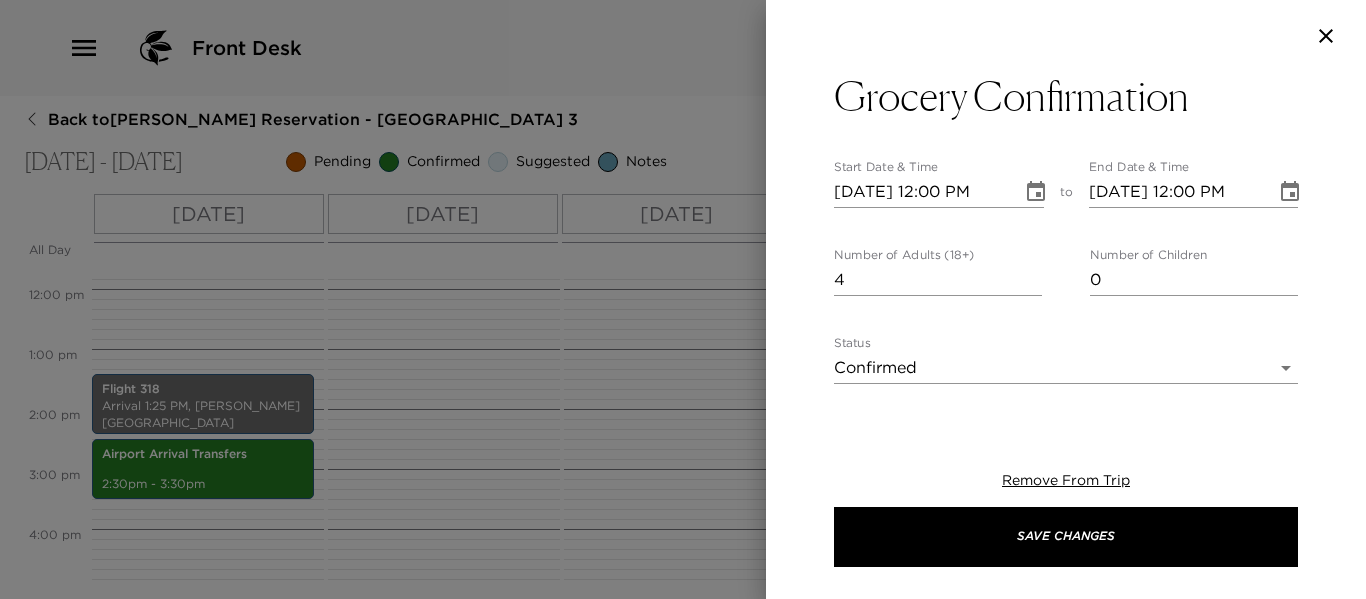 scroll, scrollTop: 42, scrollLeft: 0, axis: vertical 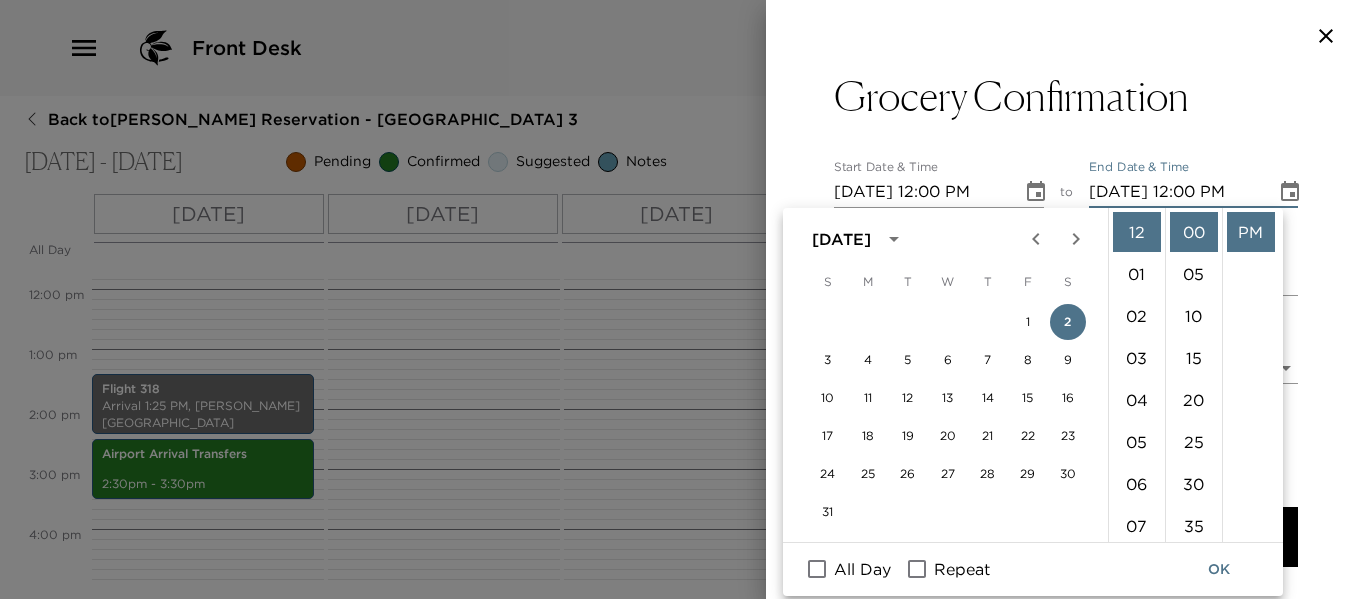 click on "01" at bounding box center (1137, 274) 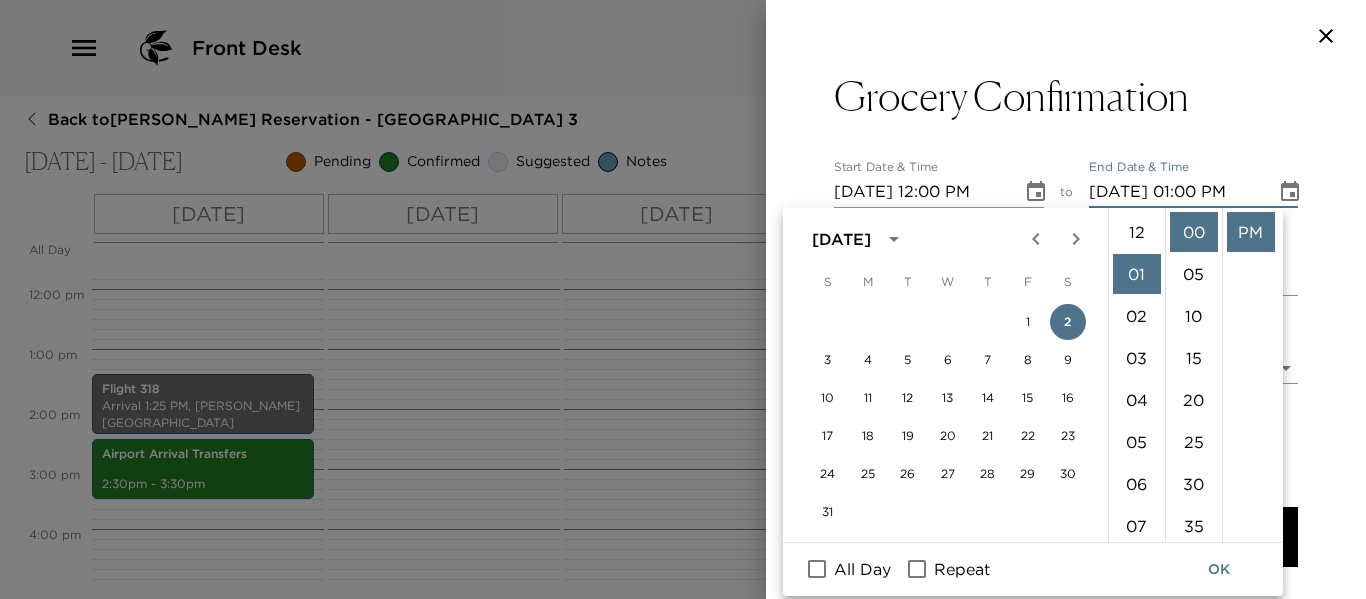 scroll, scrollTop: 42, scrollLeft: 0, axis: vertical 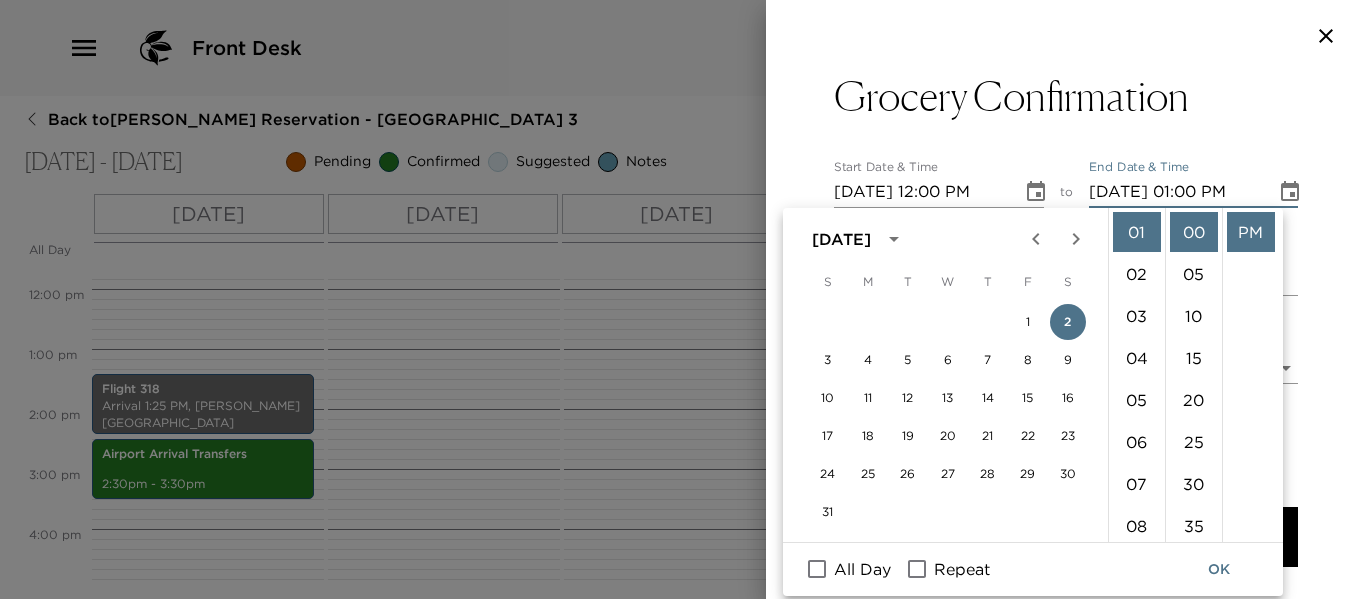 click on "OK" at bounding box center (1219, 569) 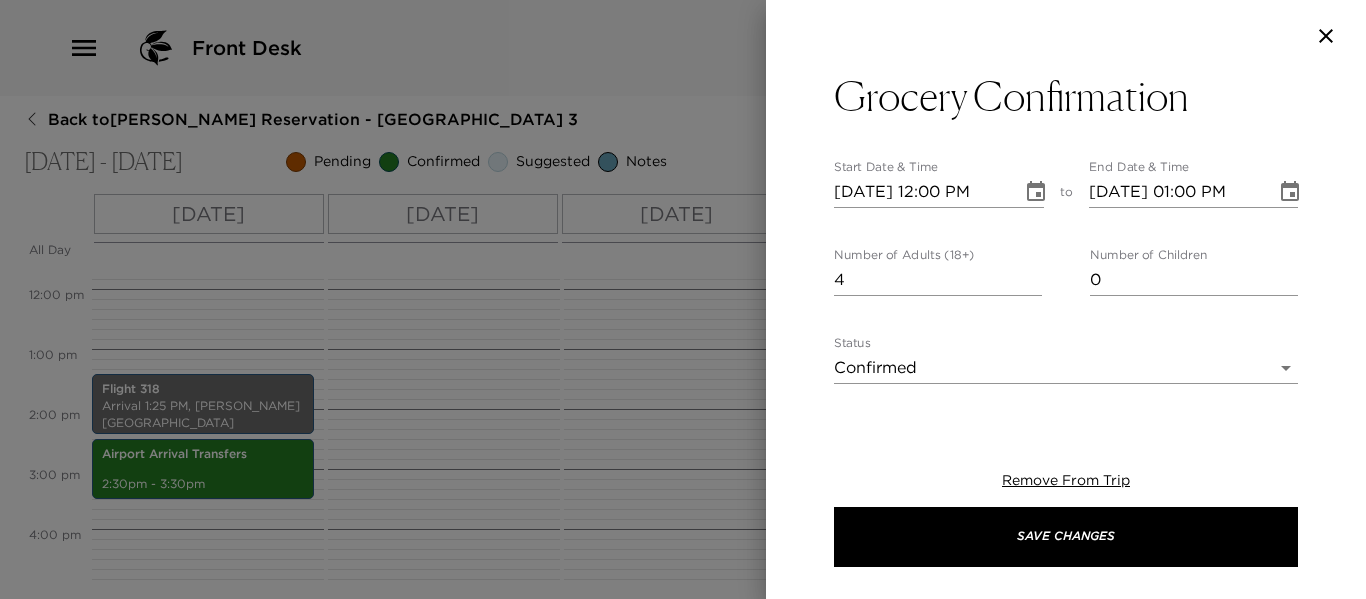 click on "Front Desk Back to  John Spellman Reservation - Beach House 3 Aug 02 - Aug 08, 2025 Pending Confirmed Suggested Notes Trip View Agenda View PDF View Print All Day Aug 02 Aug 03 Aug 04 Aug 05 Aug 06 Aug 07 Aug 08 12:00 AM 1:00 AM 2:00 AM 3:00 AM 4:00 AM 5:00 AM 6:00 AM 7:00 AM 8:00 AM 9:00 AM 10:00 AM 11:00 AM 12:00 PM 1:00 PM 2:00 PM 3:00 PM 4:00 PM 5:00 PM 6:00 PM 7:00 PM 8:00 PM 9:00 PM 10:00 PM 11:00 PM Flight 318 Arrival 1:25 PM, Robert L. Bradshaw International Airport Airport Arrival Transfers 2:30pm - 3:30pm Flight 318 Departure 2:30 PM, Robert L. Bradshaw International Airport Clone Custom grocery ​ Results (1) Grocery Confirmation Grocery Confirmation Start Date & Time 08/02/2025 12:00 PM to End Date & Time 08/02/2025 01:00 PM Number of Adults (18+) 4 Number of Children 0 Status Confirmed Confirmed Hide From Member Request Transportation Concierge Notes x Cost ​ x Address ​ x Phone Number ​ Email ​ Website ​ Cancellation Policy ​ undefined Recommended Attire ​ undefined Age Range ​" at bounding box center (683, 299) 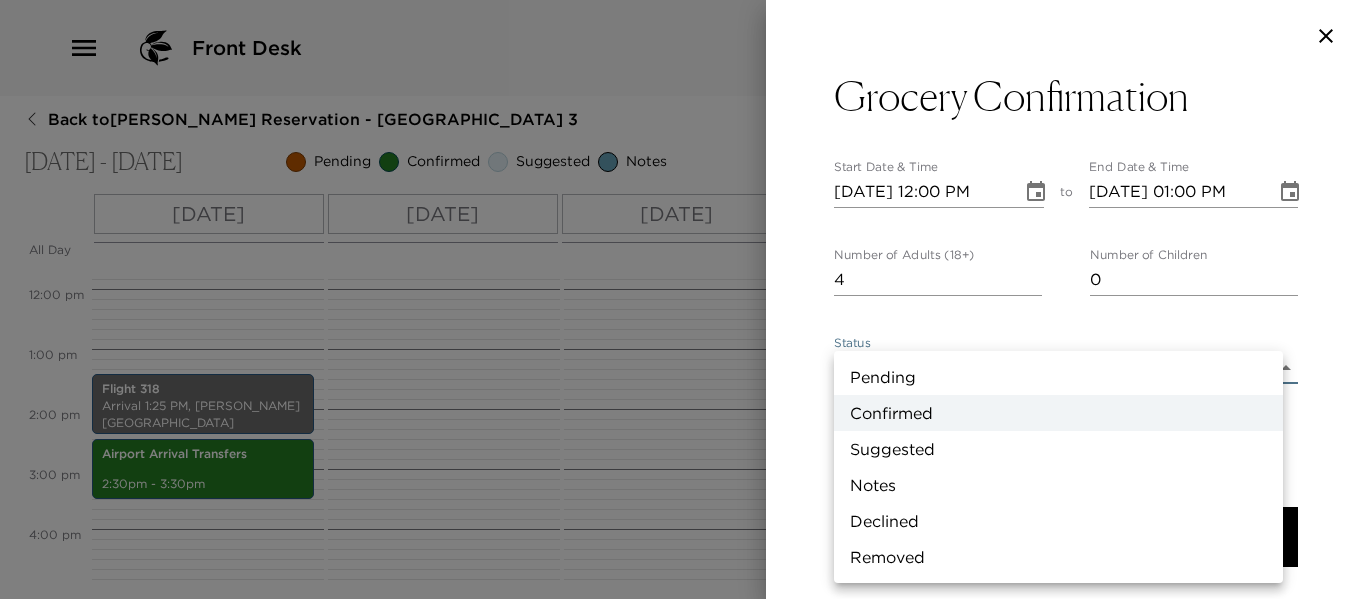 click on "Pending" at bounding box center [1058, 377] 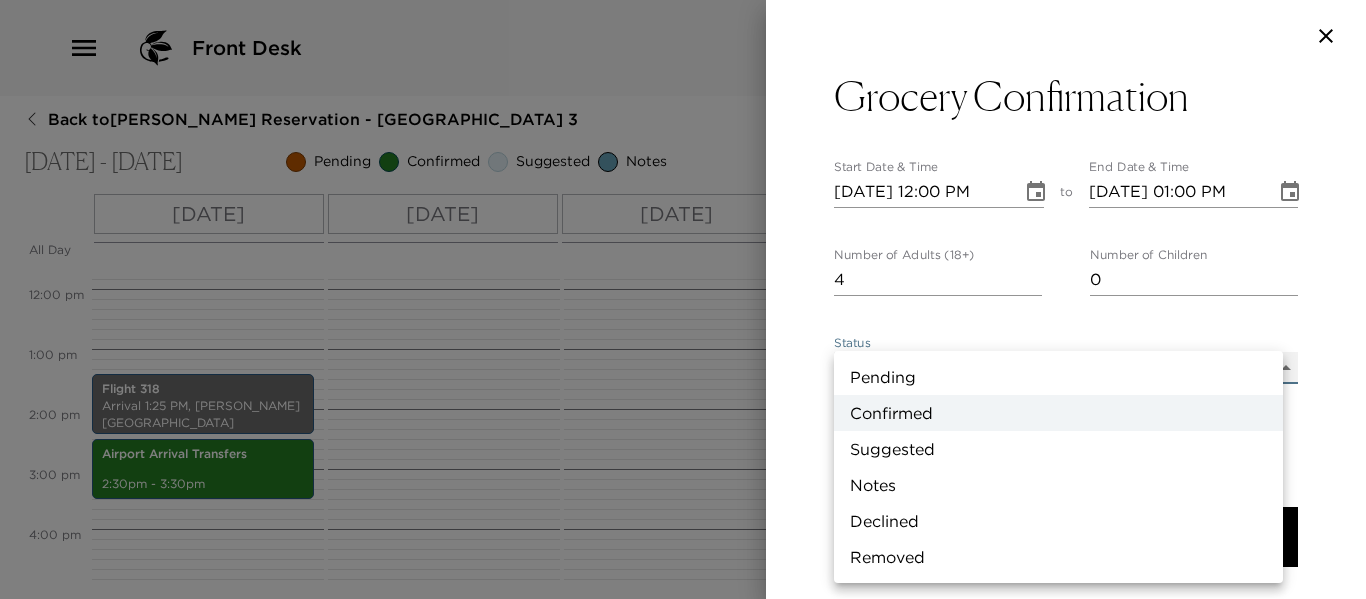 type on "Pending" 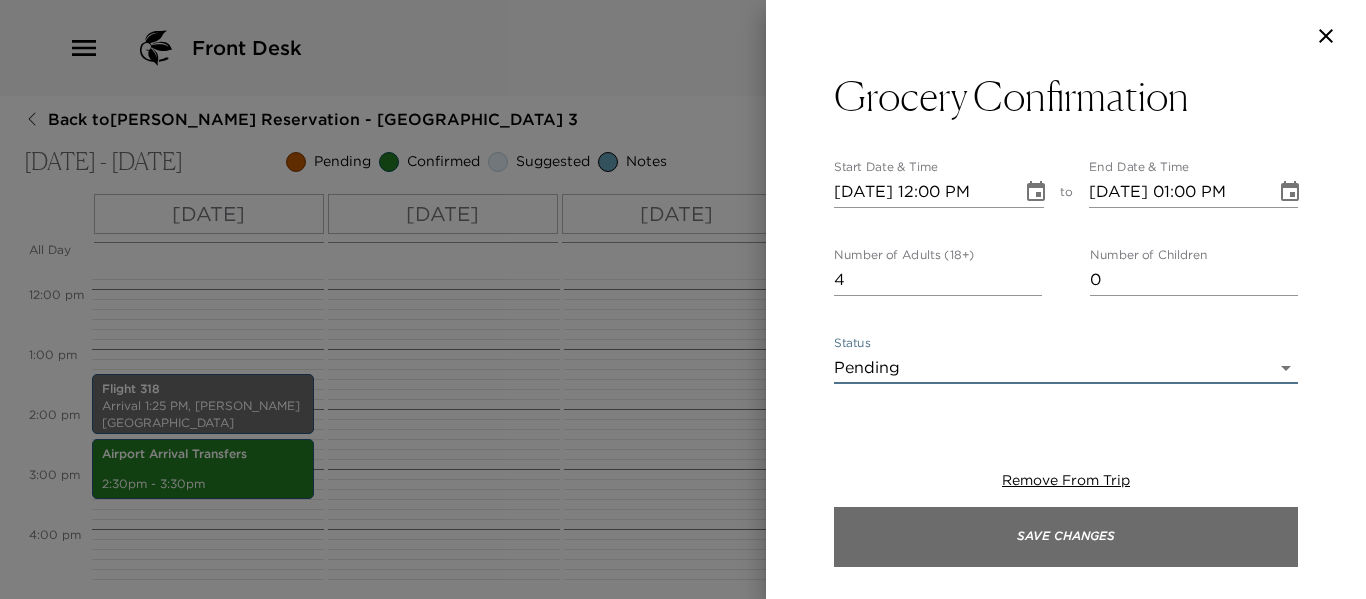 click on "Save Changes" at bounding box center (1066, 537) 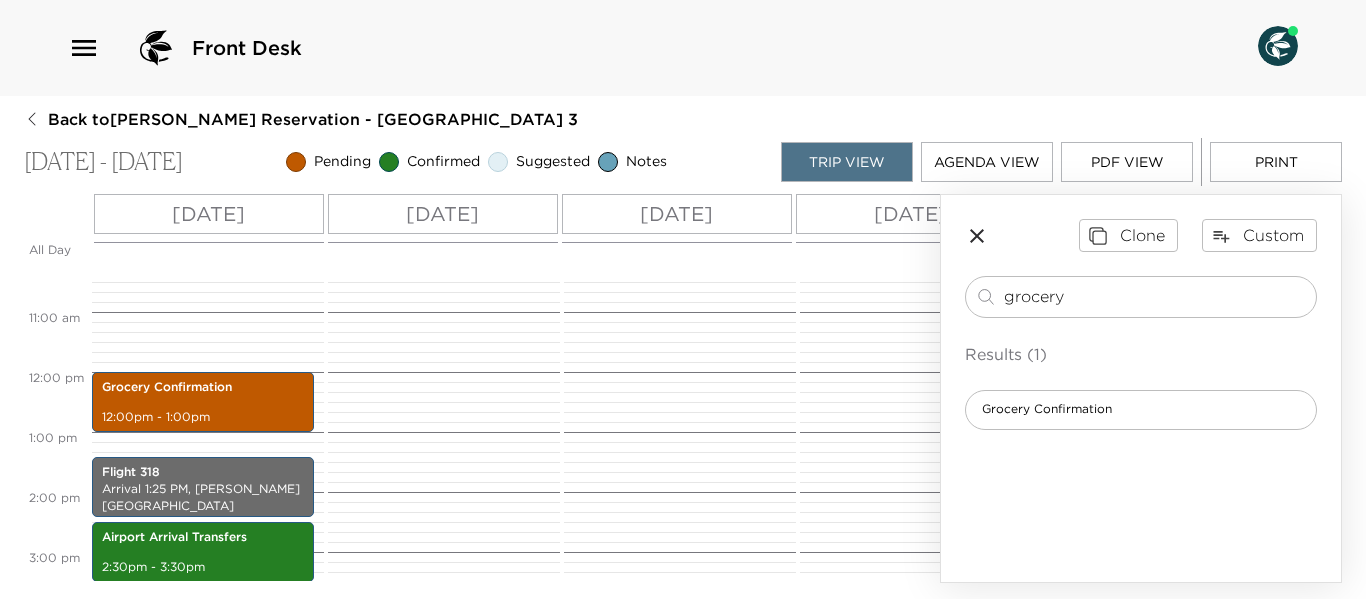 scroll, scrollTop: 605, scrollLeft: 0, axis: vertical 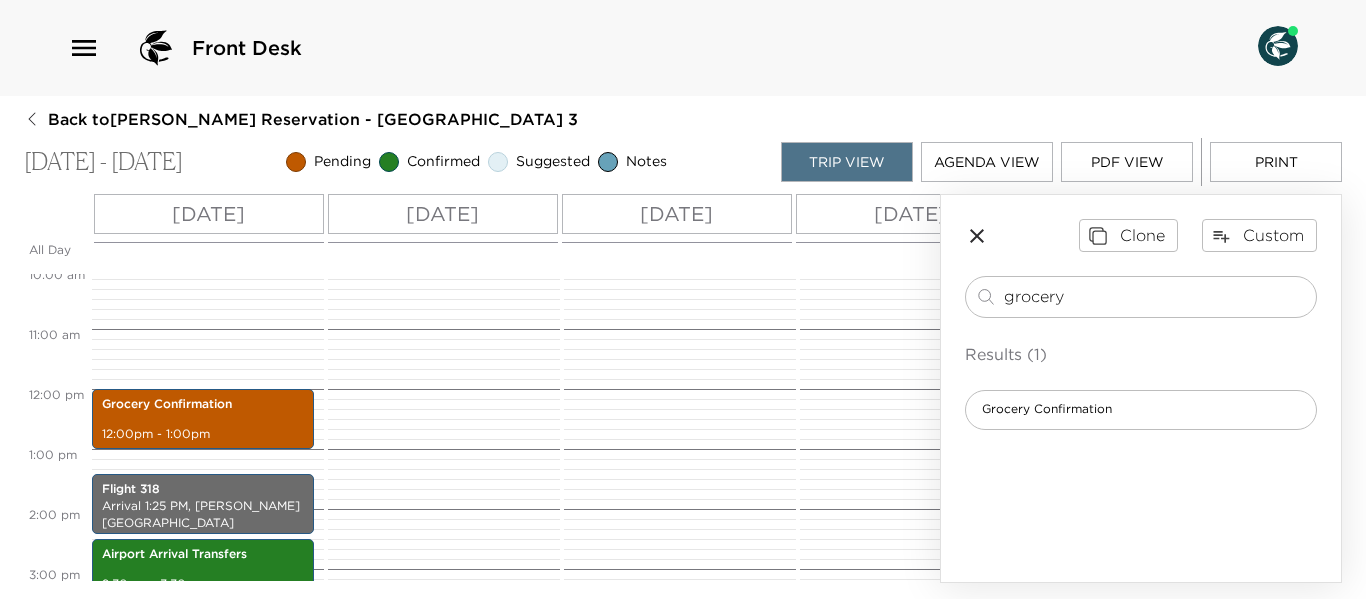 drag, startPoint x: 1055, startPoint y: 295, endPoint x: 974, endPoint y: 348, distance: 96.79876 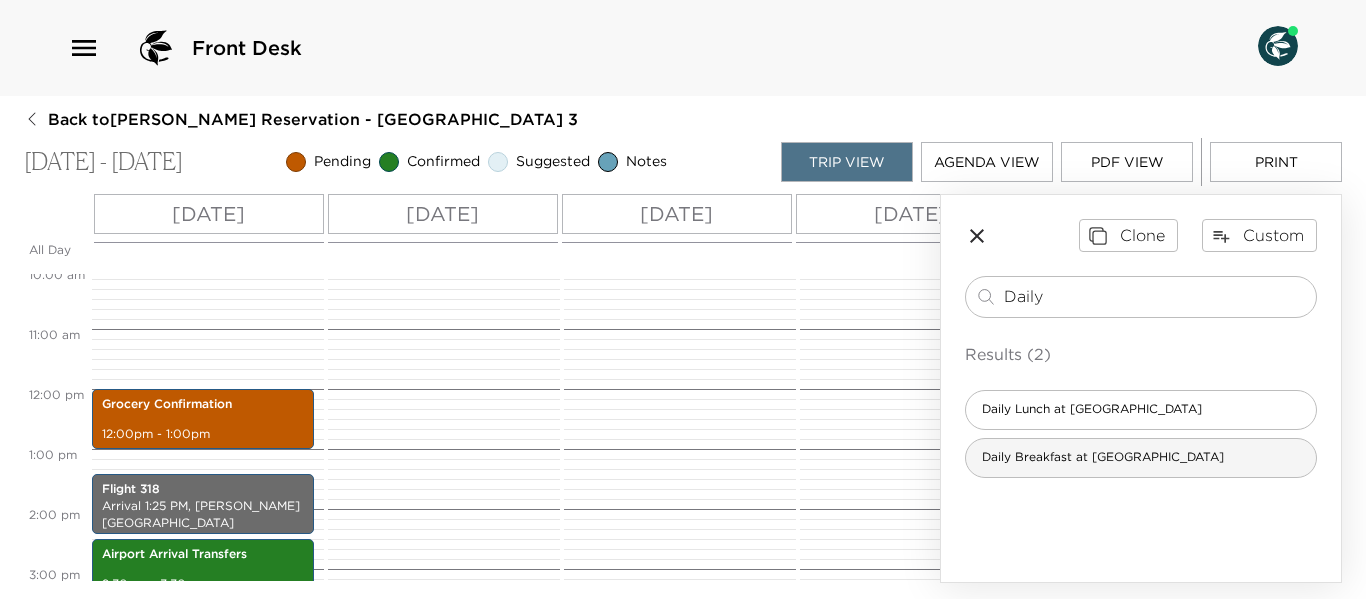 type on "Daily" 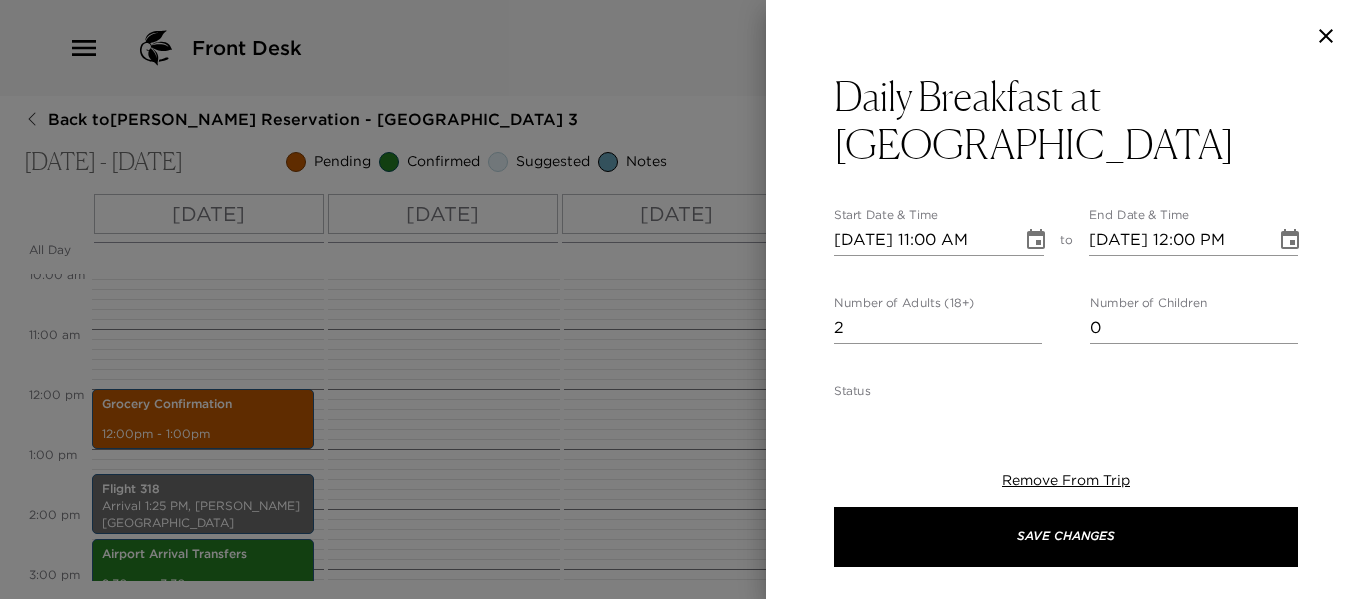 click on "2" at bounding box center [938, 328] 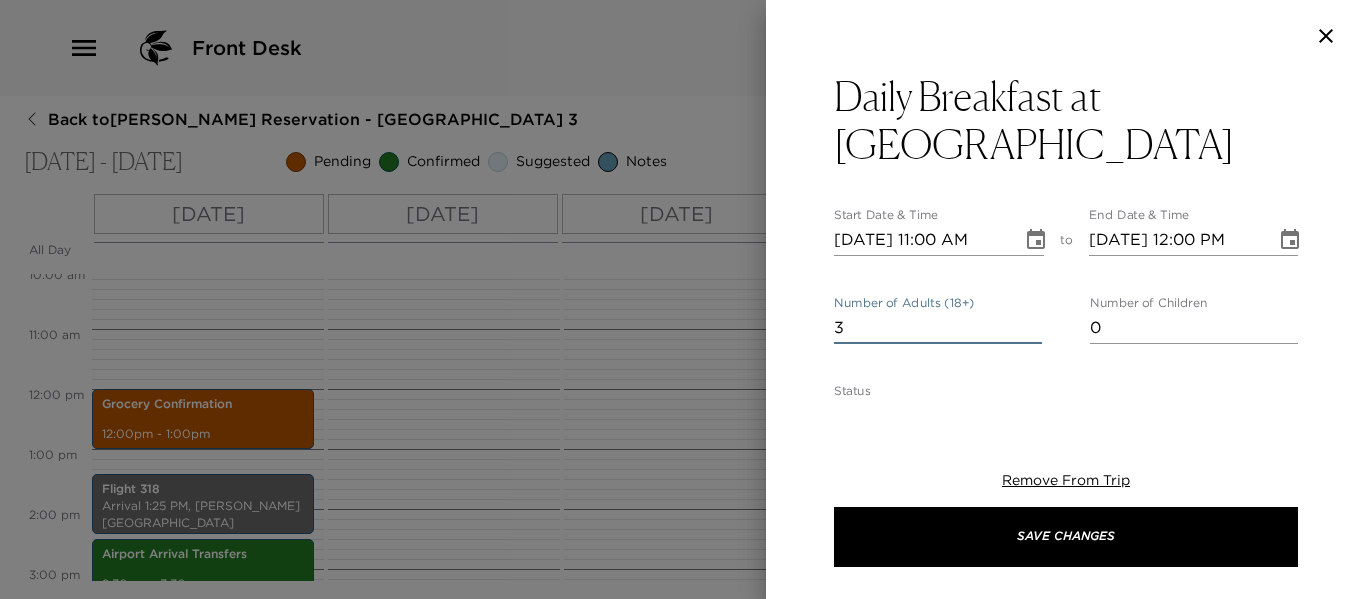 click on "3" at bounding box center [938, 328] 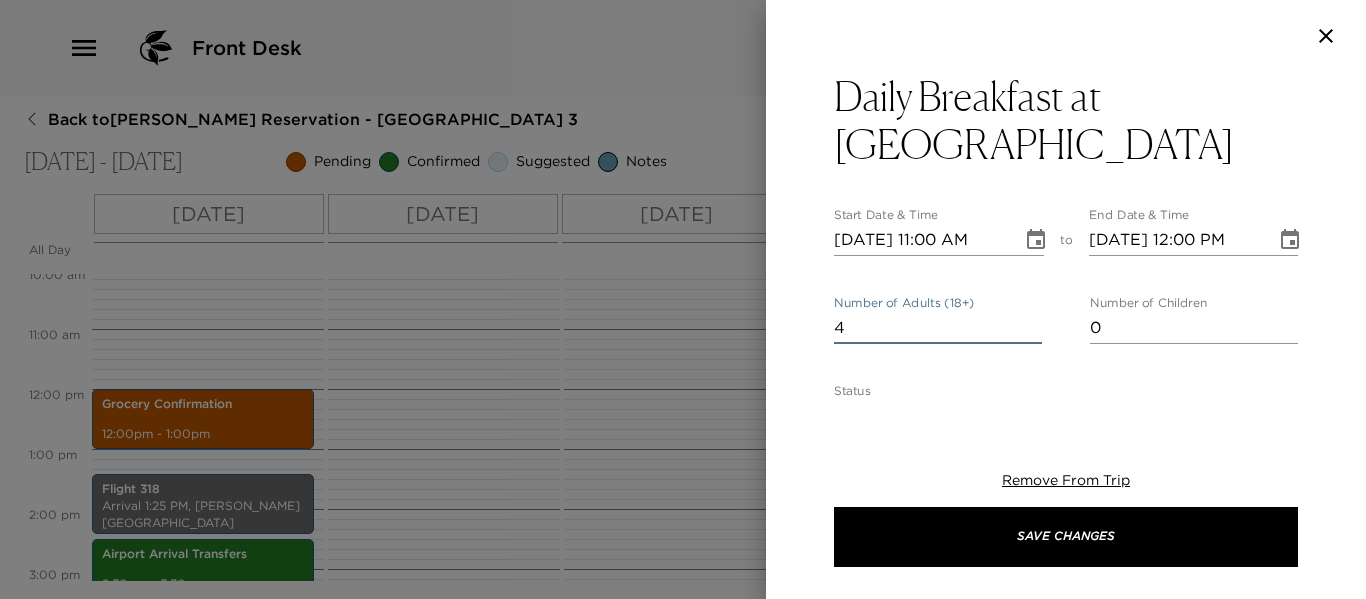 type on "4" 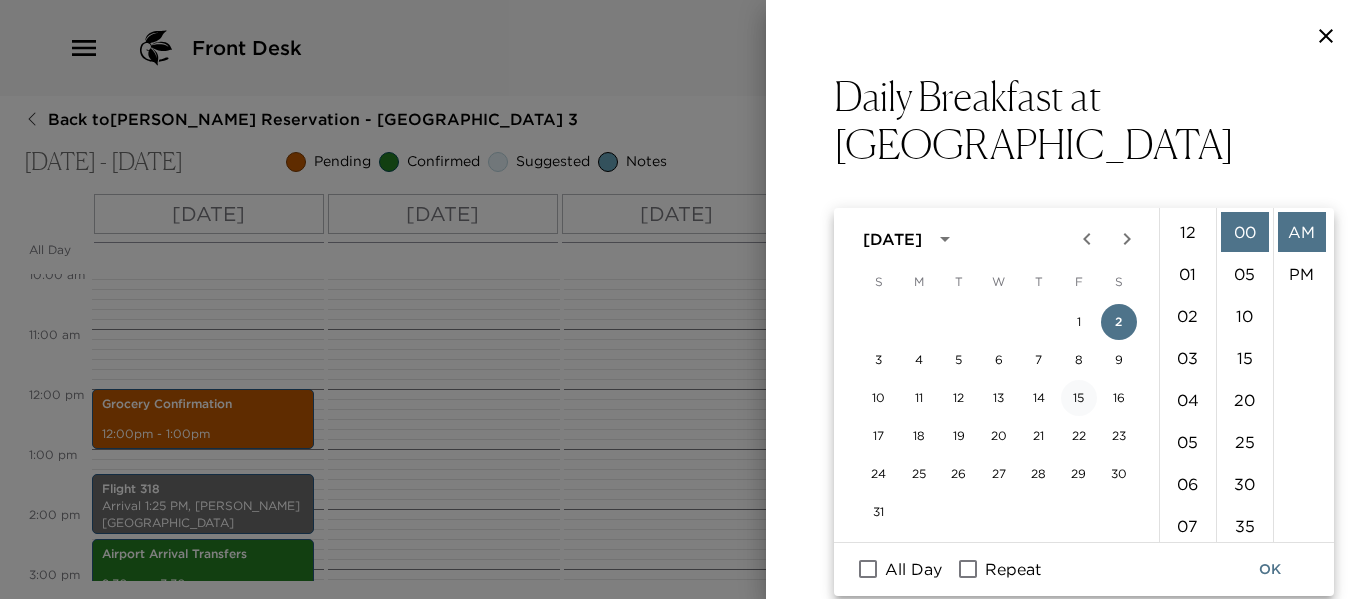 scroll, scrollTop: 462, scrollLeft: 0, axis: vertical 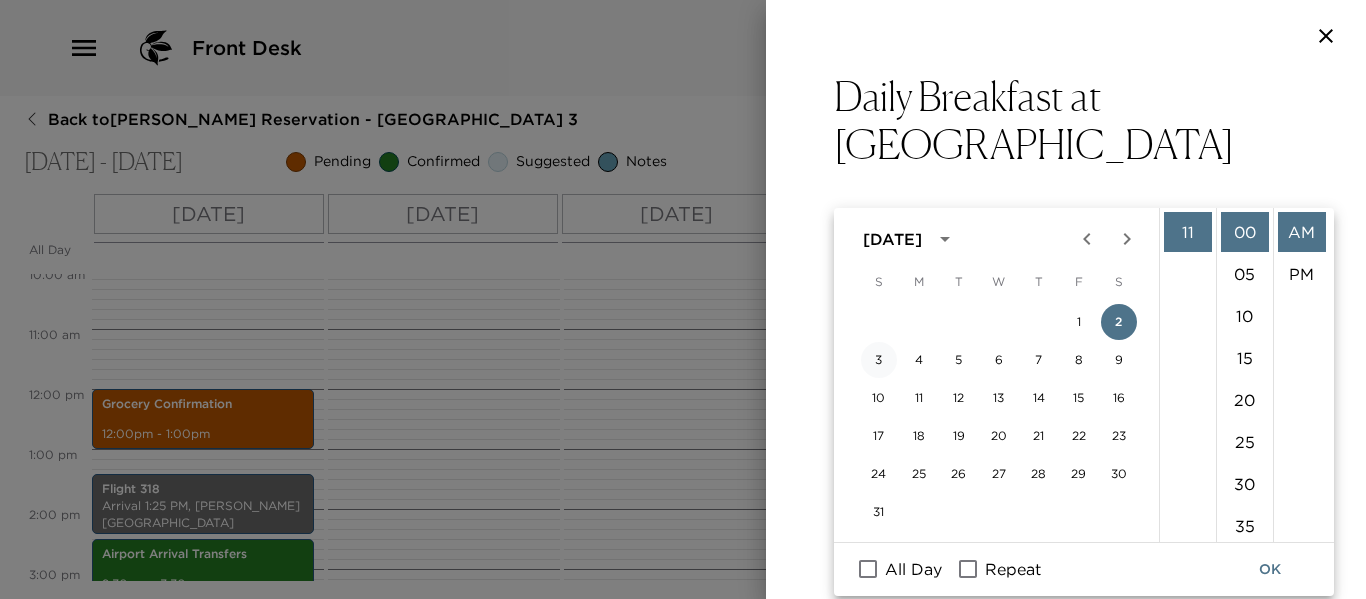 click on "3" at bounding box center (879, 360) 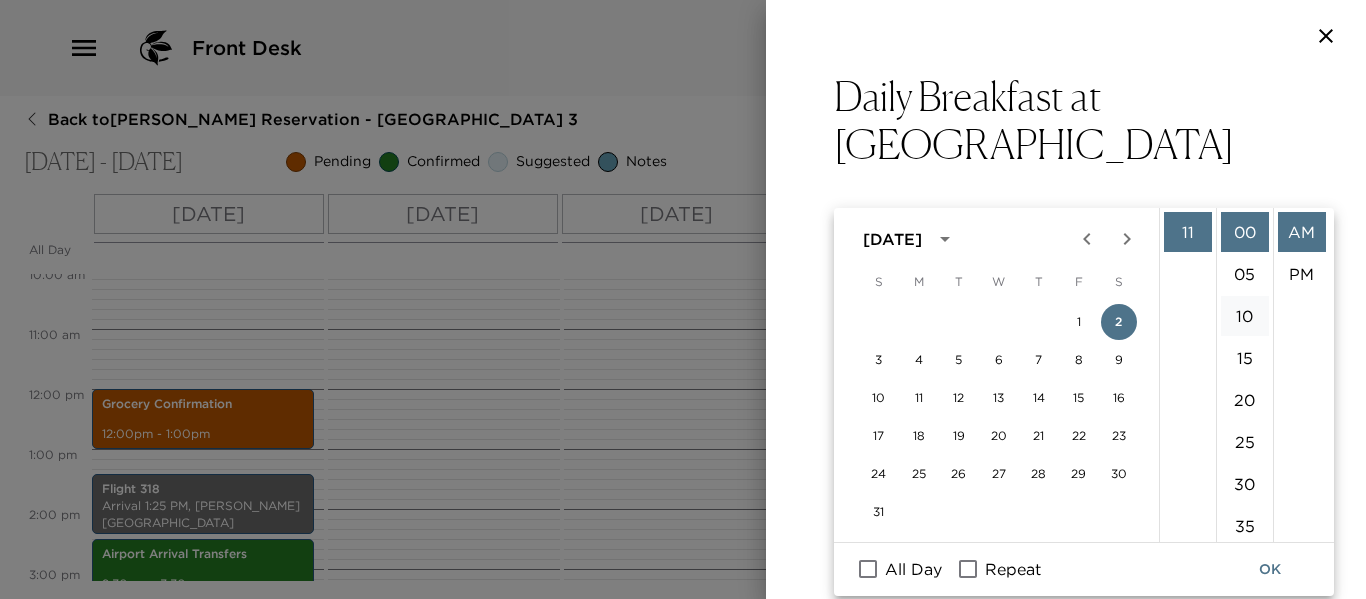 type on "08/03/2025 11:00 AM" 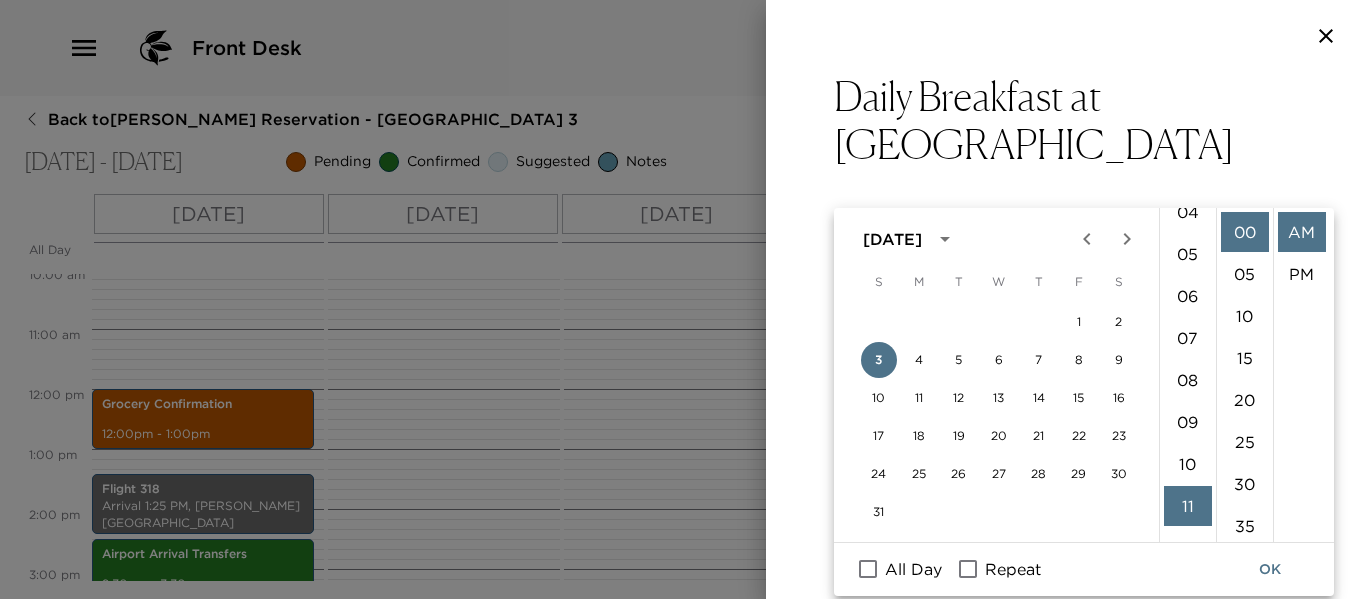 scroll, scrollTop: 162, scrollLeft: 0, axis: vertical 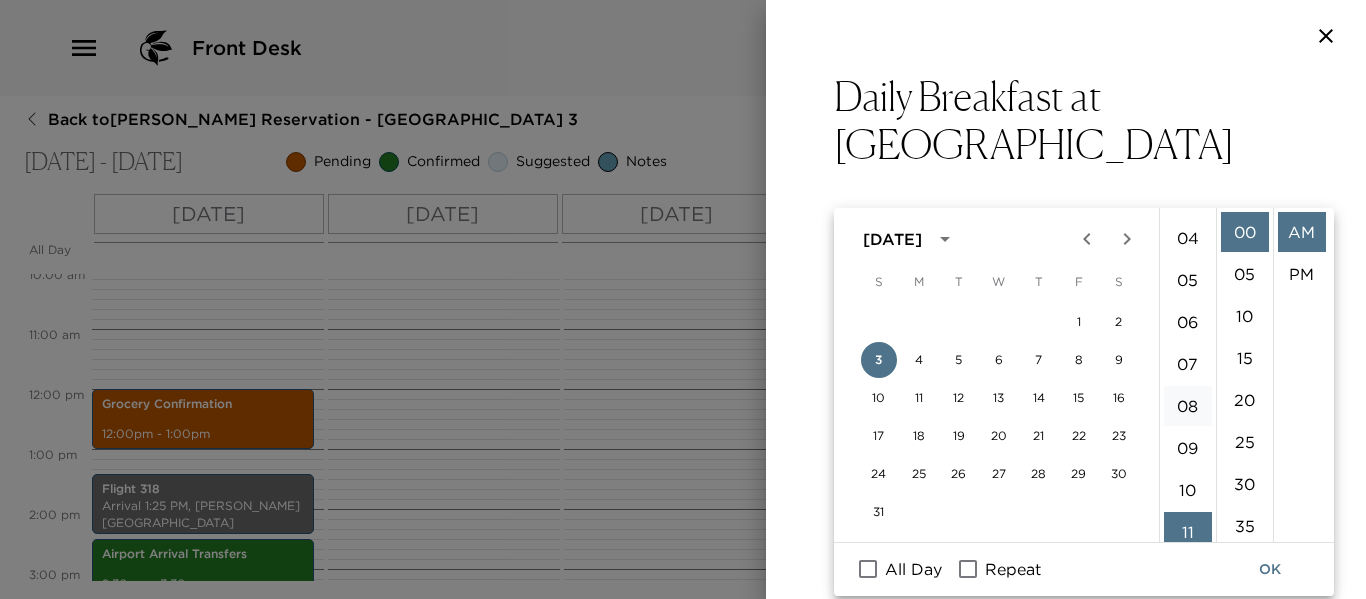 click on "08" at bounding box center (1188, 406) 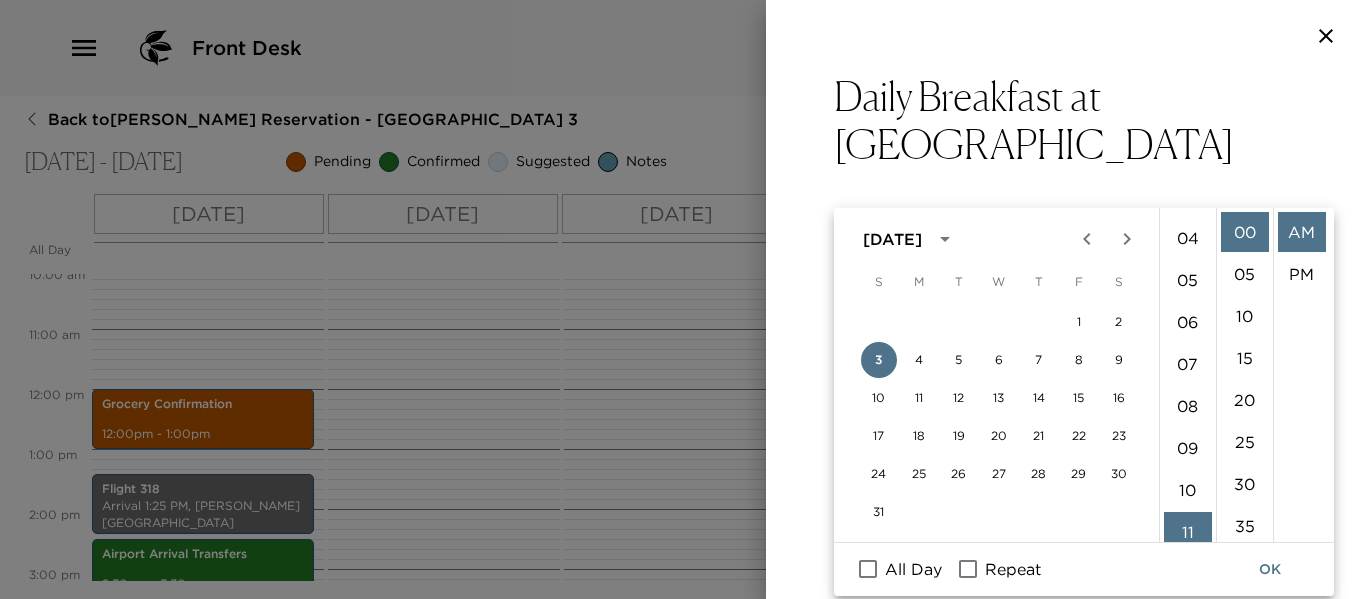 type on "08/03/2025 08:00 AM" 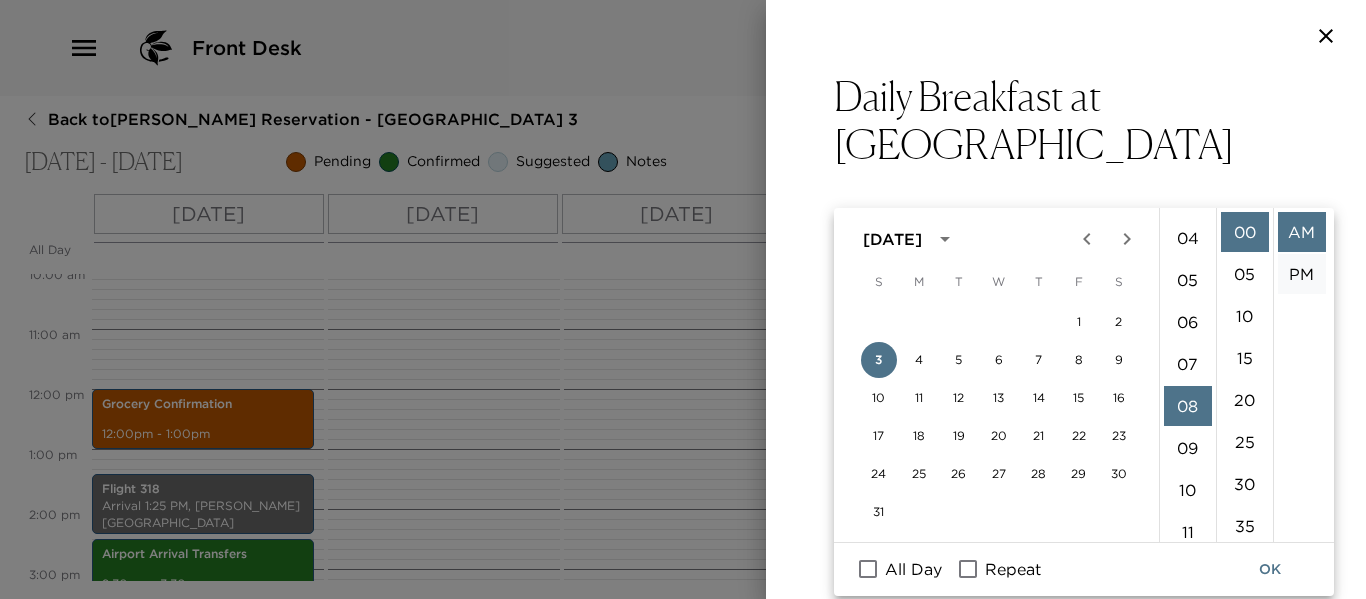 scroll, scrollTop: 336, scrollLeft: 0, axis: vertical 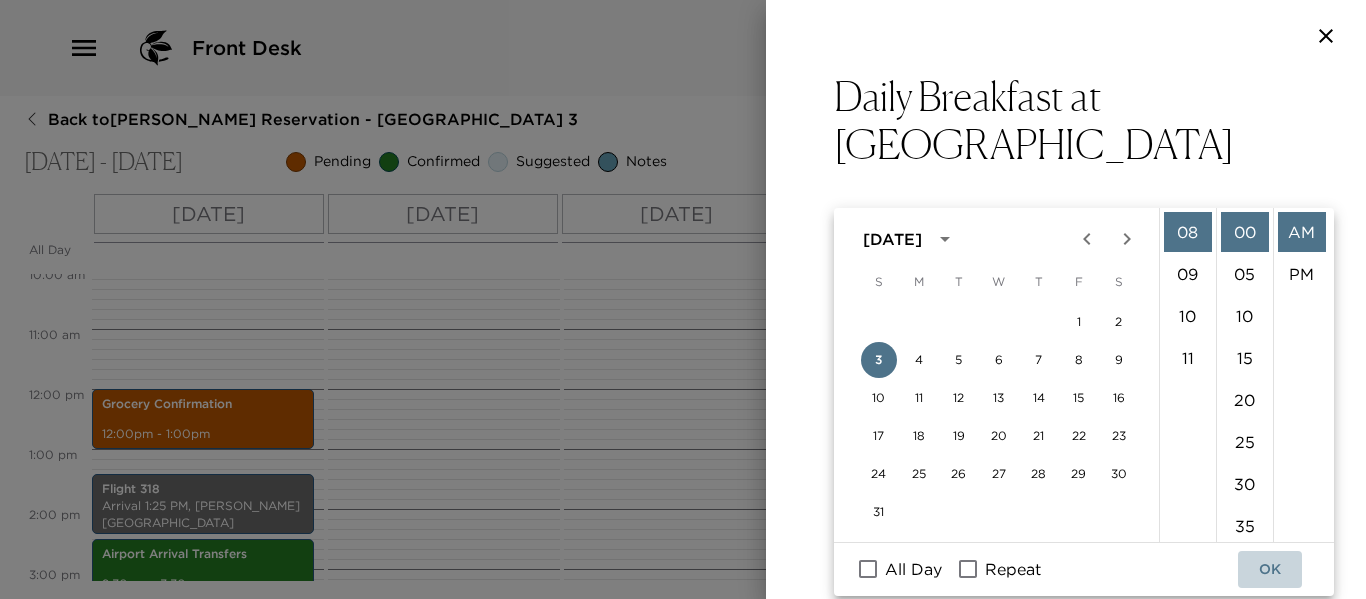 click on "OK" at bounding box center (1270, 569) 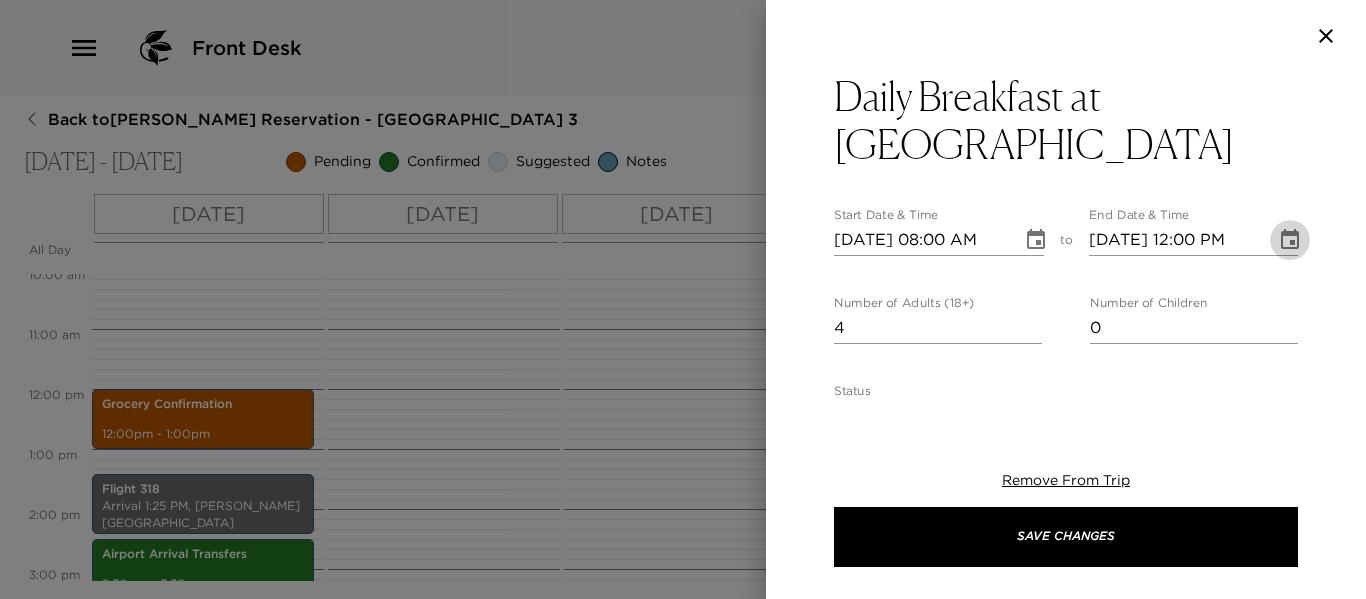 click 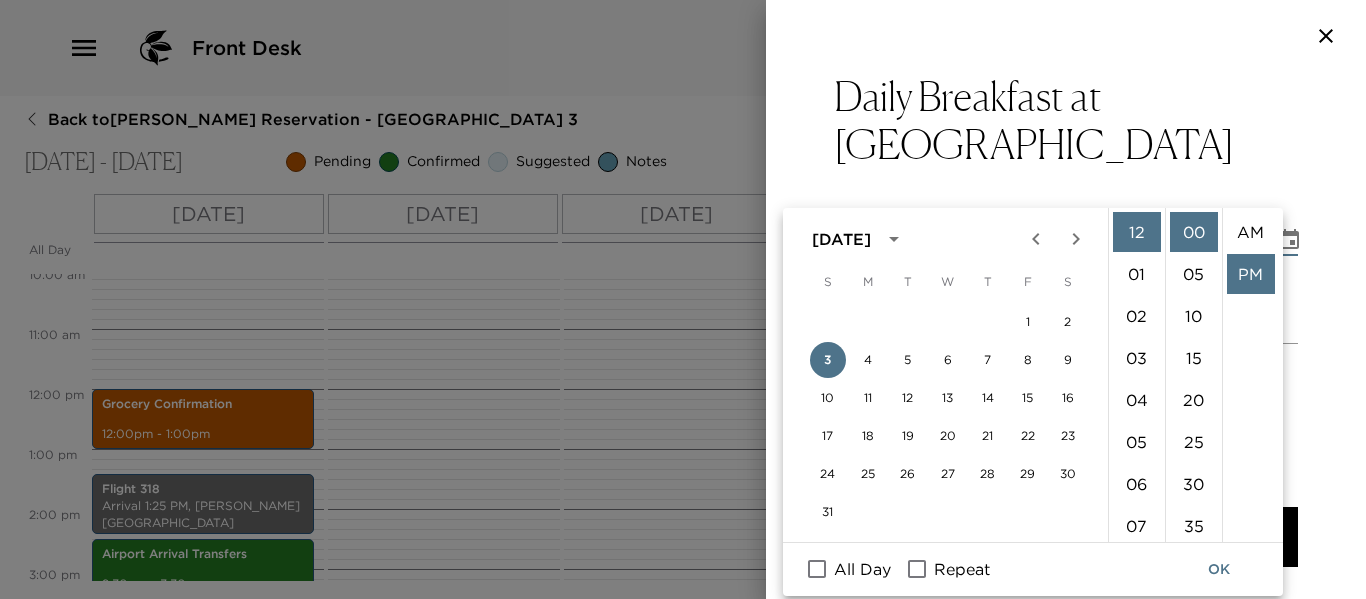 scroll, scrollTop: 42, scrollLeft: 0, axis: vertical 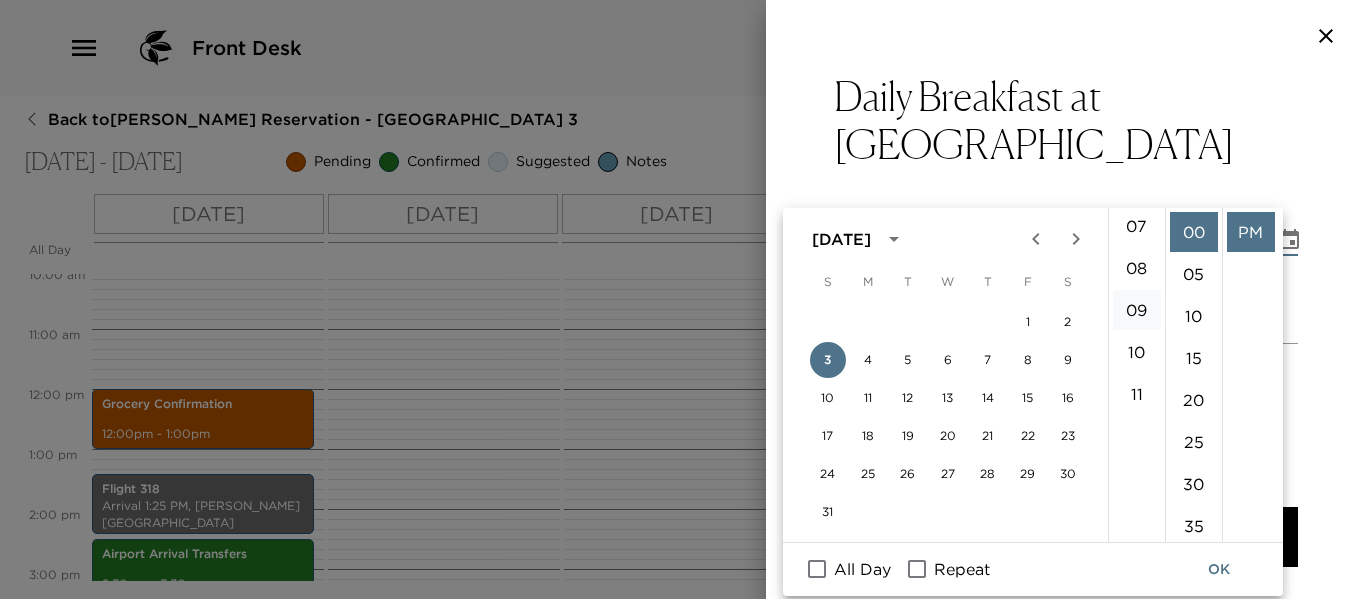 click on "09" at bounding box center [1137, 310] 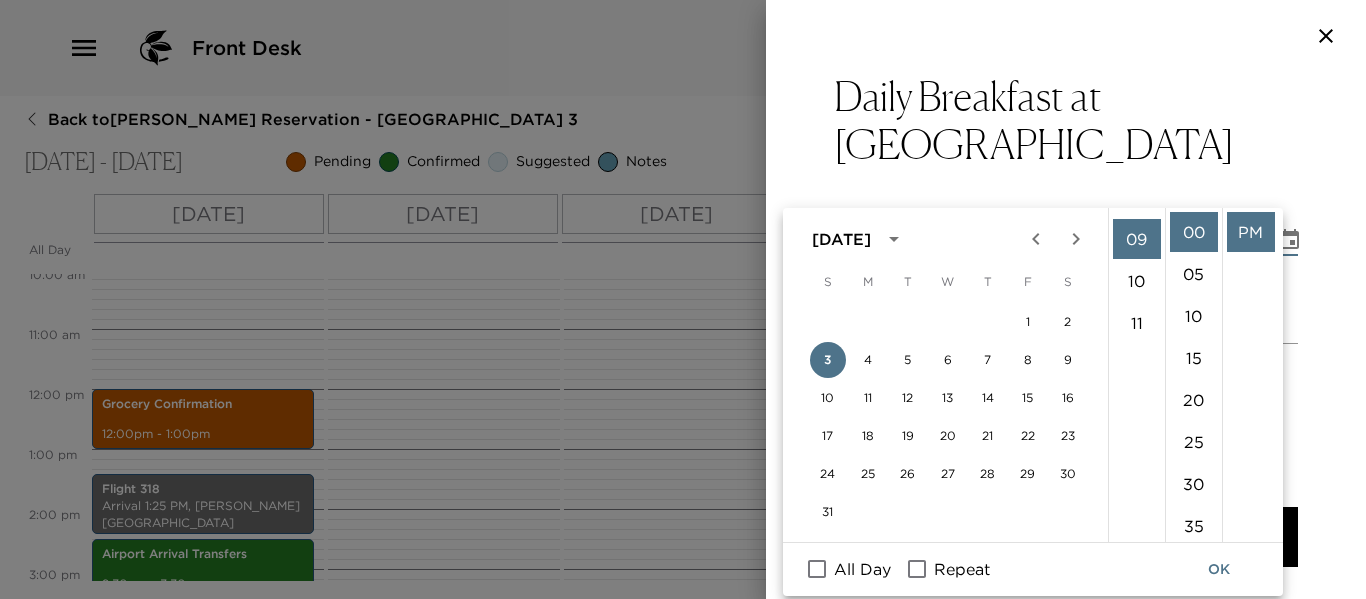 scroll, scrollTop: 378, scrollLeft: 0, axis: vertical 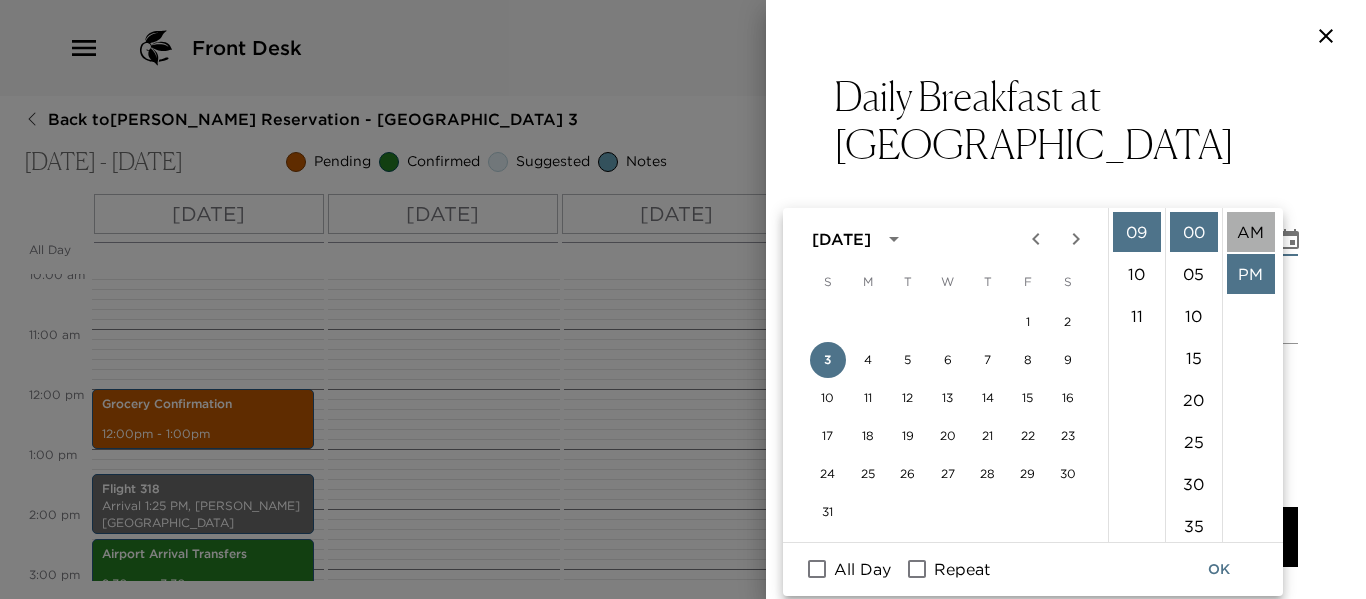 click on "AM" at bounding box center [1251, 232] 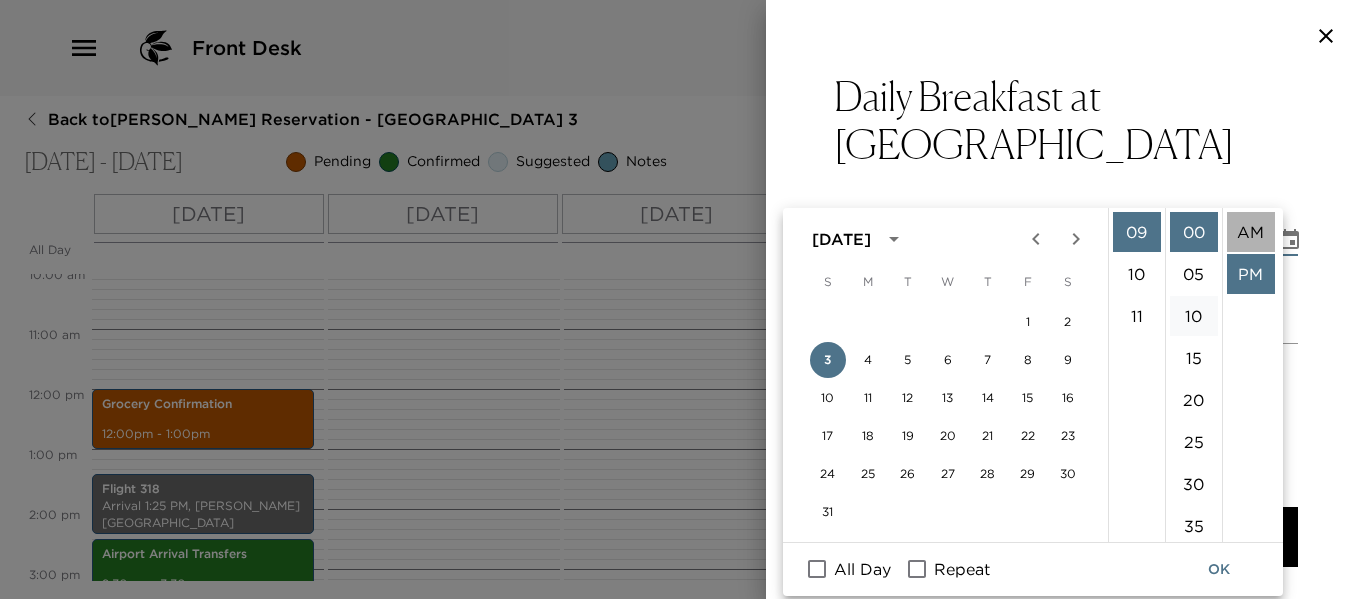 type on "08/03/2025 09:00 AM" 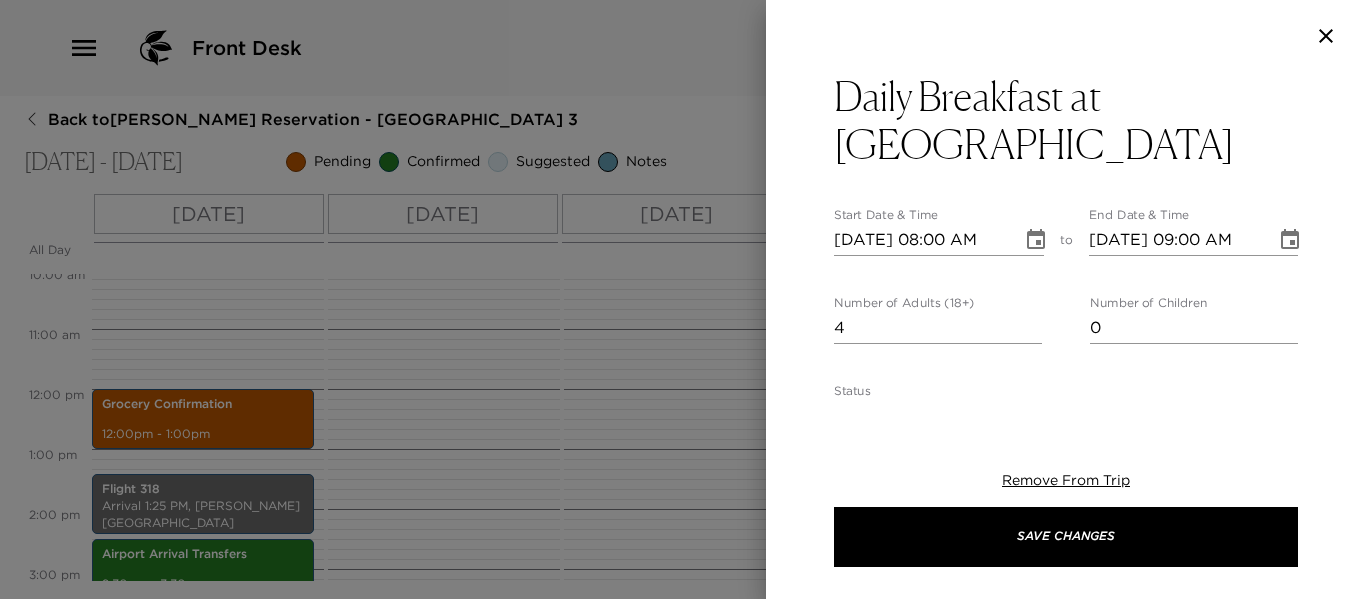 click on "Front Desk Back to  John Spellman Reservation - Beach House 3 Aug 02 - Aug 08, 2025 Pending Confirmed Suggested Notes Trip View Agenda View PDF View Print All Day Aug 02 Aug 03 Aug 04 Aug 05 Aug 06 Aug 07 Aug 08 12:00 AM 1:00 AM 2:00 AM 3:00 AM 4:00 AM 5:00 AM 6:00 AM 7:00 AM 8:00 AM 9:00 AM 10:00 AM 11:00 AM 12:00 PM 1:00 PM 2:00 PM 3:00 PM 4:00 PM 5:00 PM 6:00 PM 7:00 PM 8:00 PM 9:00 PM 10:00 PM 11:00 PM Grocery Confirmation 12:00pm - 1:00pm Flight 318 Arrival 1:25 PM, Robert L. Bradshaw International Airport Airport Arrival Transfers 2:30pm - 3:30pm Flight 318 Departure 2:30 PM, Robert L. Bradshaw International Airport Clone Custom Daily ​ Results (2) Daily Lunch at Eden Daily Breakfast at Eden Daily Breakfast at Eden Start Date & Time 08/03/2025 08:00 AM to End Date & Time 08/03/2025 09:00 AM Number of Adults (18+) 4 Number of Children 0 Status Confirmed Confirmed Hide From Member Request Transportation Concierge Notes x Cost ​ x Address ​ Nevis x Phone Number ​ (869) 469-7900 Email ​ Website" at bounding box center (683, 299) 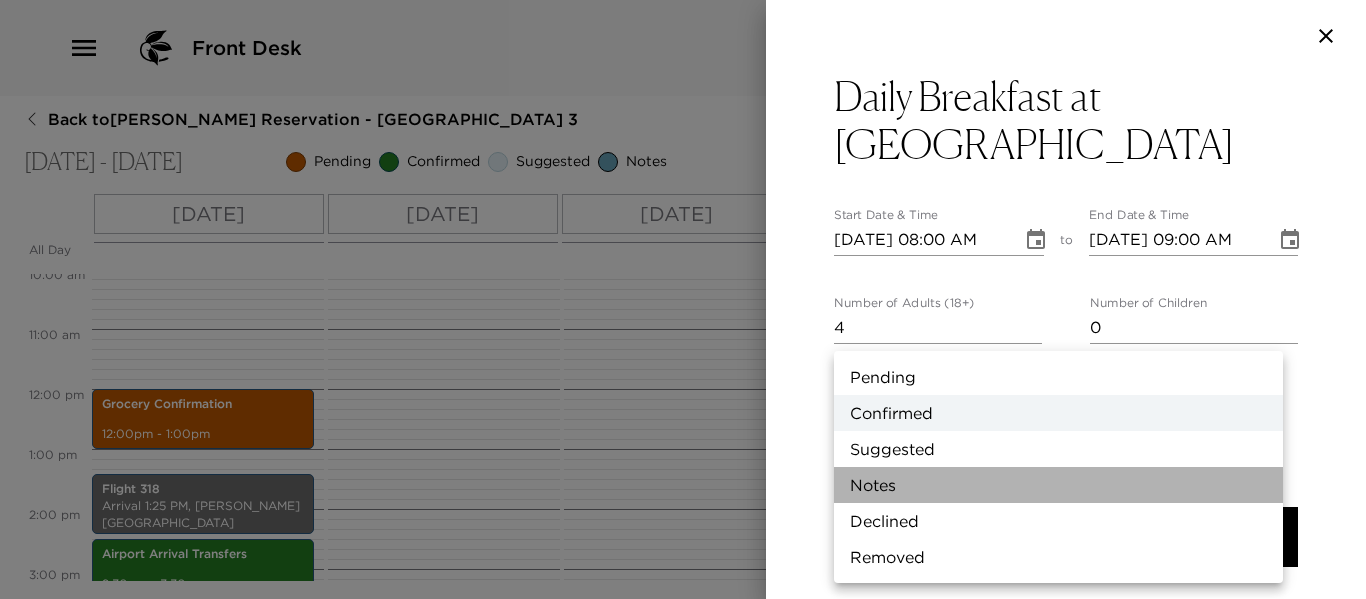 click on "Notes" at bounding box center [1058, 485] 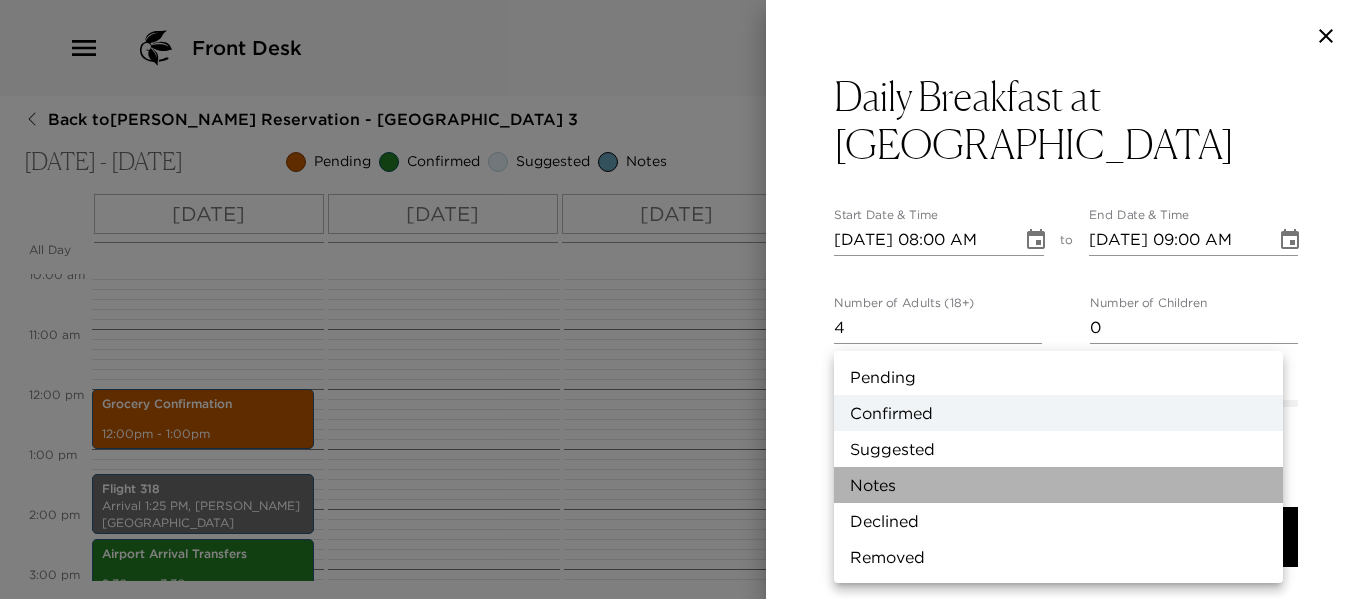 type on "Concierge Note" 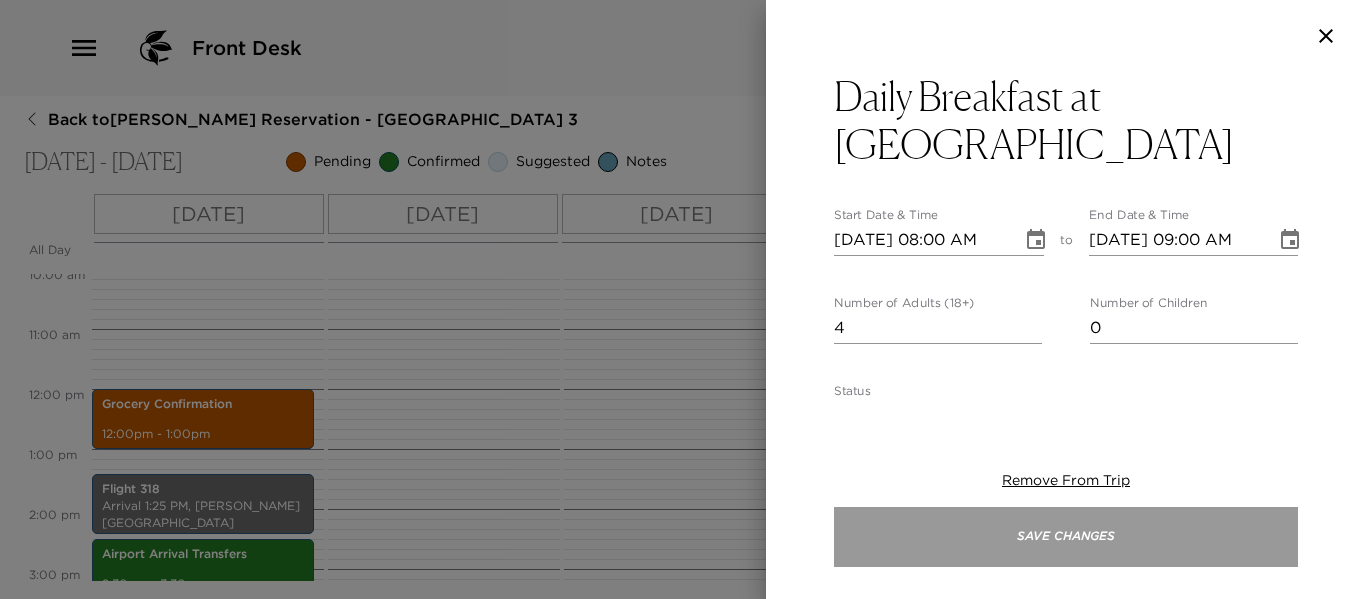 click on "Save Changes" at bounding box center [1066, 537] 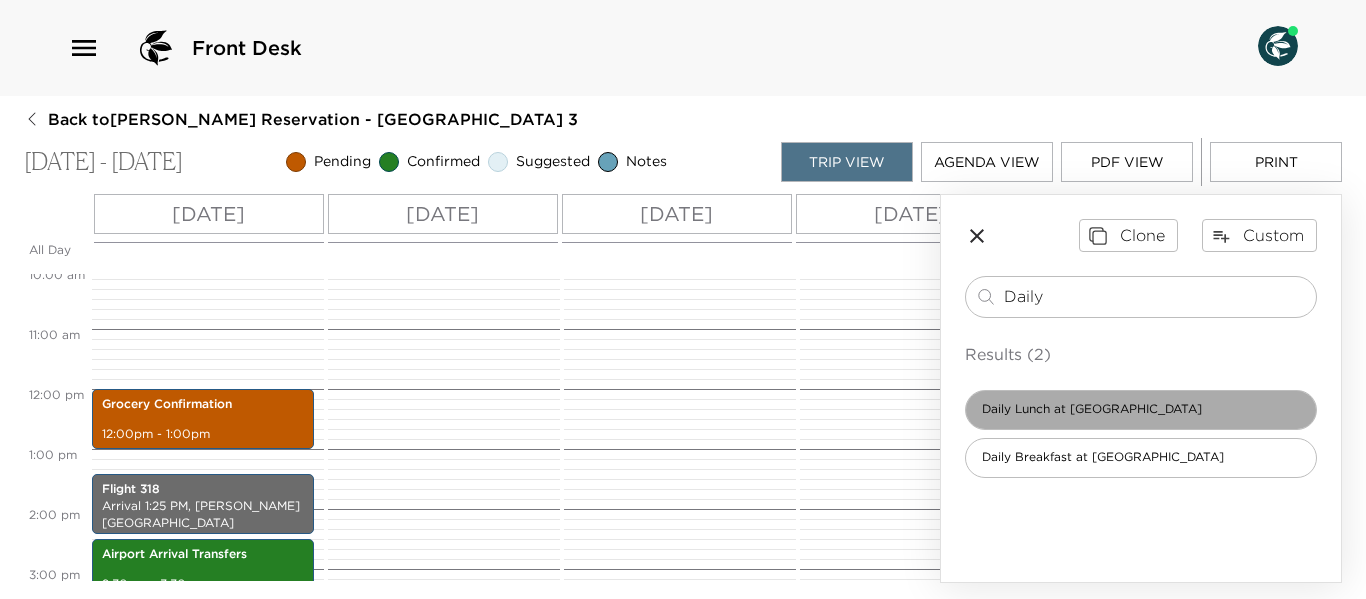click on "Daily Lunch at Eden" at bounding box center [1141, 410] 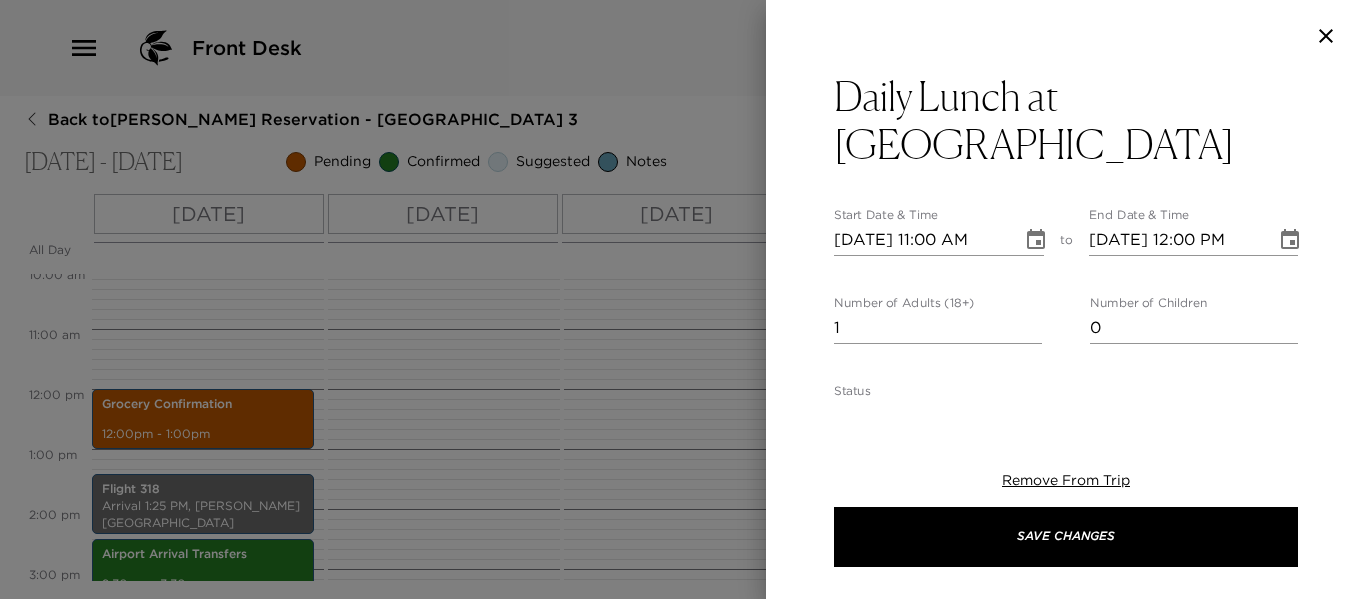 type on "$25 - A simple, light lunch menu is available at Eden, offering fresh salads, sandwiches and light fare with local ingredients and fresh catch." 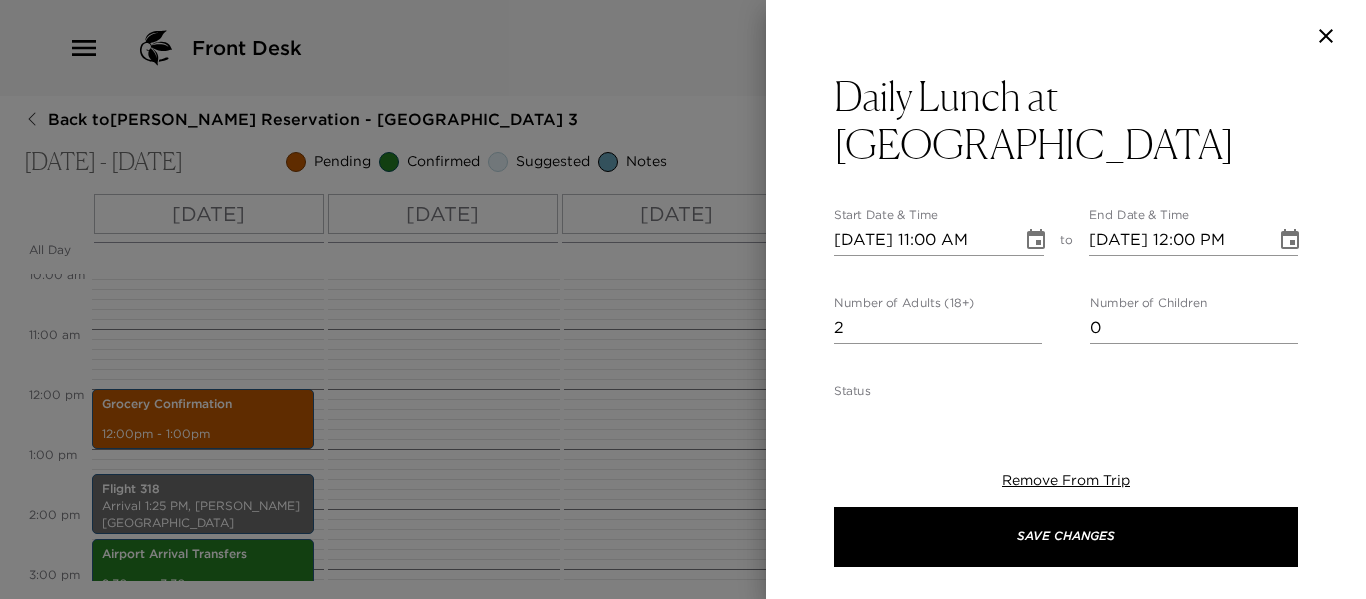 click on "2" at bounding box center [938, 328] 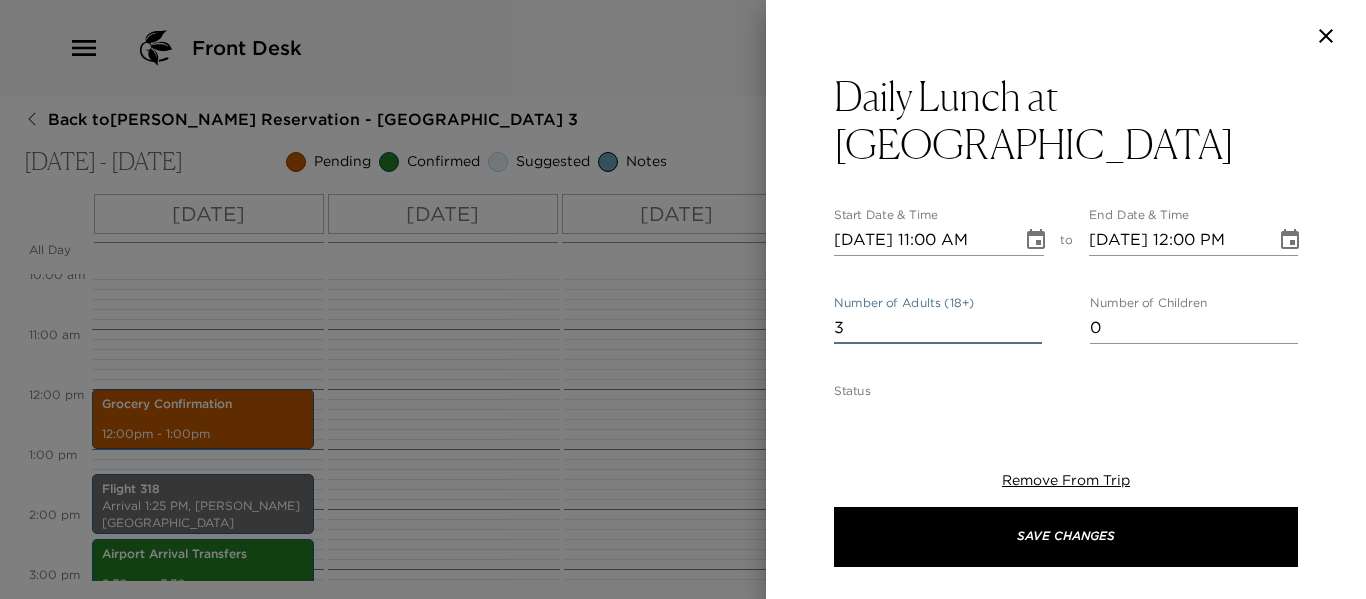 click on "3" at bounding box center [938, 328] 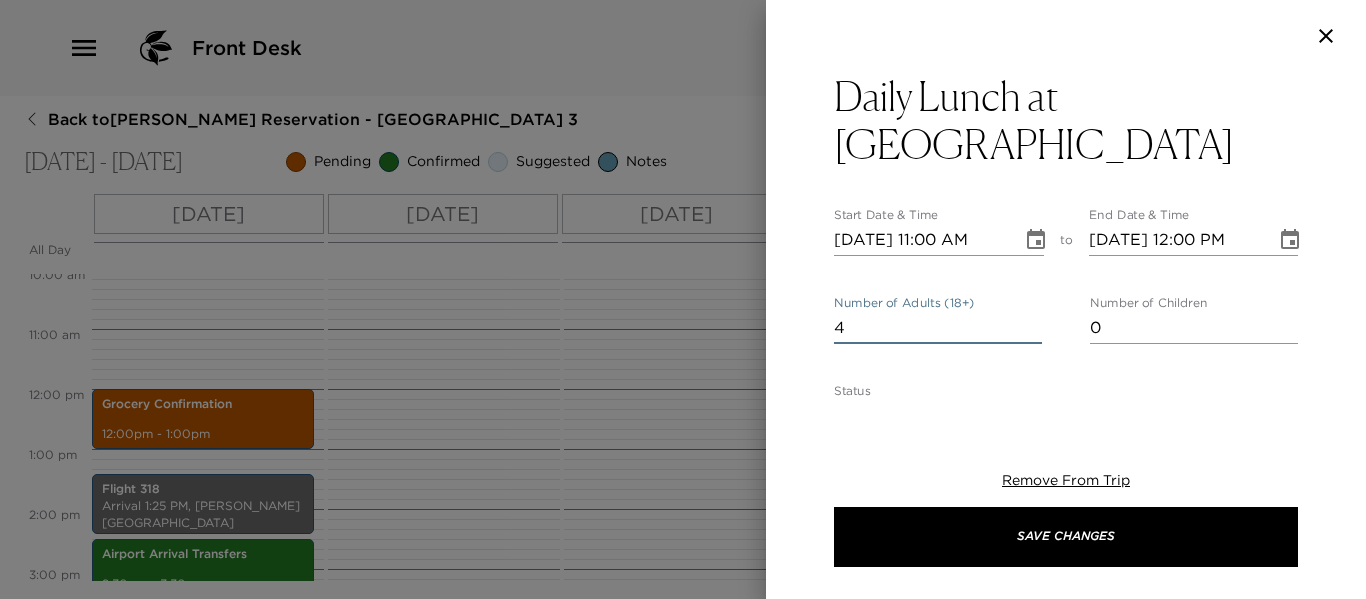 click 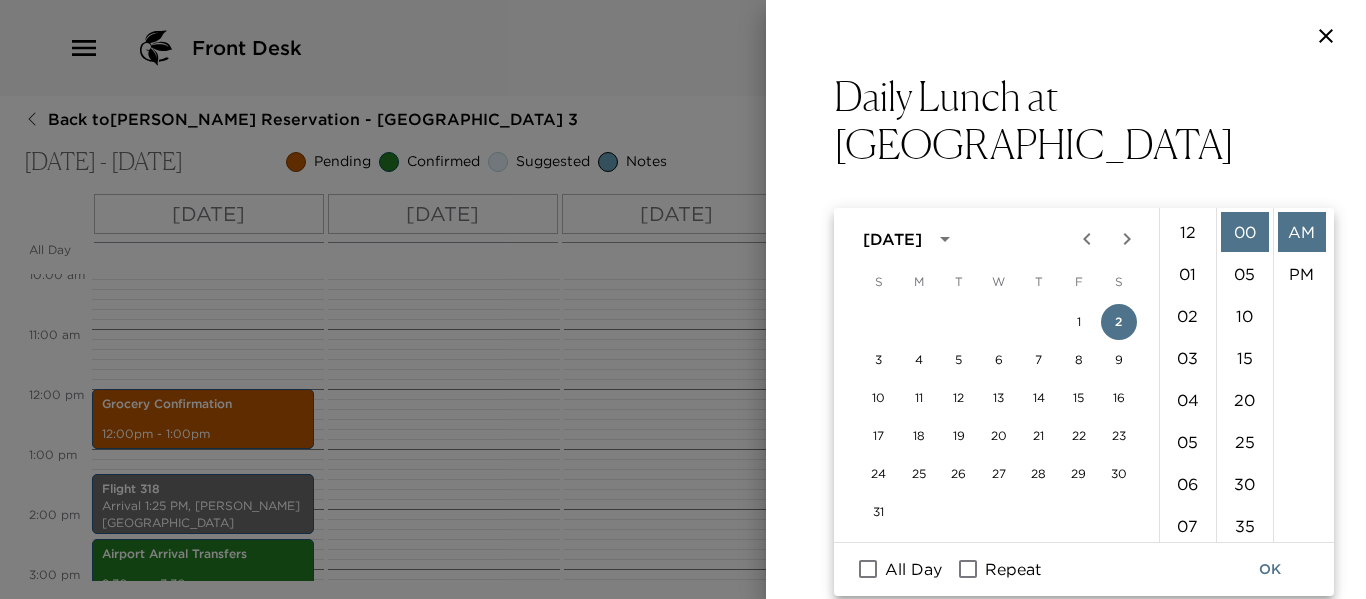 scroll, scrollTop: 462, scrollLeft: 0, axis: vertical 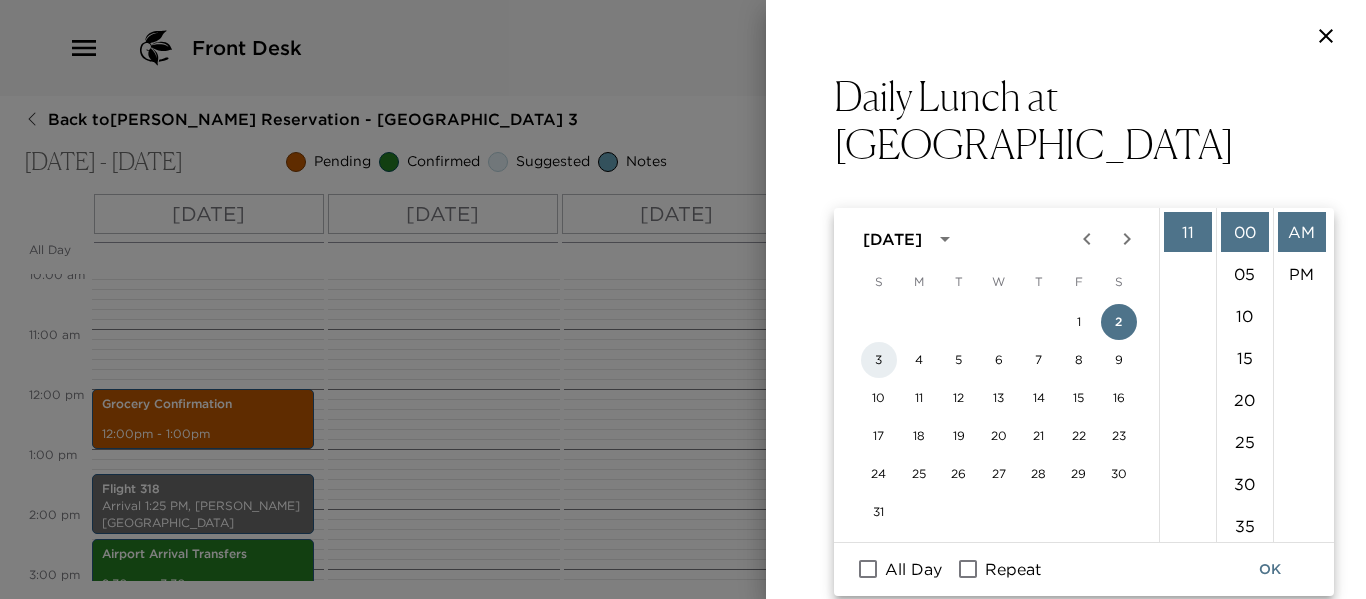 click on "3" at bounding box center [879, 360] 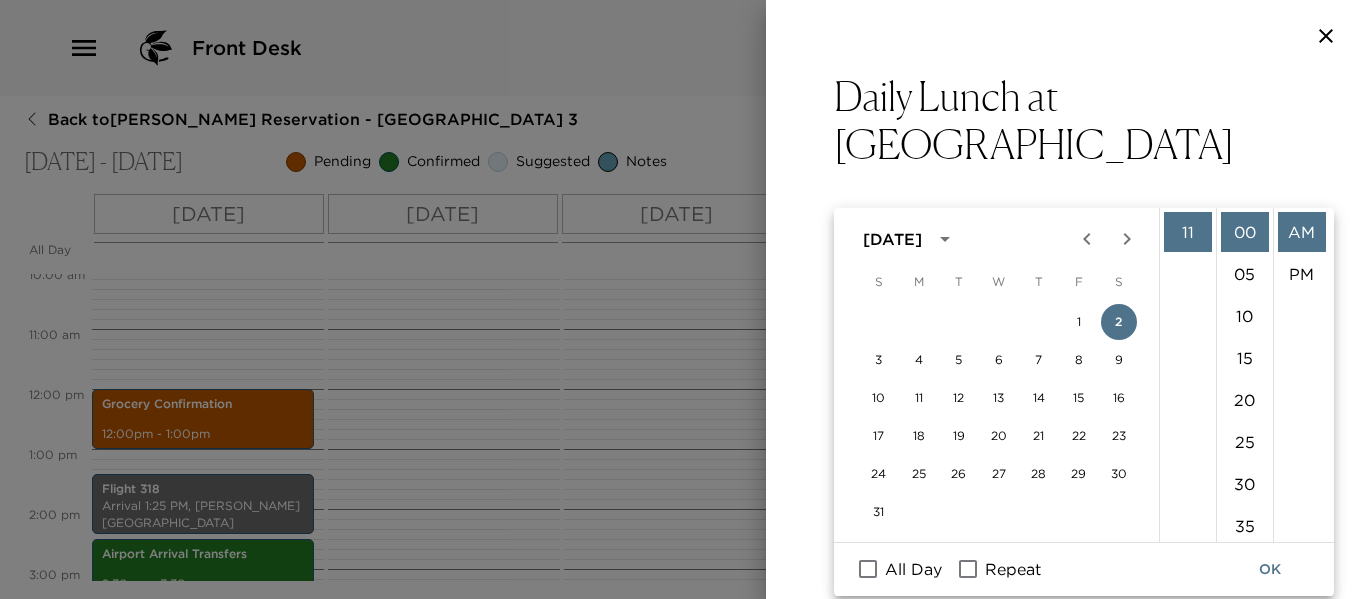 type on "08/03/2025 11:00 AM" 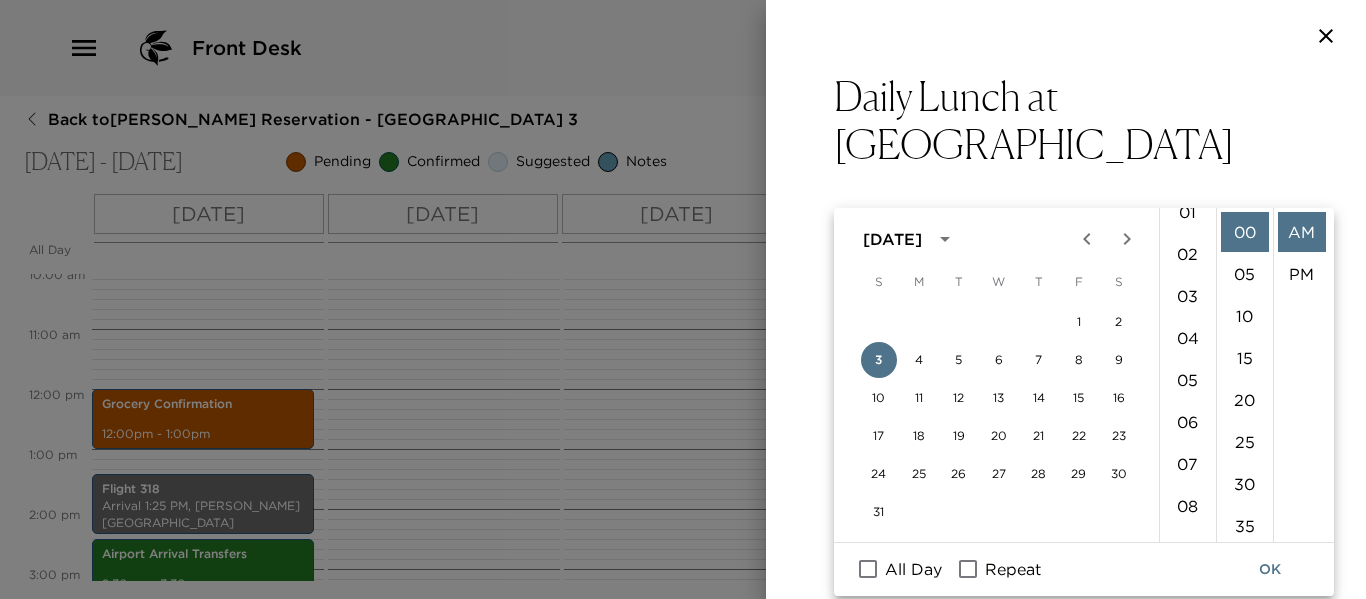 scroll, scrollTop: 0, scrollLeft: 0, axis: both 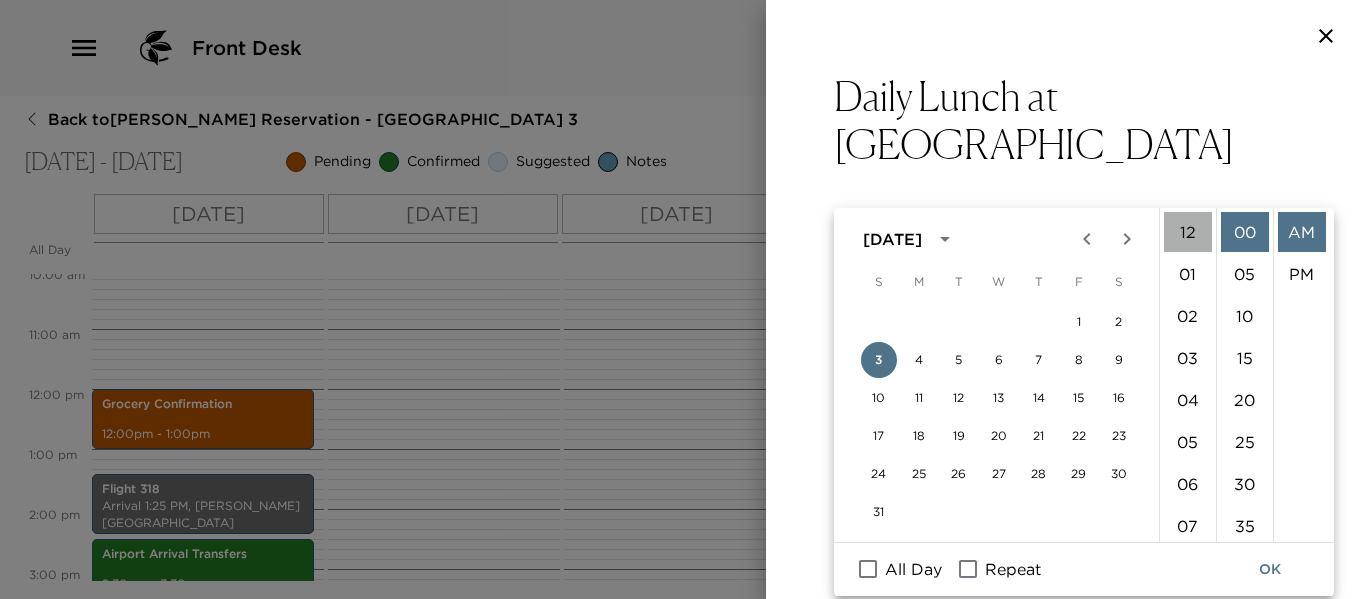 click on "12" at bounding box center (1188, 232) 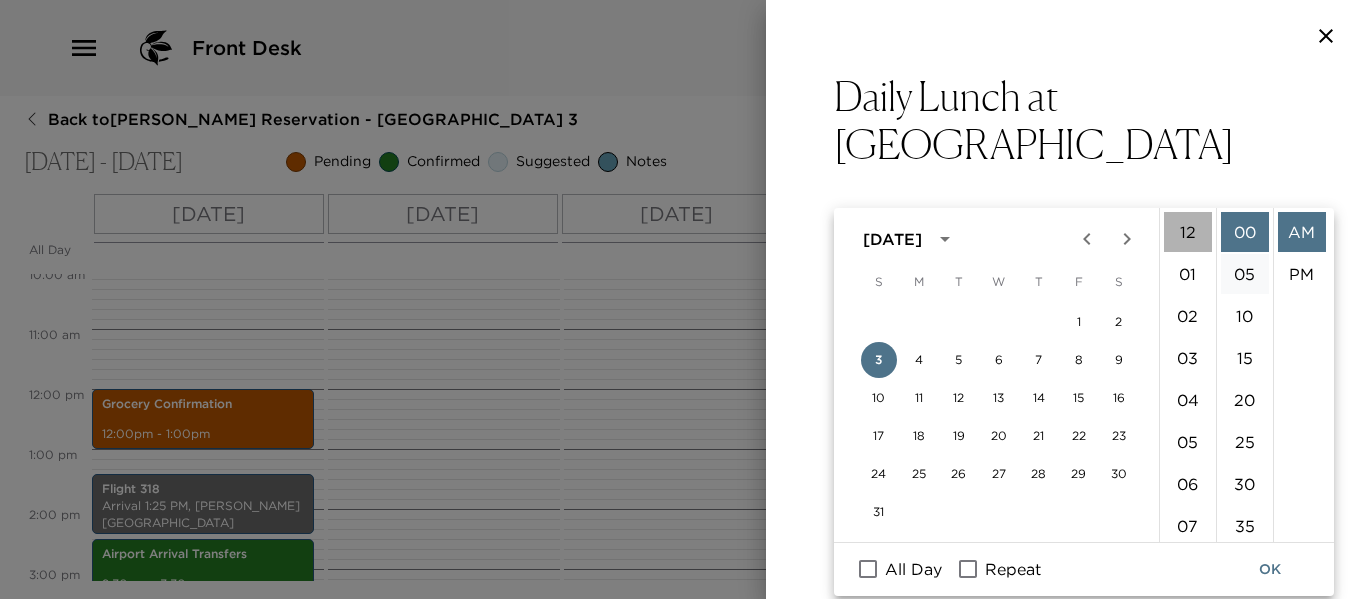 click on "PM" at bounding box center [1302, 274] 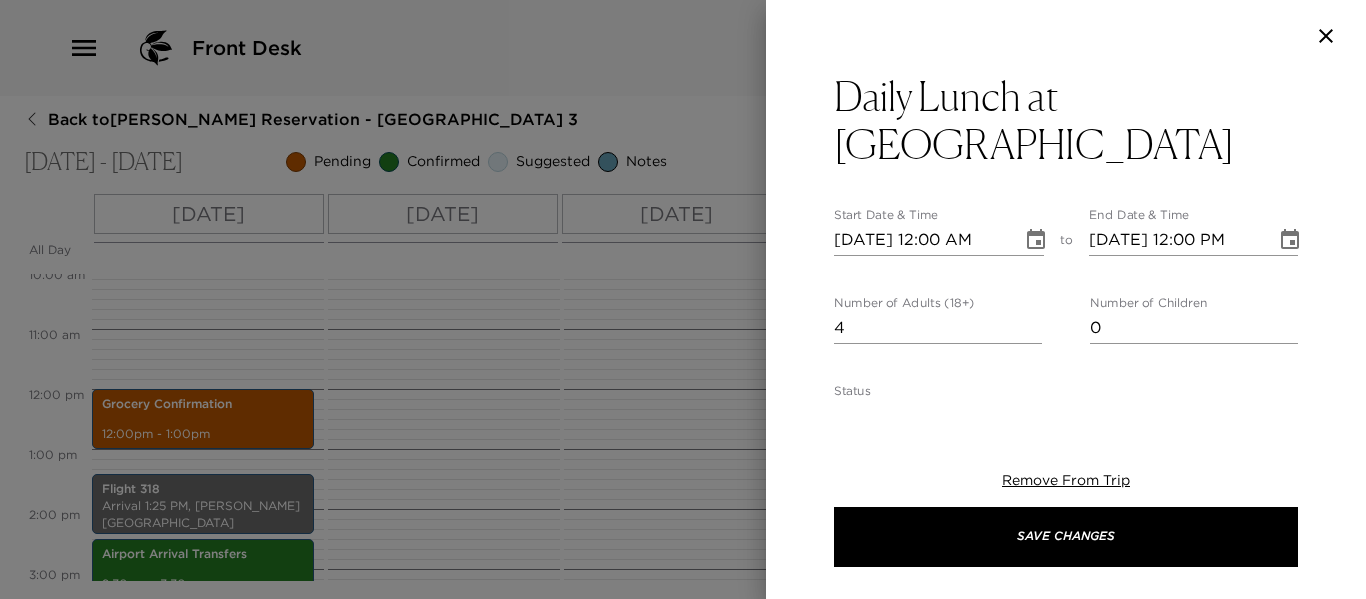 type on "08/03/2025 12:00 PM" 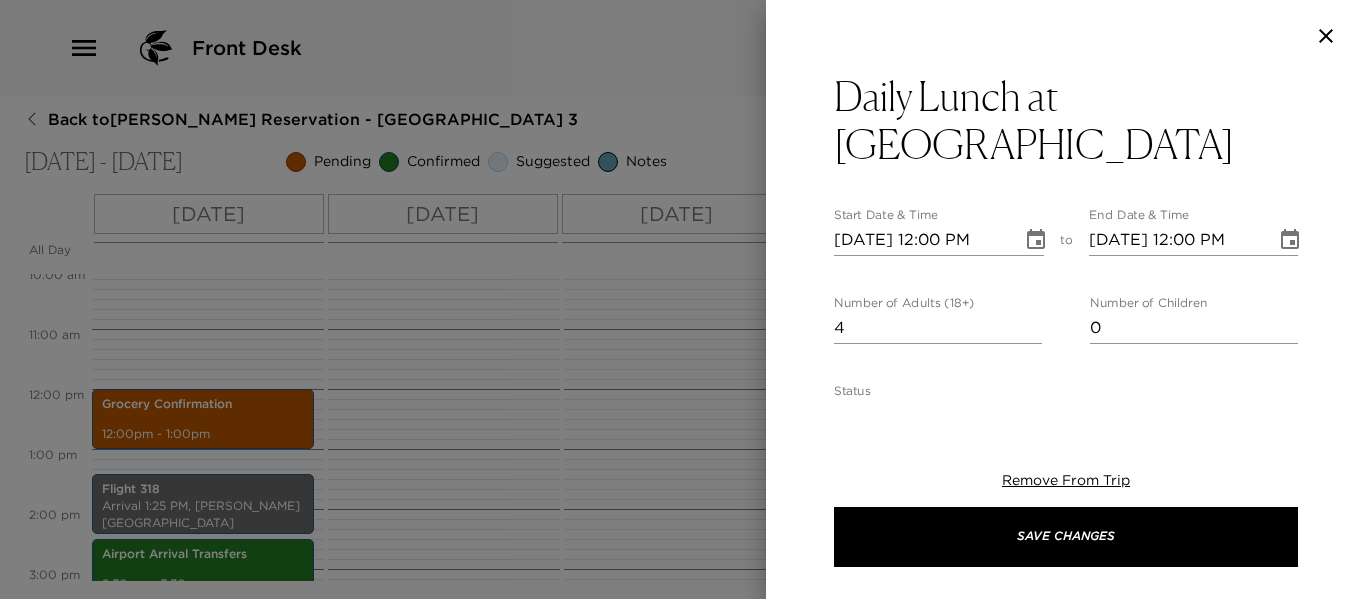 scroll, scrollTop: 42, scrollLeft: 0, axis: vertical 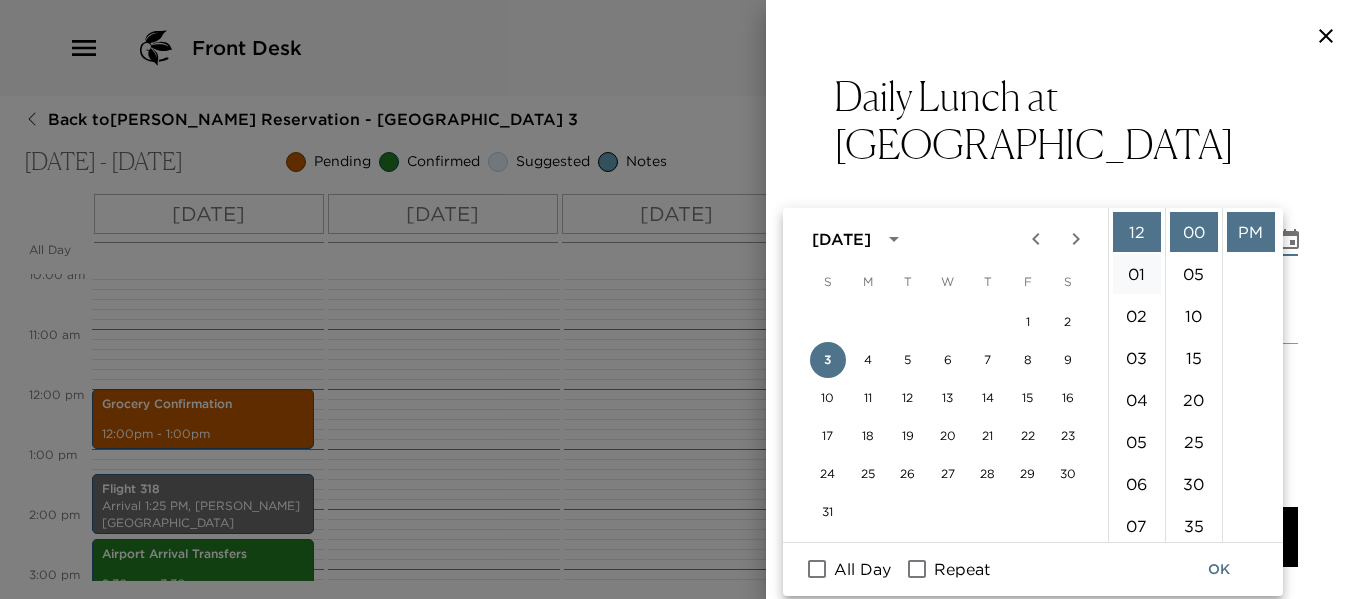 click on "01" at bounding box center (1137, 274) 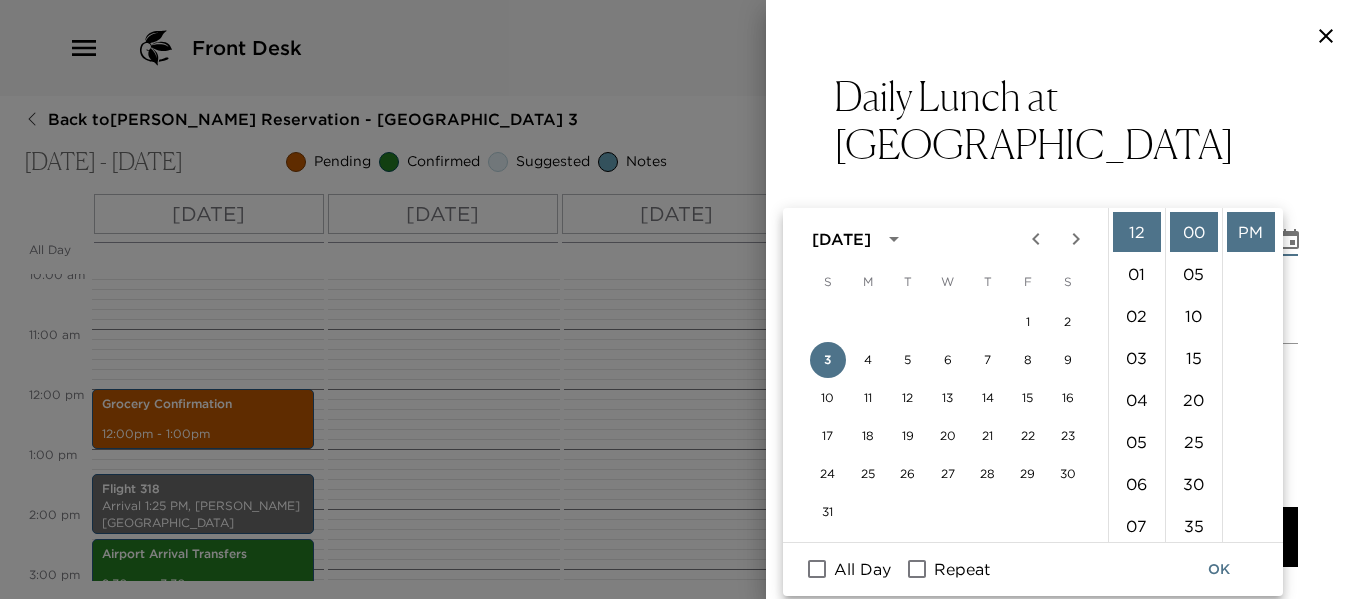 type on "08/03/2025 01:00 PM" 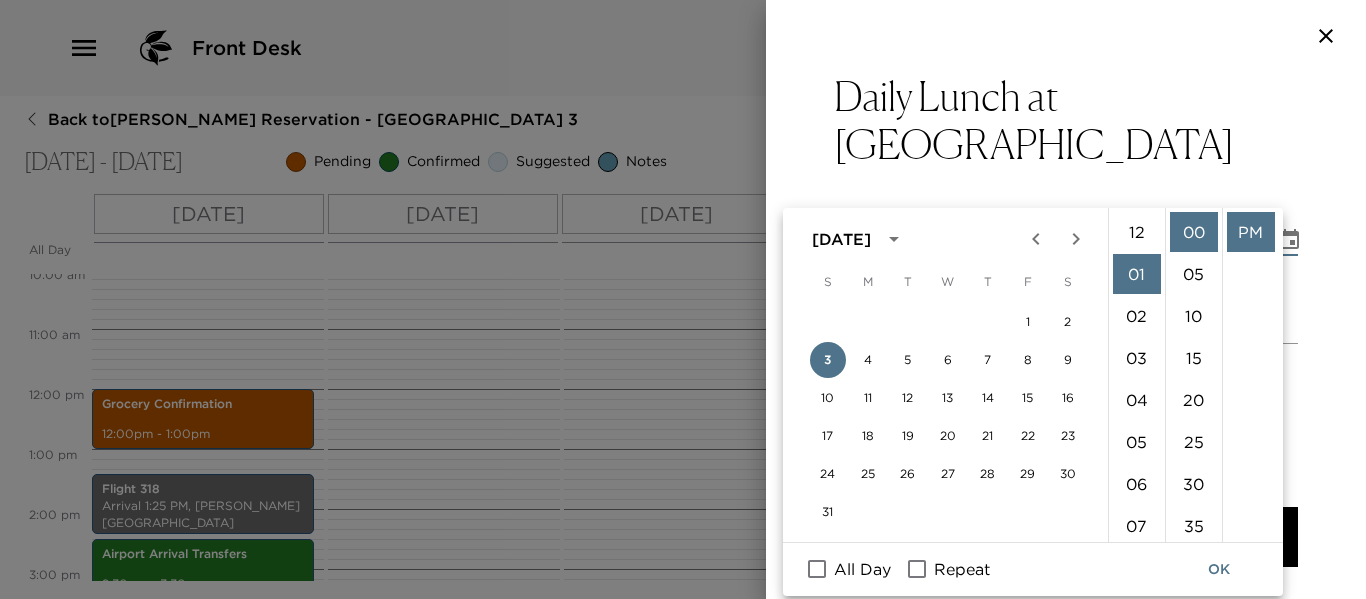 scroll, scrollTop: 42, scrollLeft: 0, axis: vertical 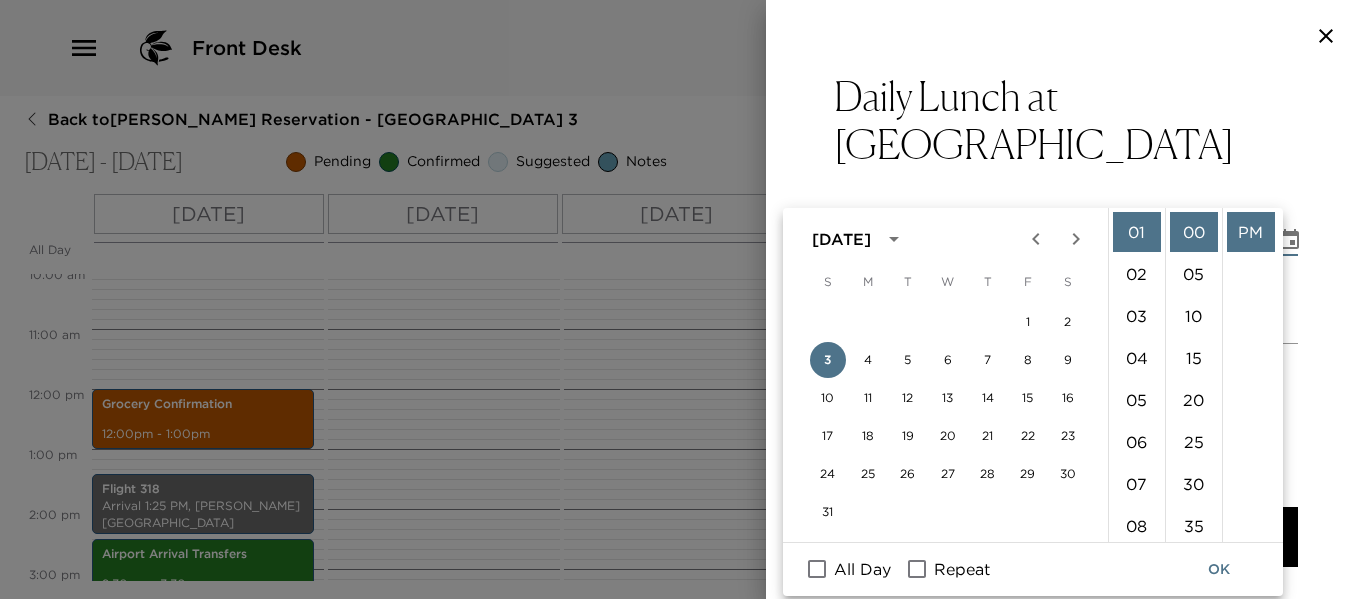 click on "OK" at bounding box center [1219, 569] 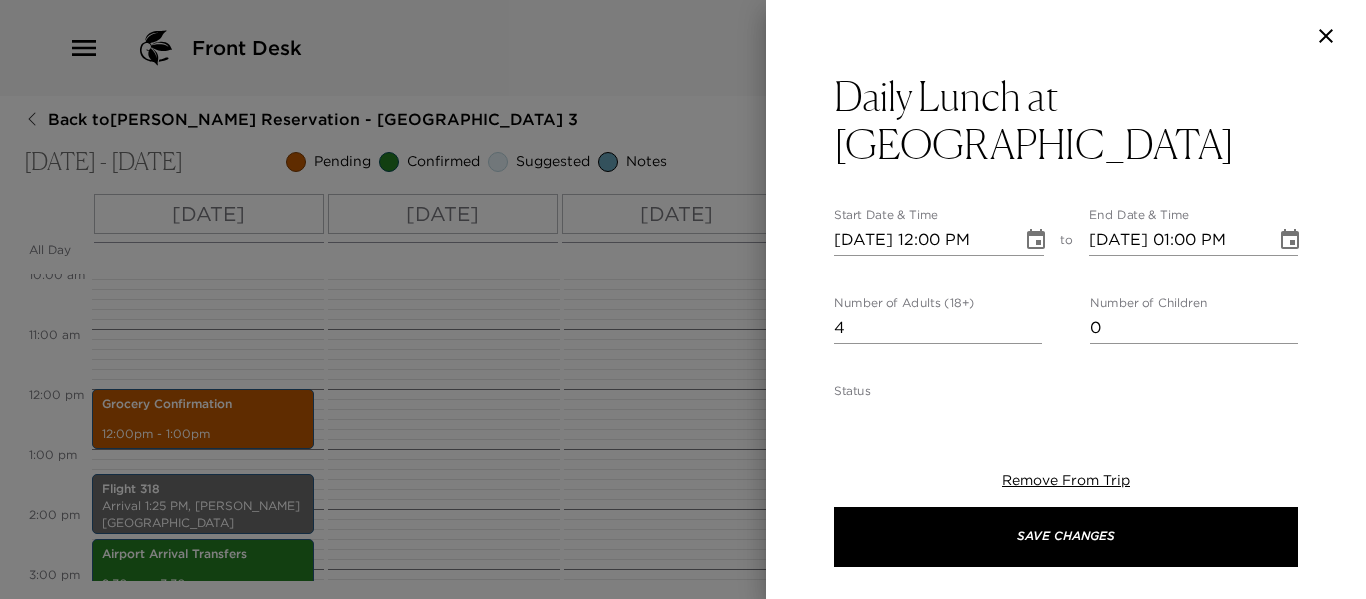click on "Front Desk Back to  John Spellman Reservation - Beach House 3 Aug 02 - Aug 08, 2025 Pending Confirmed Suggested Notes Trip View Agenda View PDF View Print All Day Aug 02 Aug 03 Aug 04 Aug 05 Aug 06 Aug 07 Aug 08 12:00 AM 1:00 AM 2:00 AM 3:00 AM 4:00 AM 5:00 AM 6:00 AM 7:00 AM 8:00 AM 9:00 AM 10:00 AM 11:00 AM 12:00 PM 1:00 PM 2:00 PM 3:00 PM 4:00 PM 5:00 PM 6:00 PM 7:00 PM 8:00 PM 9:00 PM 10:00 PM 11:00 PM Grocery Confirmation 12:00pm - 1:00pm Flight 318 Arrival 1:25 PM, Robert L. Bradshaw International Airport Airport Arrival Transfers 2:30pm - 3:30pm Daily Breakfast at Eden 8:00am - 9:00am Flight 318 Departure 2:30 PM, Robert L. Bradshaw International Airport Clone Custom Daily ​ Results (2) Daily Lunch at Eden Daily Breakfast at Eden Daily Lunch at Eden Start Date & Time 08/03/2025 12:00 PM to End Date & Time 08/03/2025 01:00 PM Number of Adults (18+) 4 Number of Children 0 Status Confirmed Confirmed Hide From Member Request Transportation Concierge Notes x Cost ​ x Address ​ Nevis x Phone Number ​" at bounding box center [683, 299] 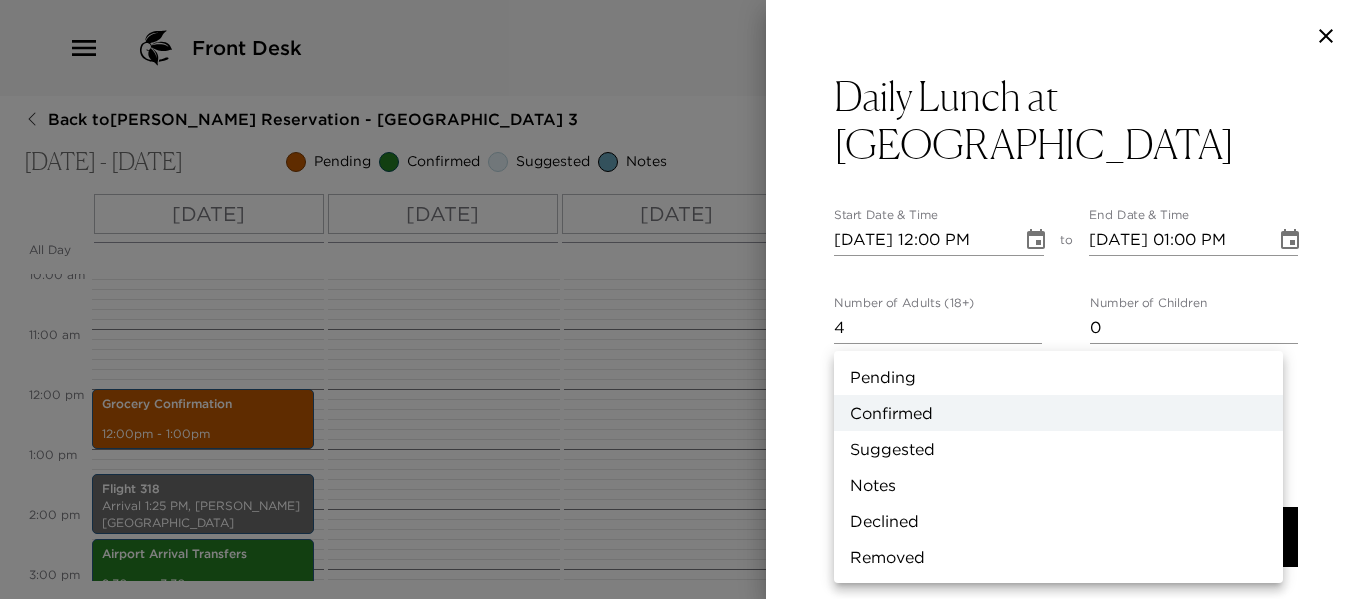 click on "Notes" at bounding box center [1058, 485] 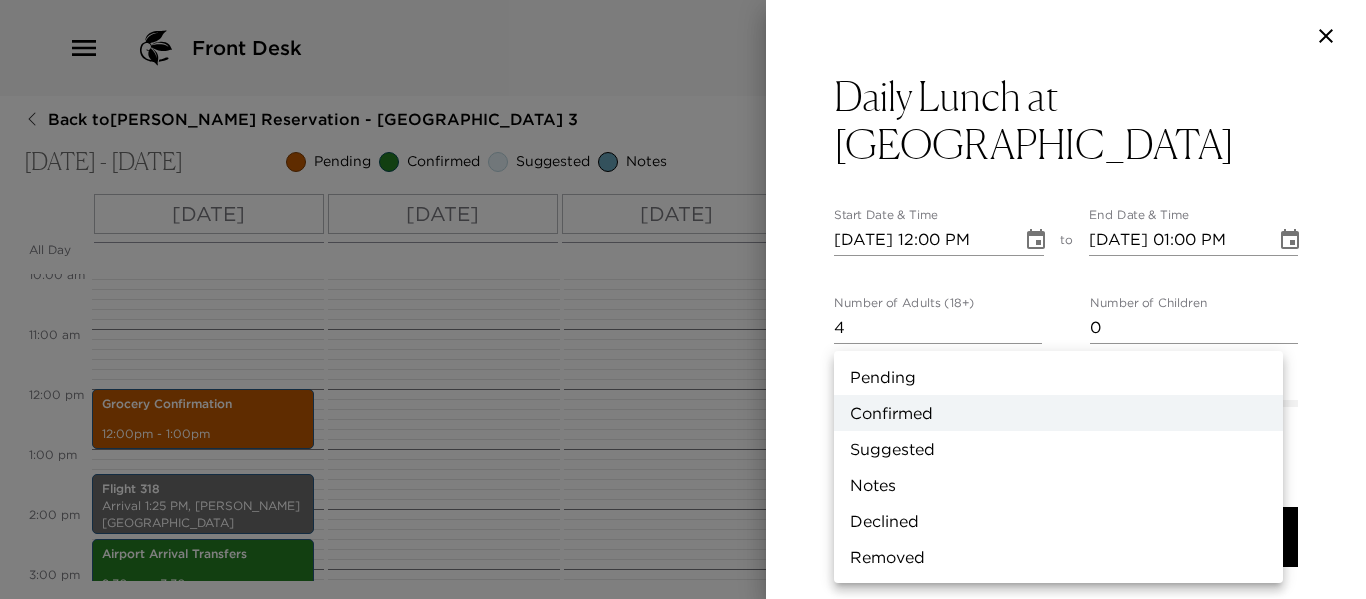 type on "Concierge Note" 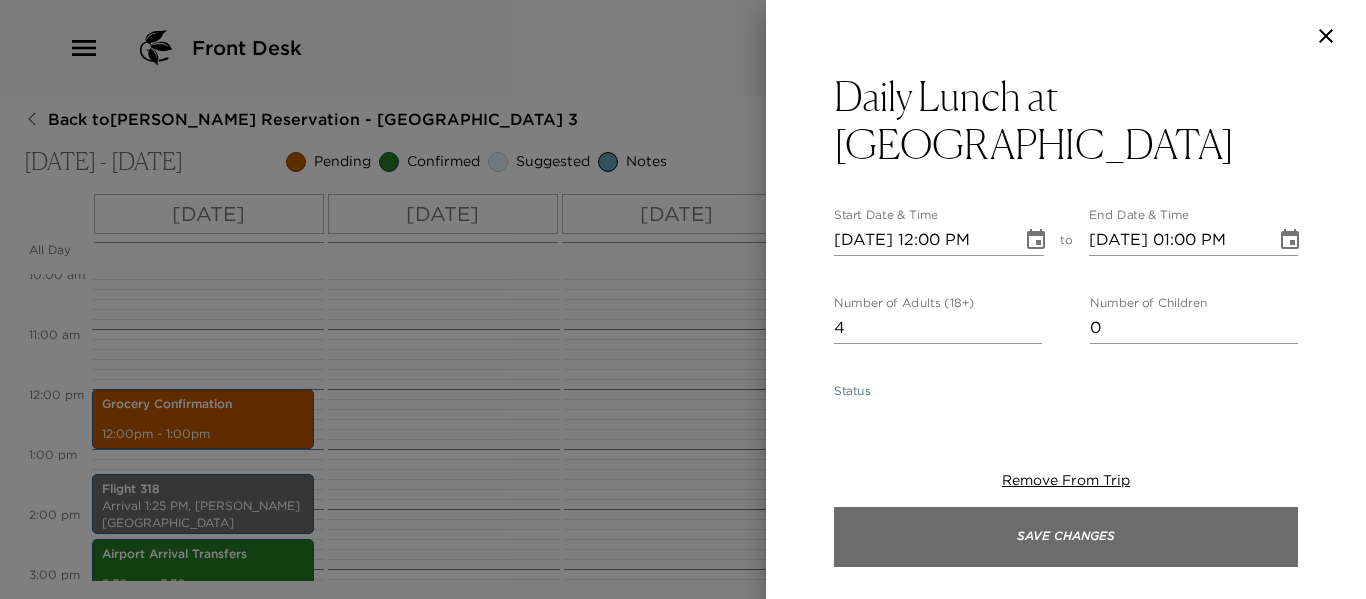 click on "Save Changes" at bounding box center (1066, 537) 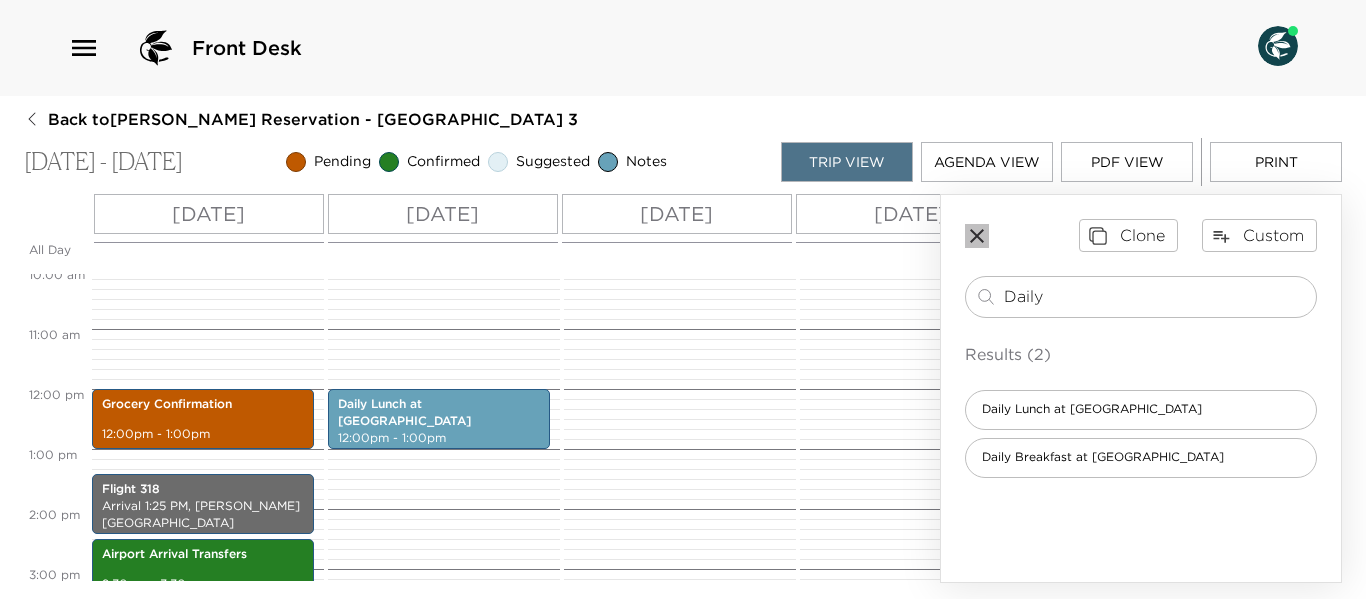 click 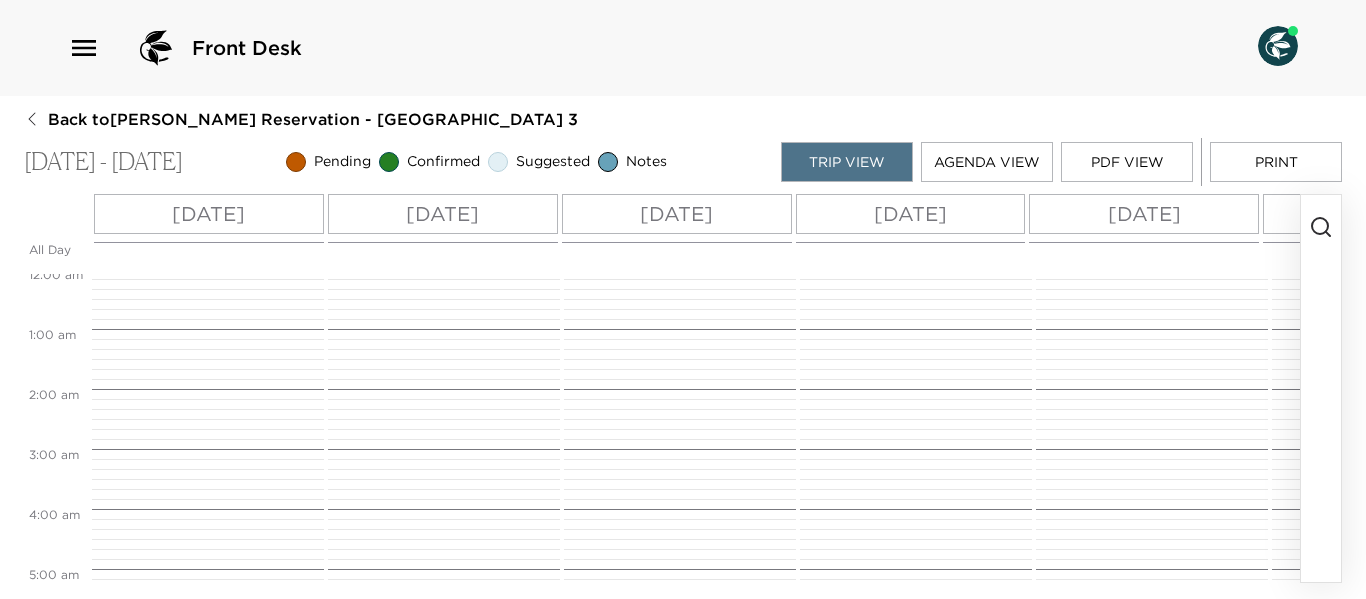 scroll, scrollTop: 0, scrollLeft: 0, axis: both 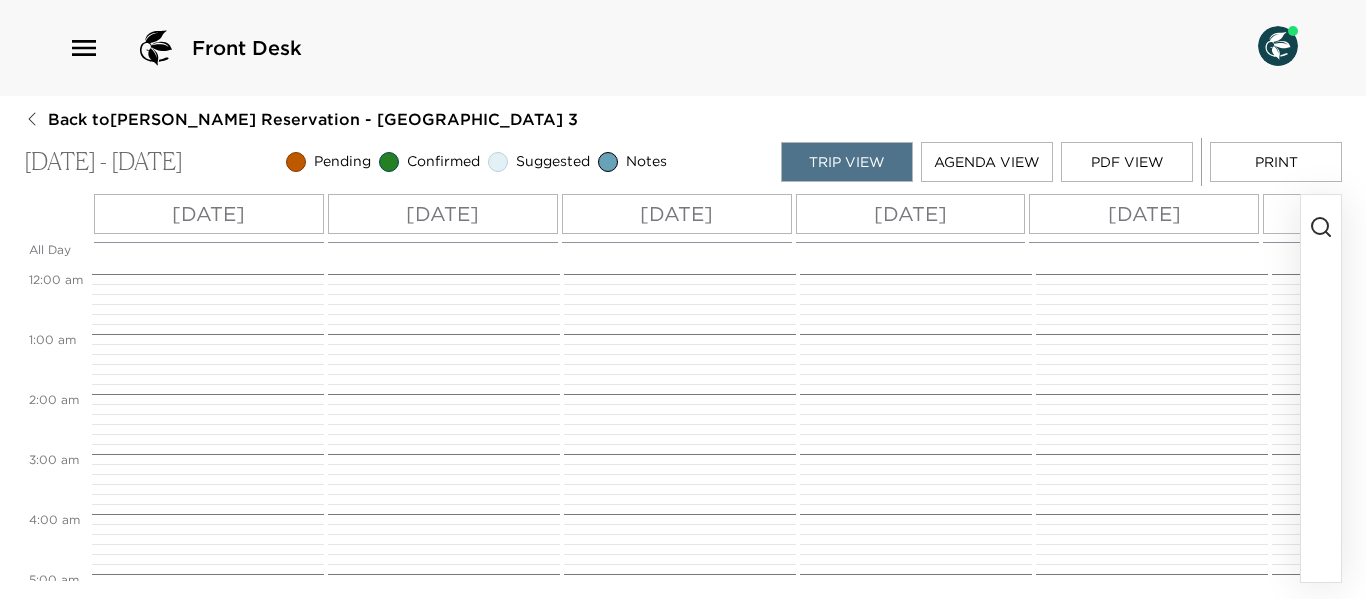 click 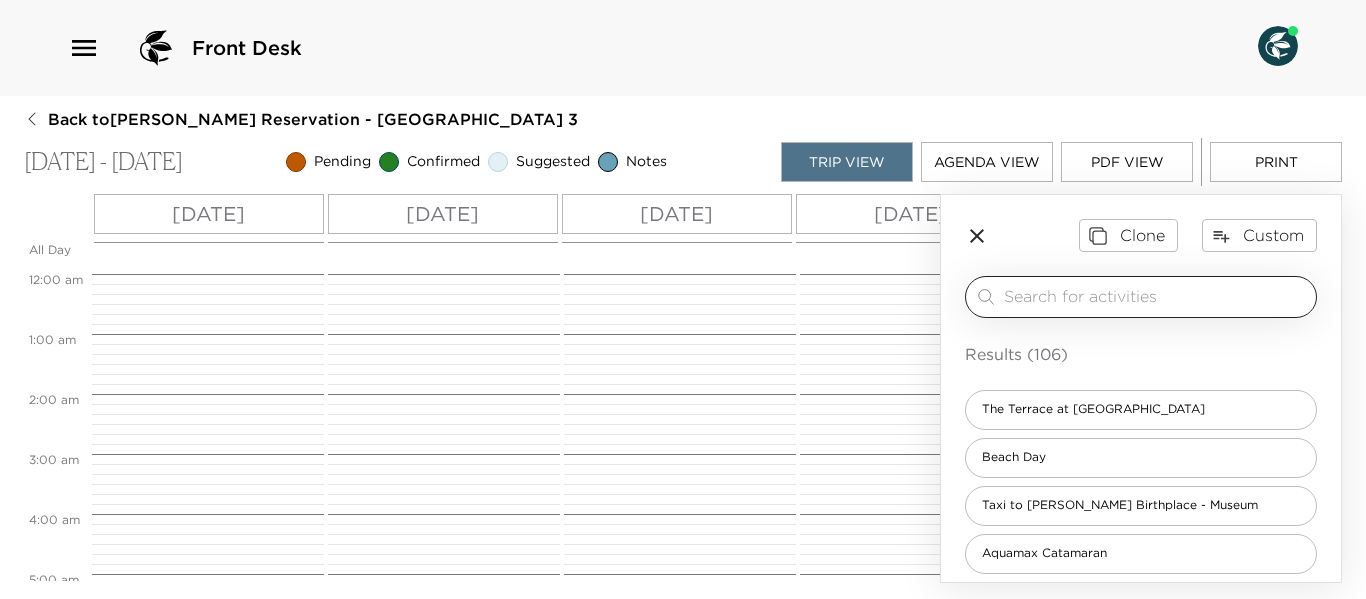 click at bounding box center (1156, 296) 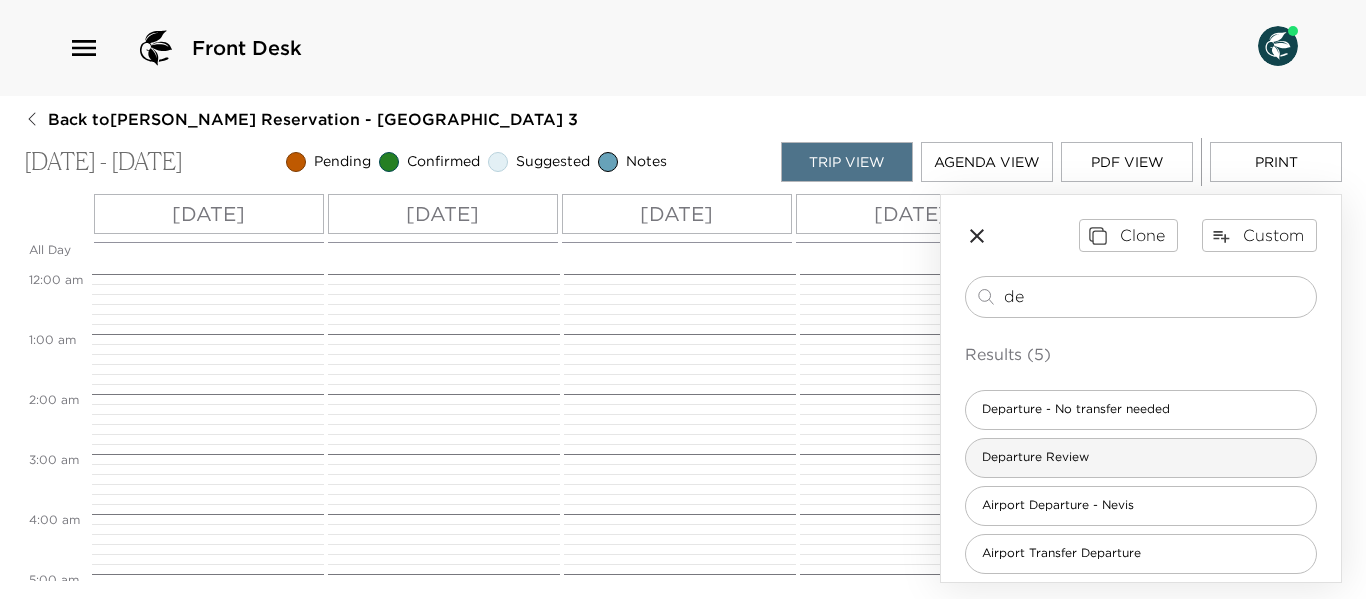 type on "de" 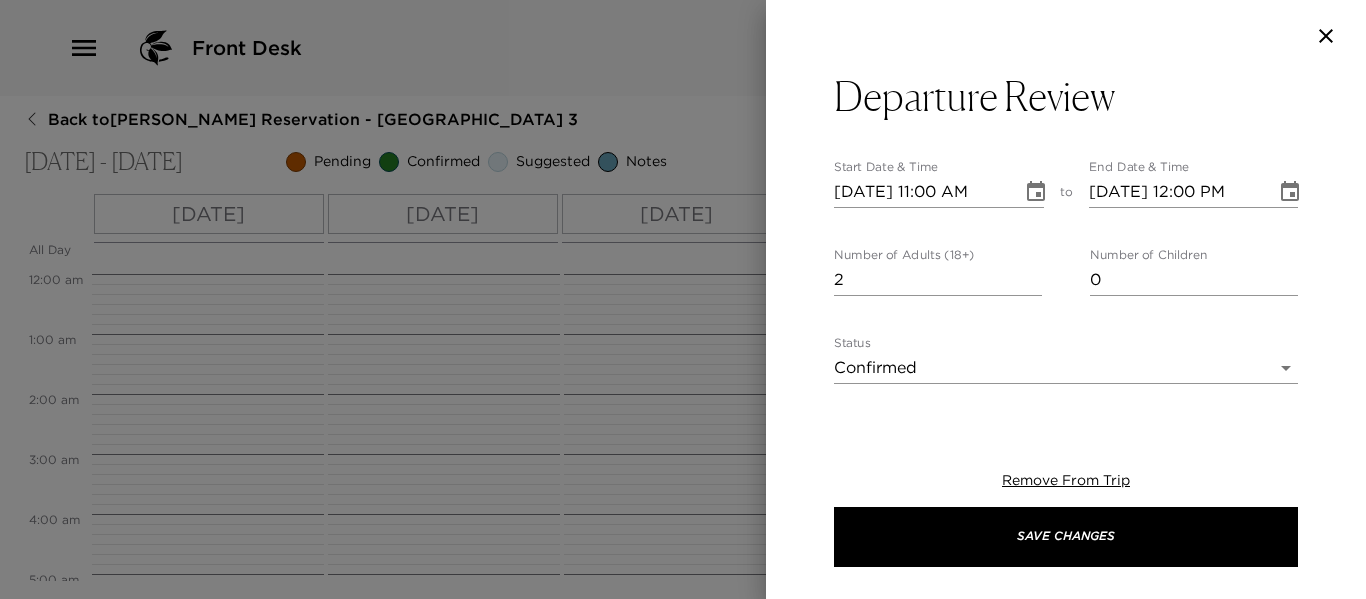 click on "2" at bounding box center [938, 280] 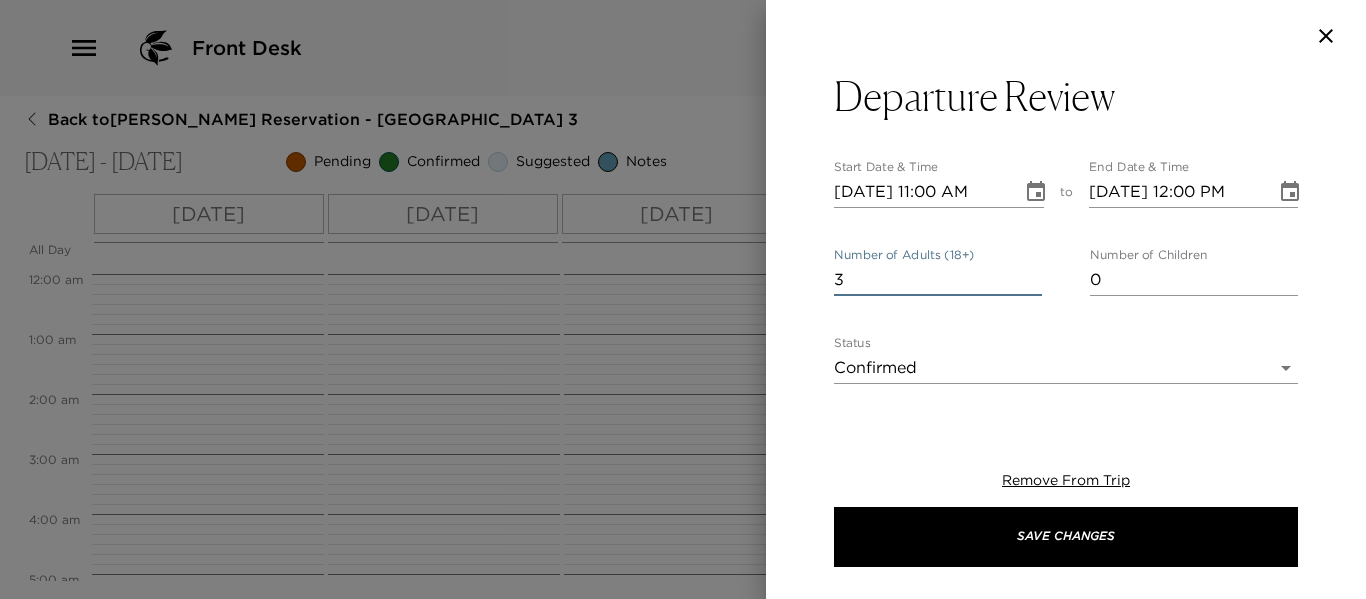 click on "3" at bounding box center [938, 280] 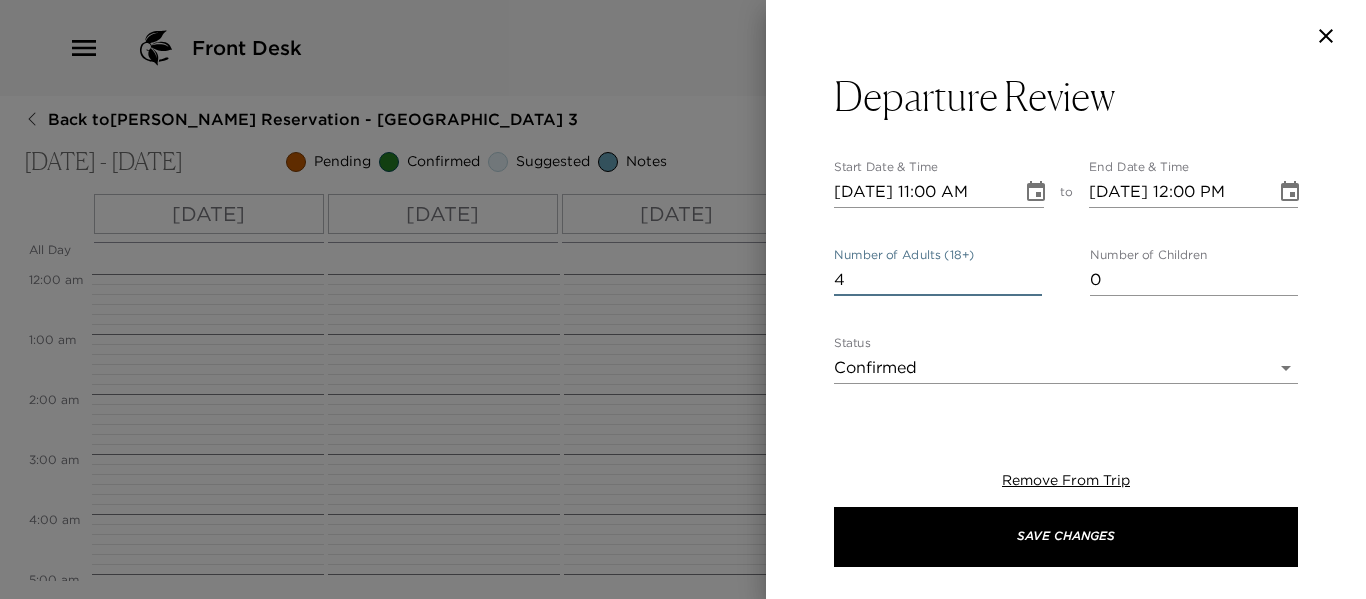 click on "4" at bounding box center [938, 280] 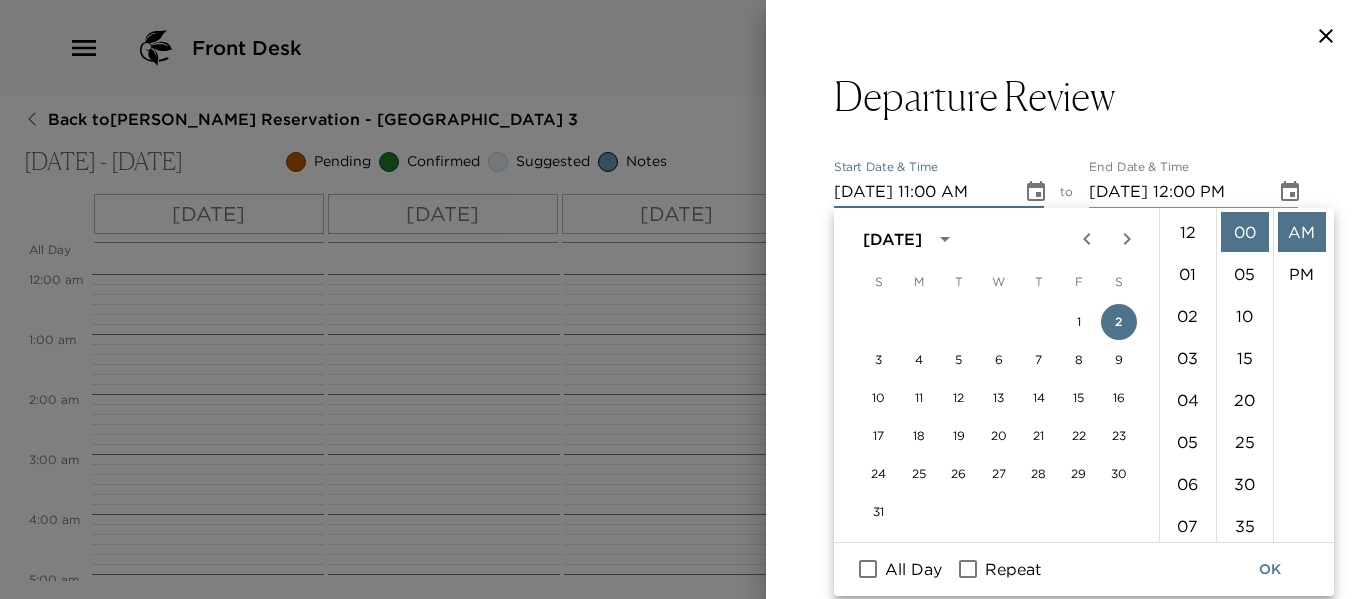 scroll, scrollTop: 462, scrollLeft: 0, axis: vertical 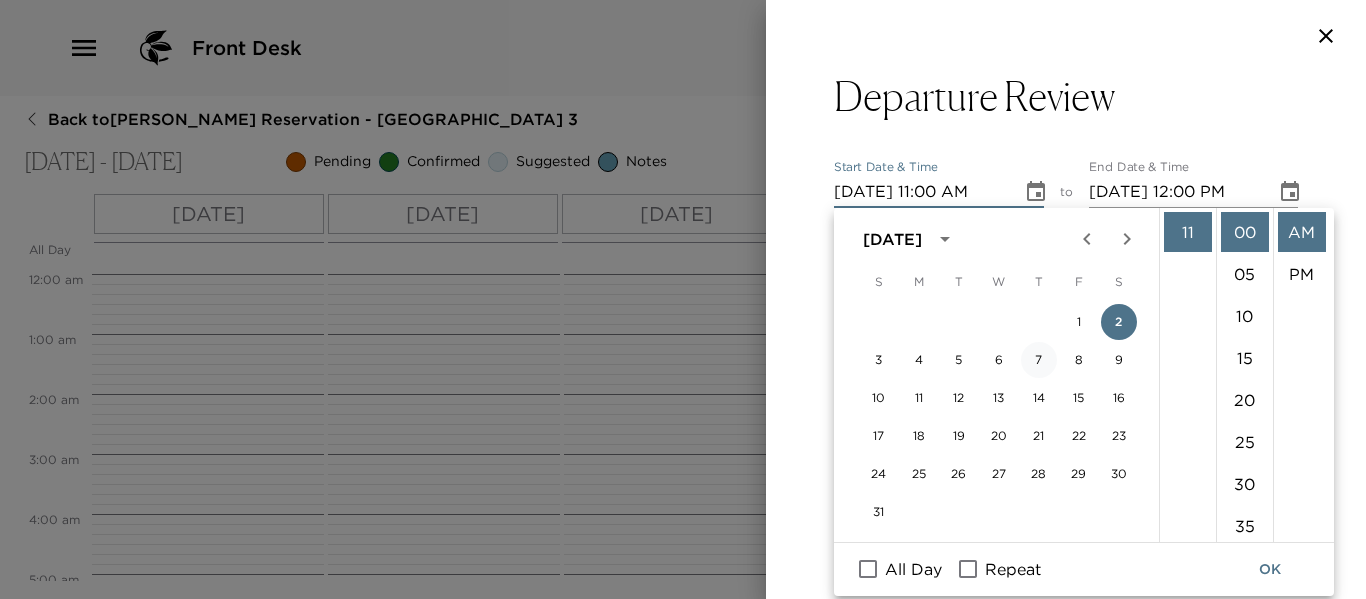 click on "7" at bounding box center [1039, 360] 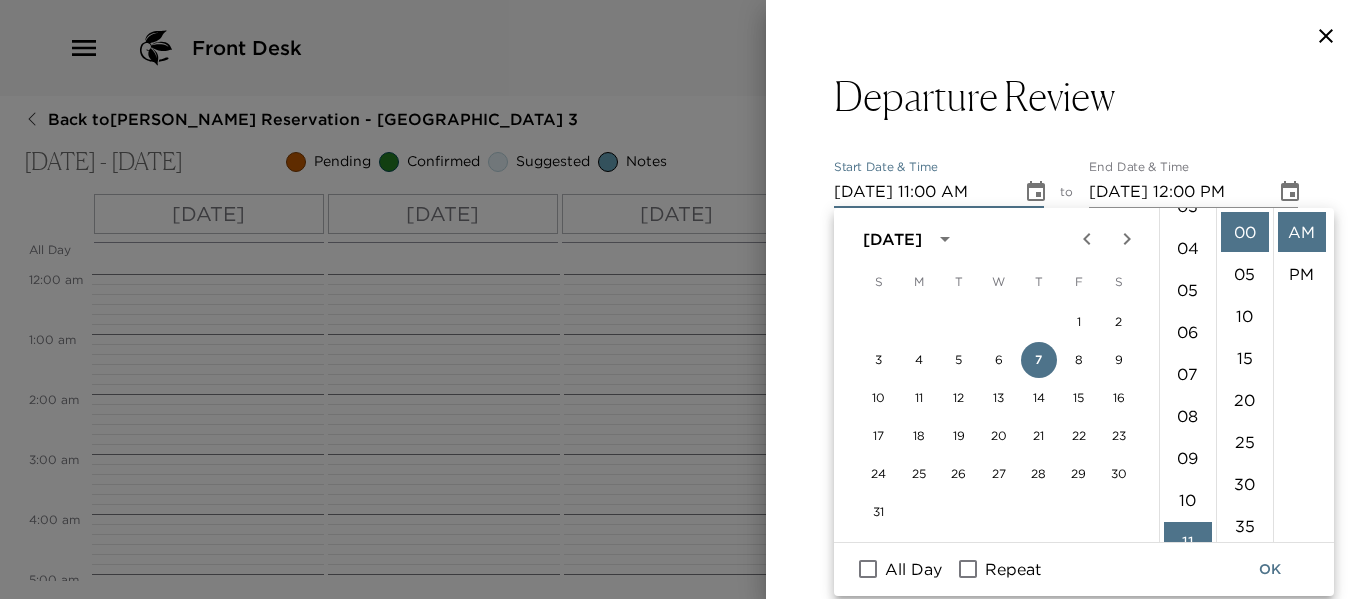 scroll, scrollTop: 62, scrollLeft: 0, axis: vertical 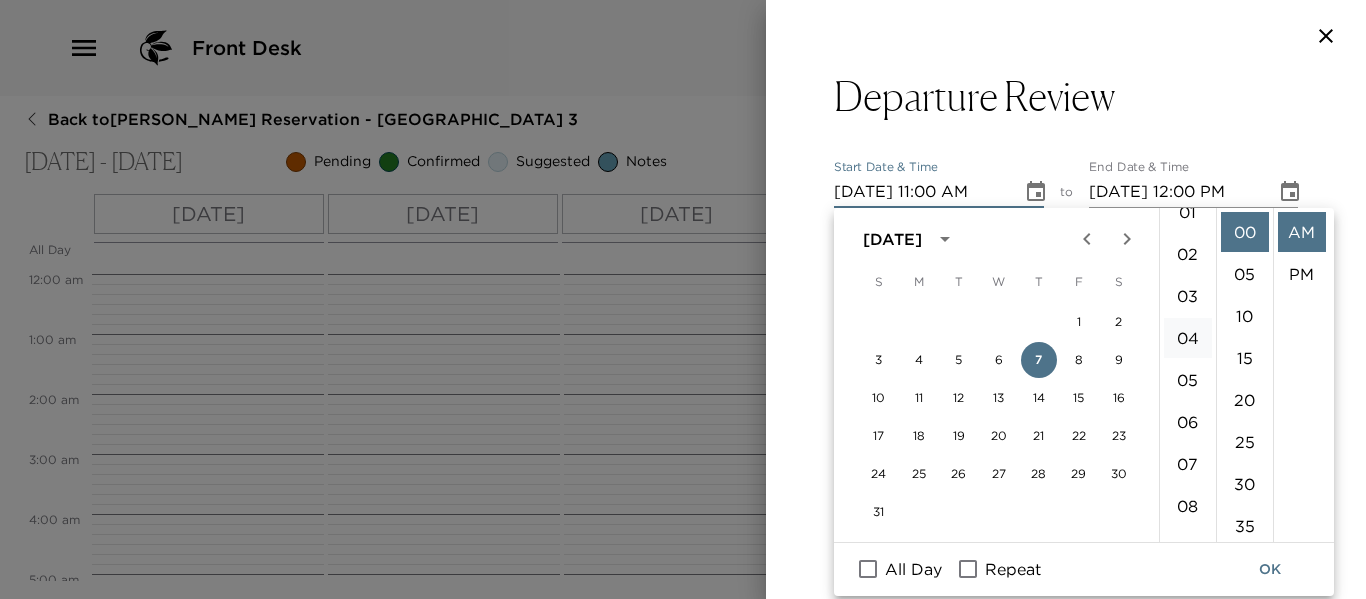 click on "04" at bounding box center (1188, 338) 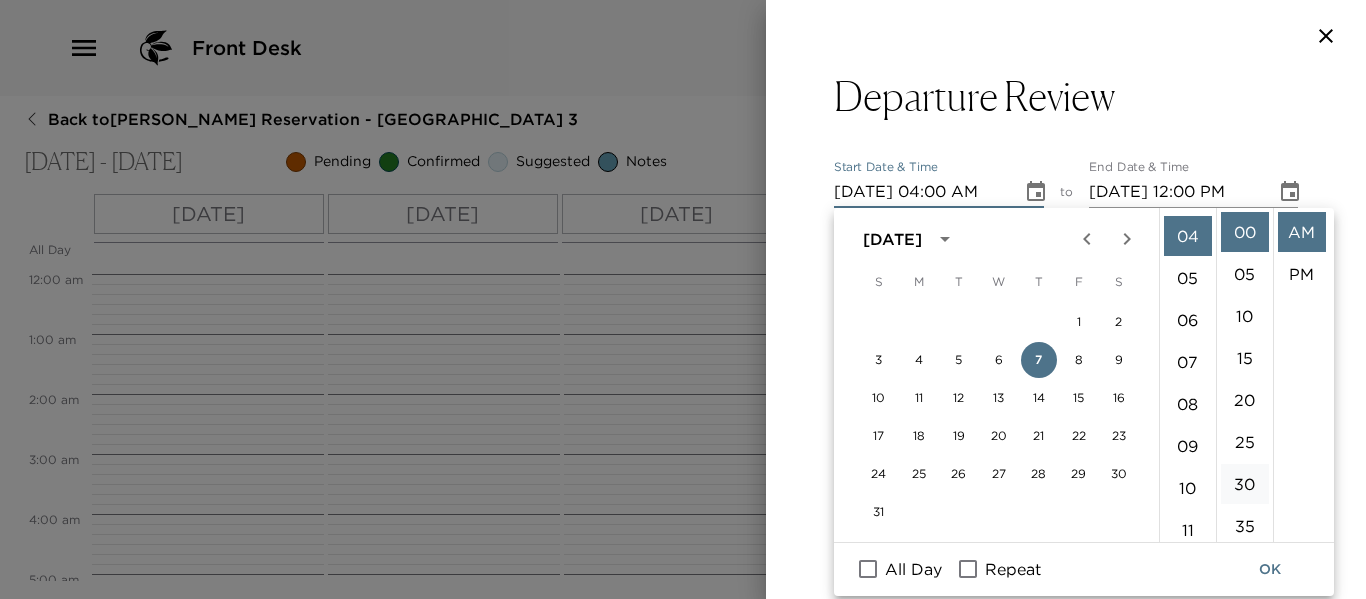 scroll, scrollTop: 168, scrollLeft: 0, axis: vertical 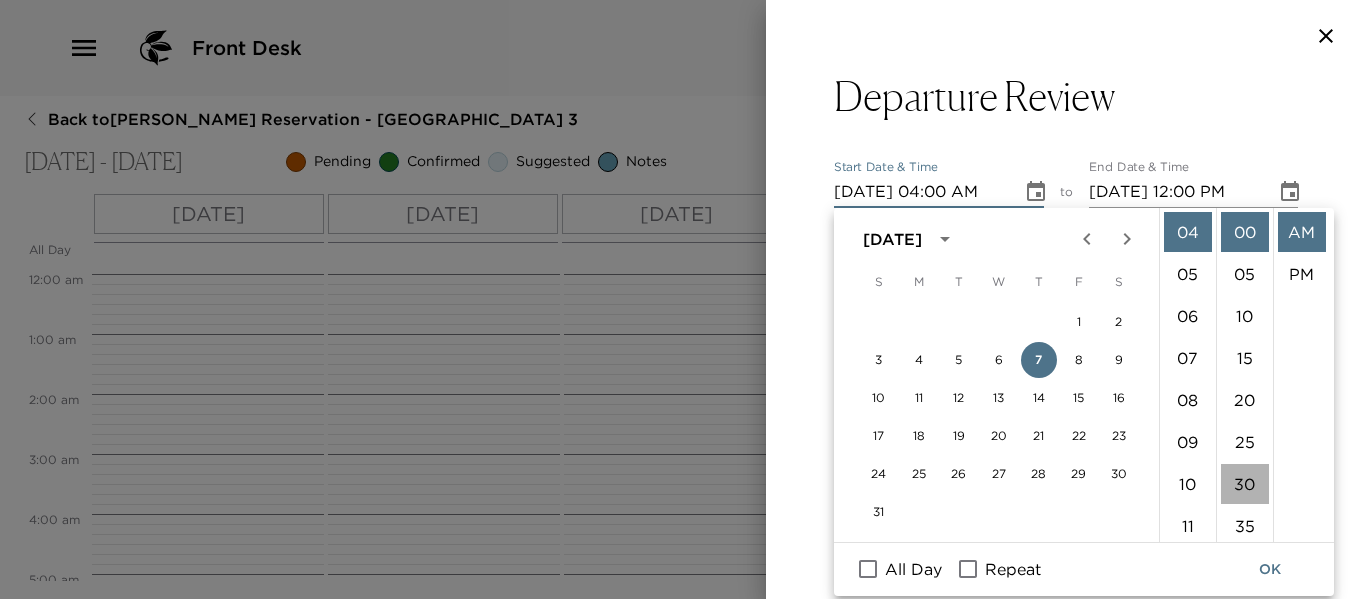 drag, startPoint x: 1240, startPoint y: 479, endPoint x: 1265, endPoint y: 340, distance: 141.2303 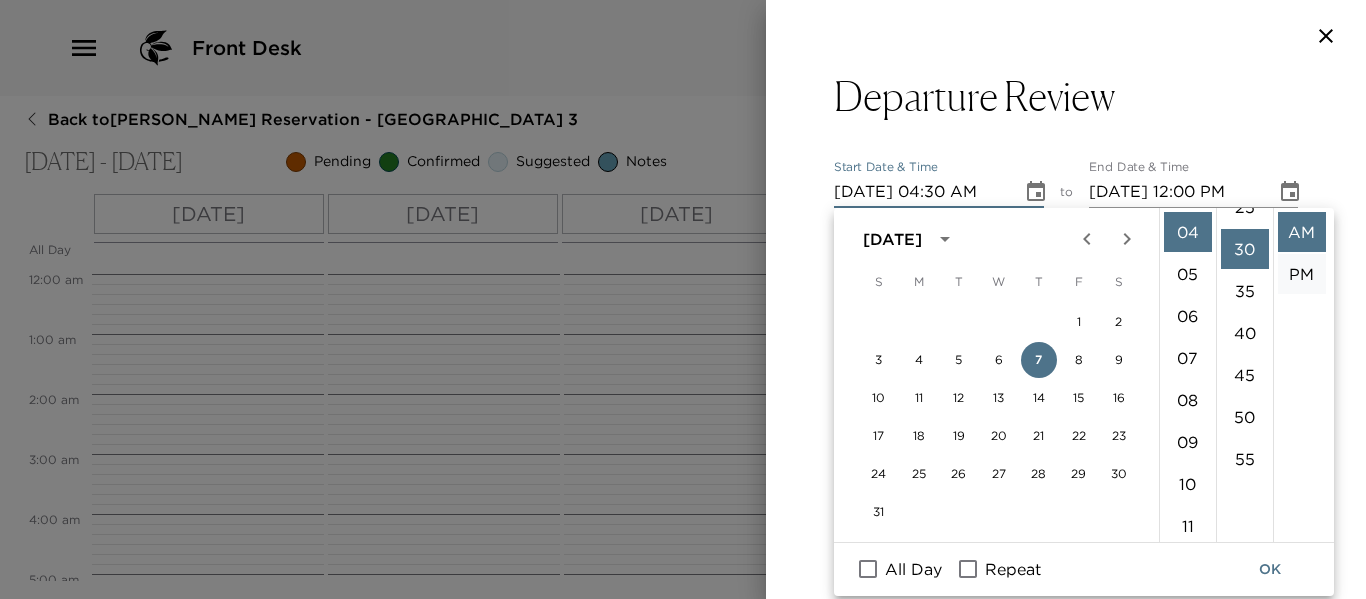 scroll, scrollTop: 252, scrollLeft: 0, axis: vertical 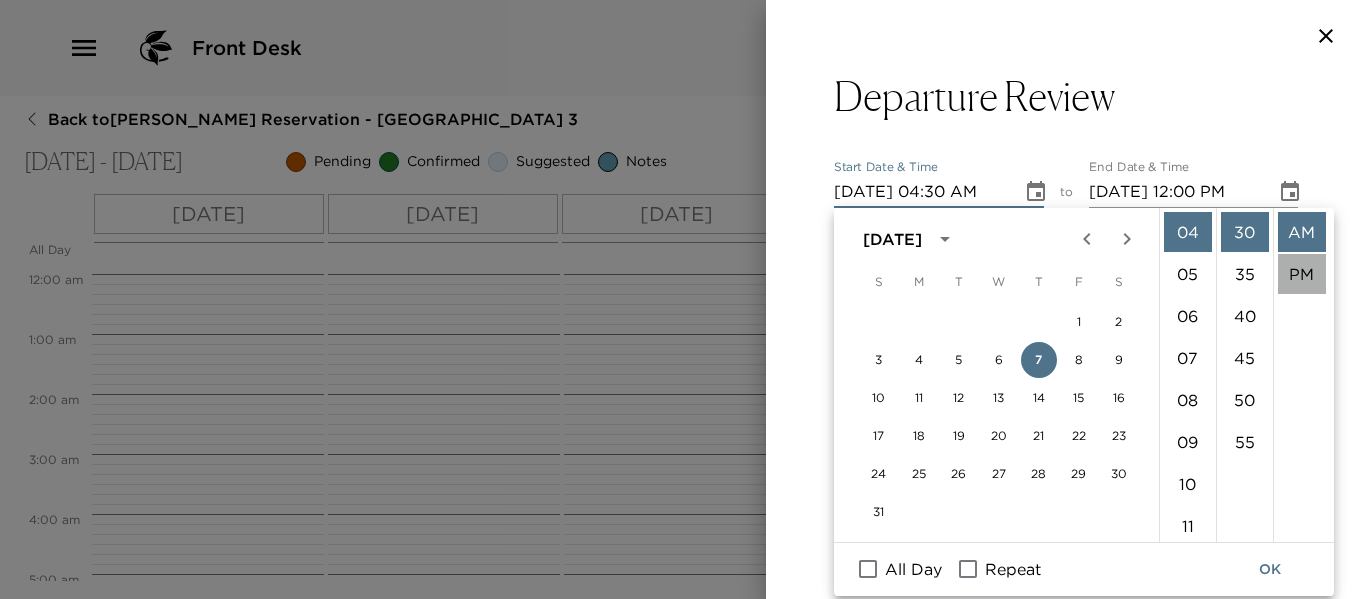 click on "PM" at bounding box center [1302, 274] 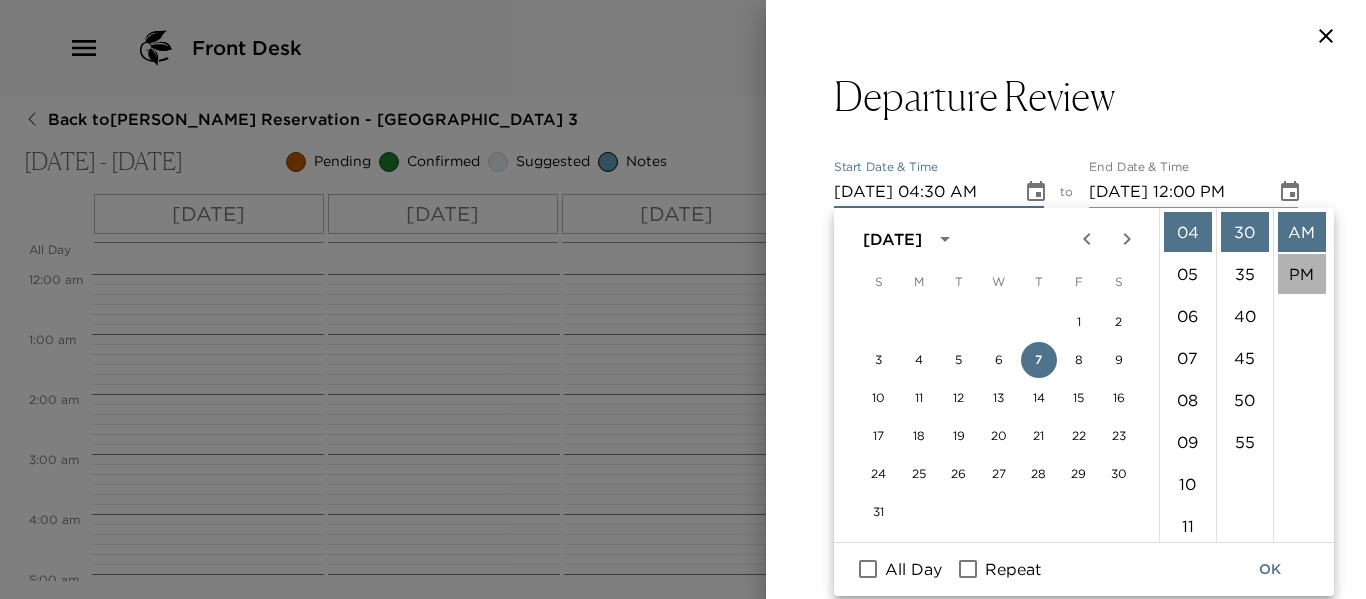 type on "08/07/2025 04:30 PM" 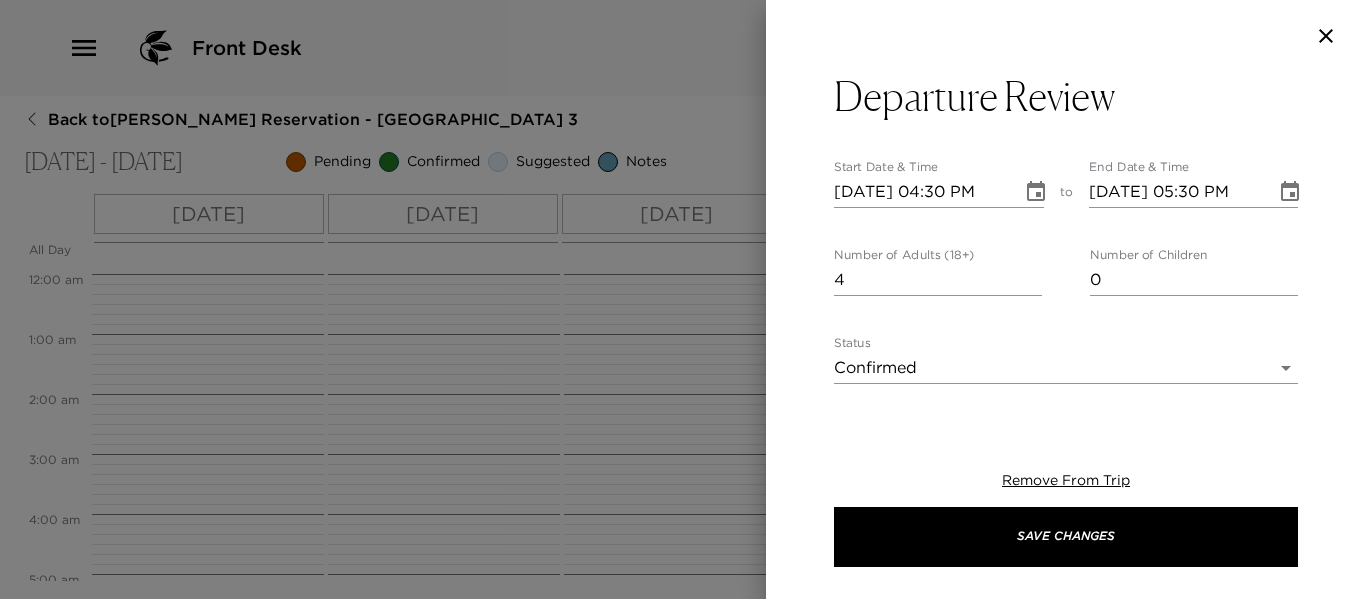 scroll, scrollTop: 42, scrollLeft: 0, axis: vertical 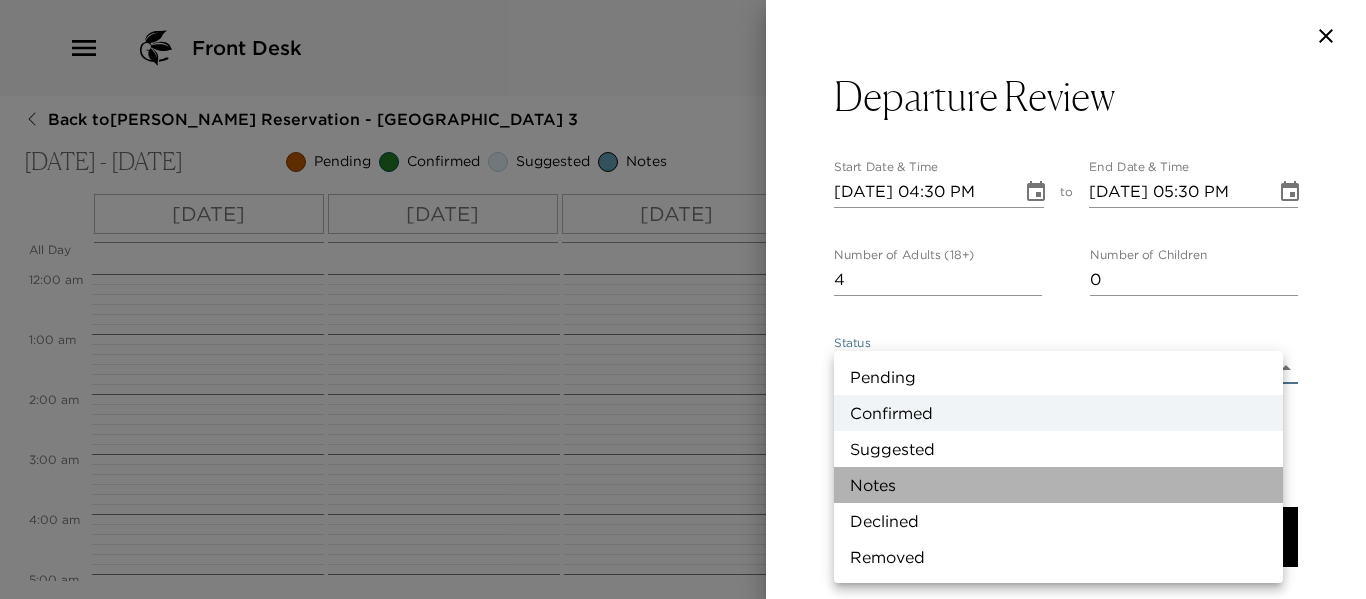 click on "Notes" at bounding box center [1058, 485] 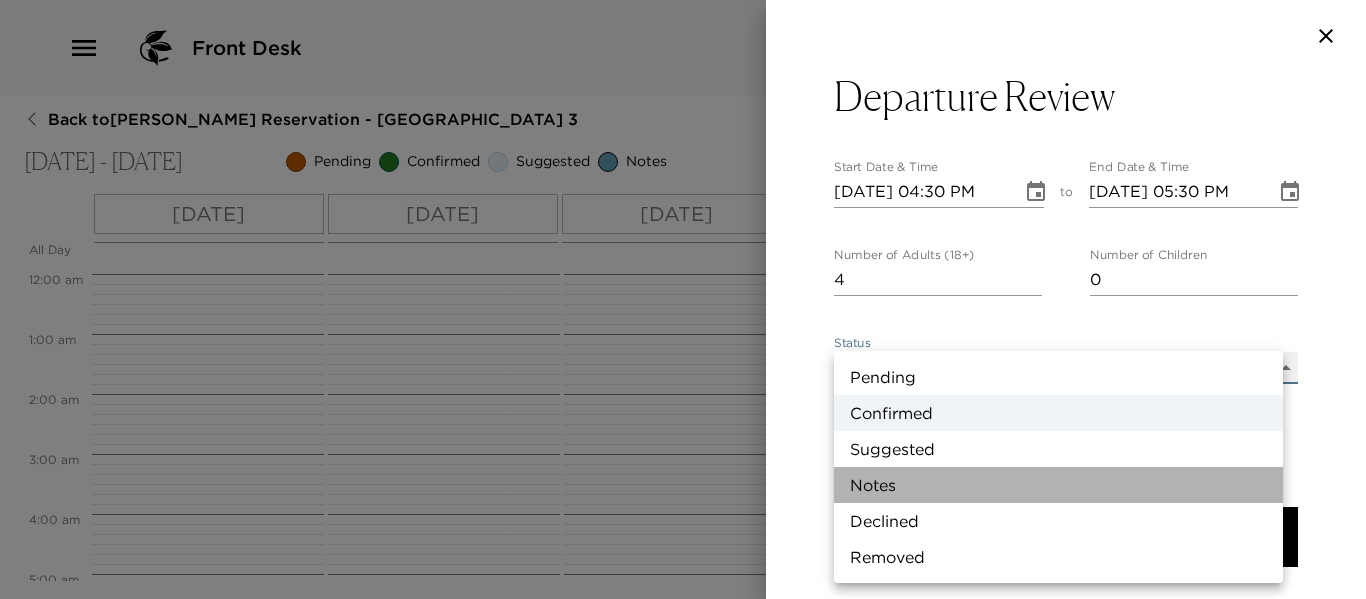 type on "Concierge Note" 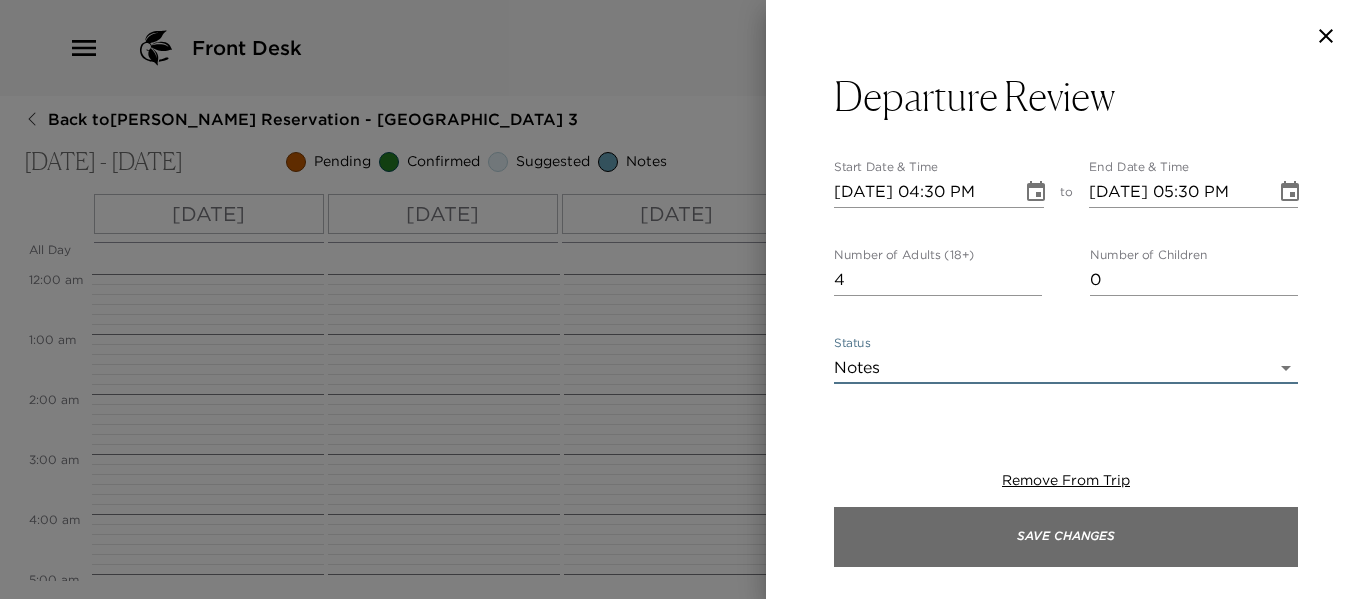 click on "Save Changes" at bounding box center (1066, 537) 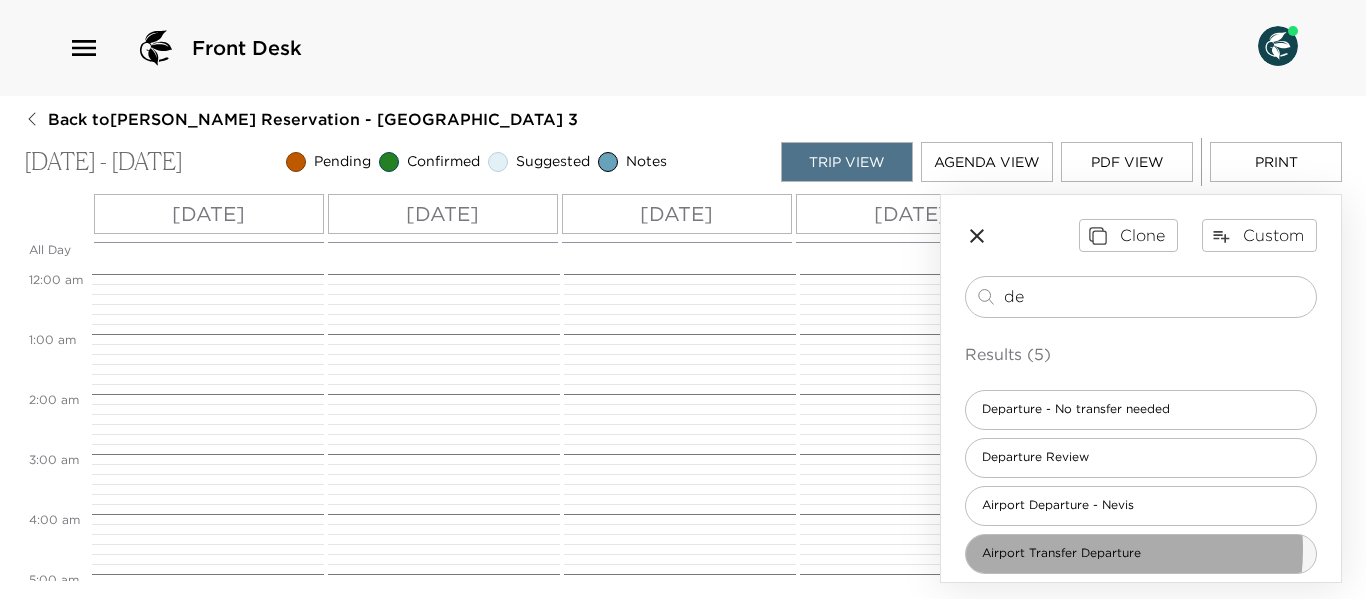click on "Airport Transfer Departure" at bounding box center [1061, 553] 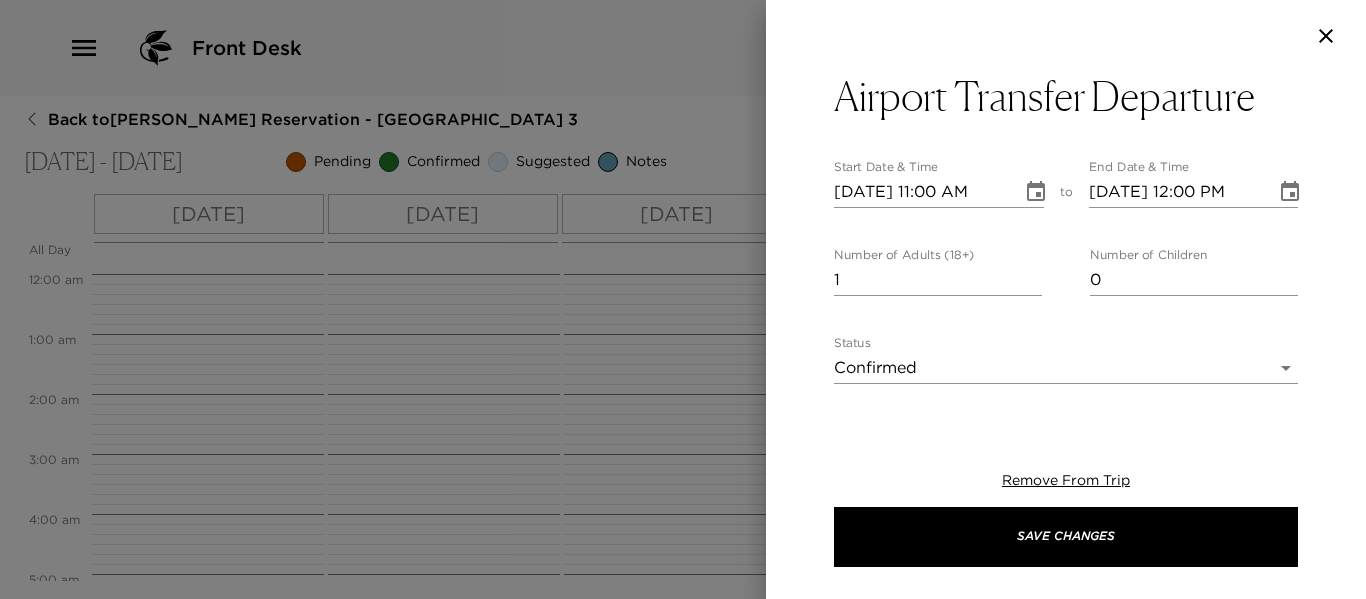 type on "$90 - Taxi will transport you to water taxi then over to St. Kitts where you will be greeted and taken to the airport" 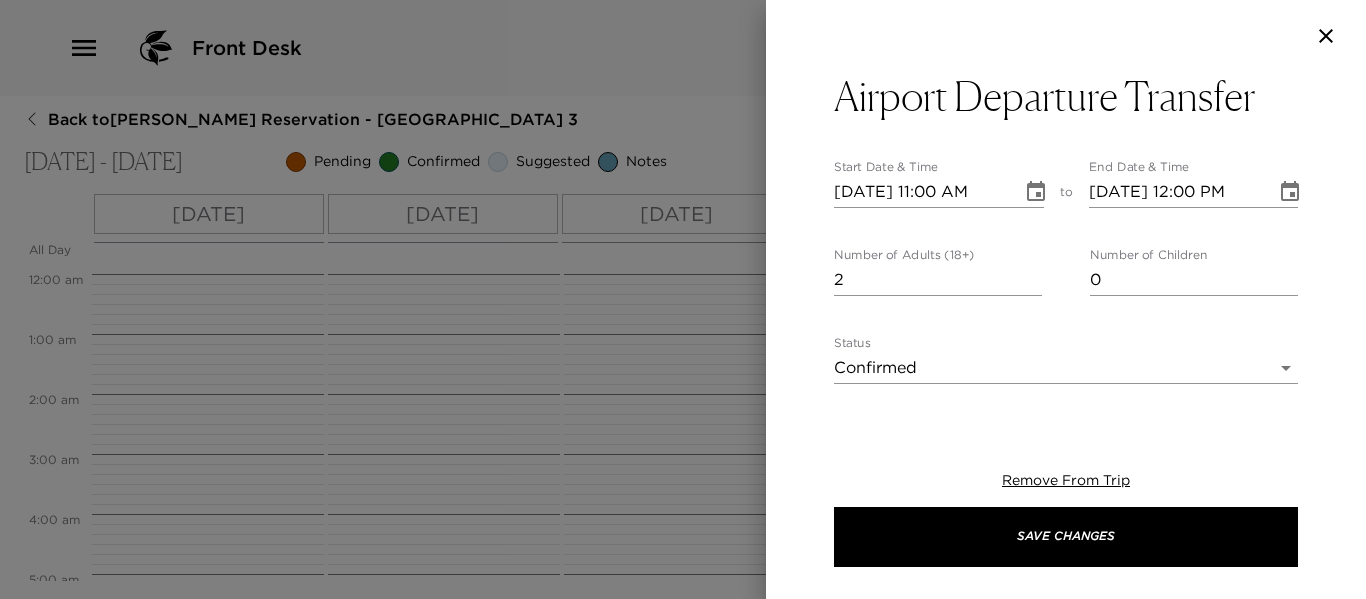 click on "2" at bounding box center [938, 280] 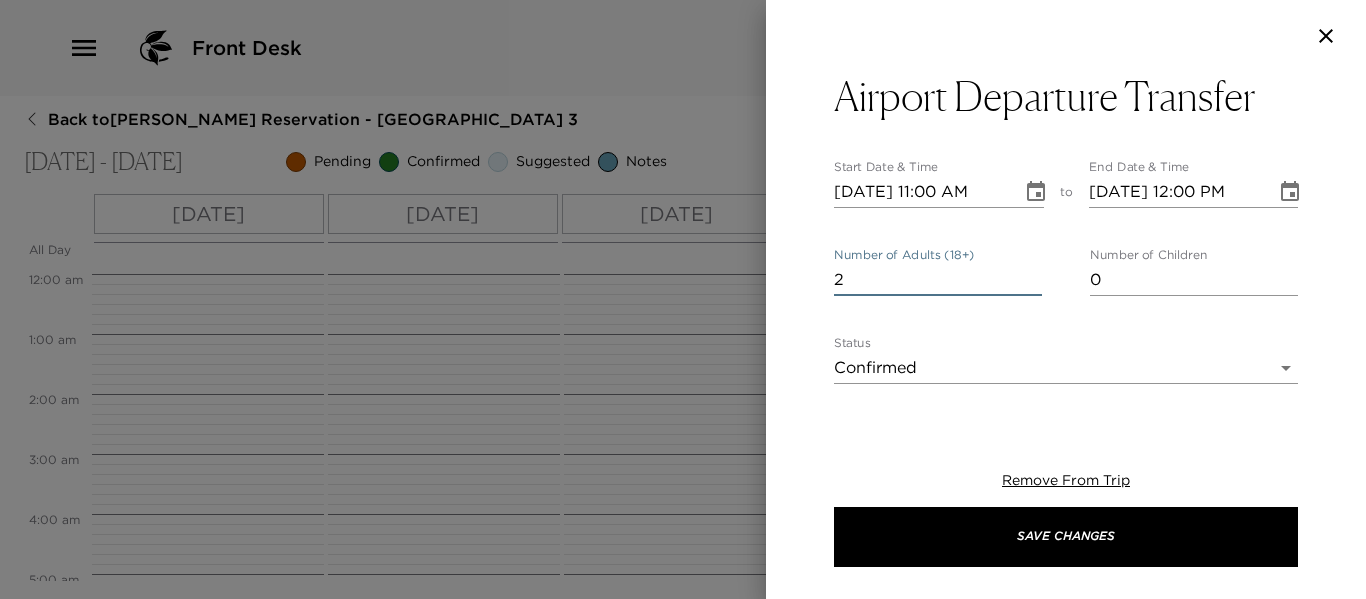 click on "3" at bounding box center [938, 280] 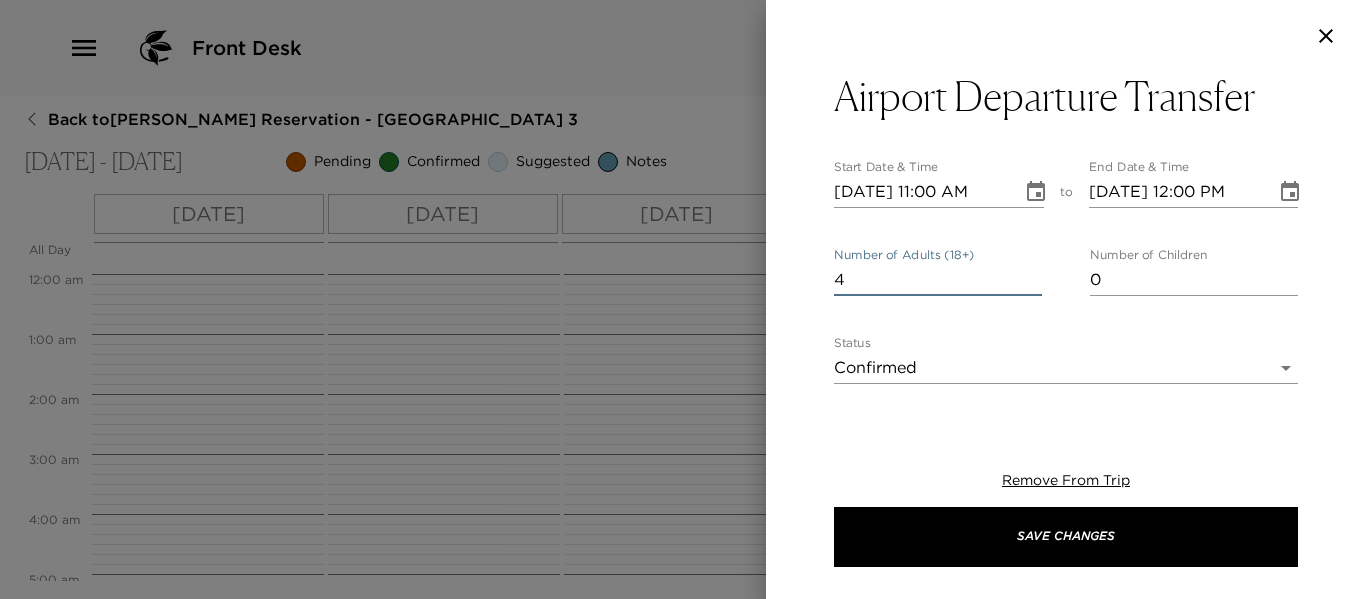 type on "4" 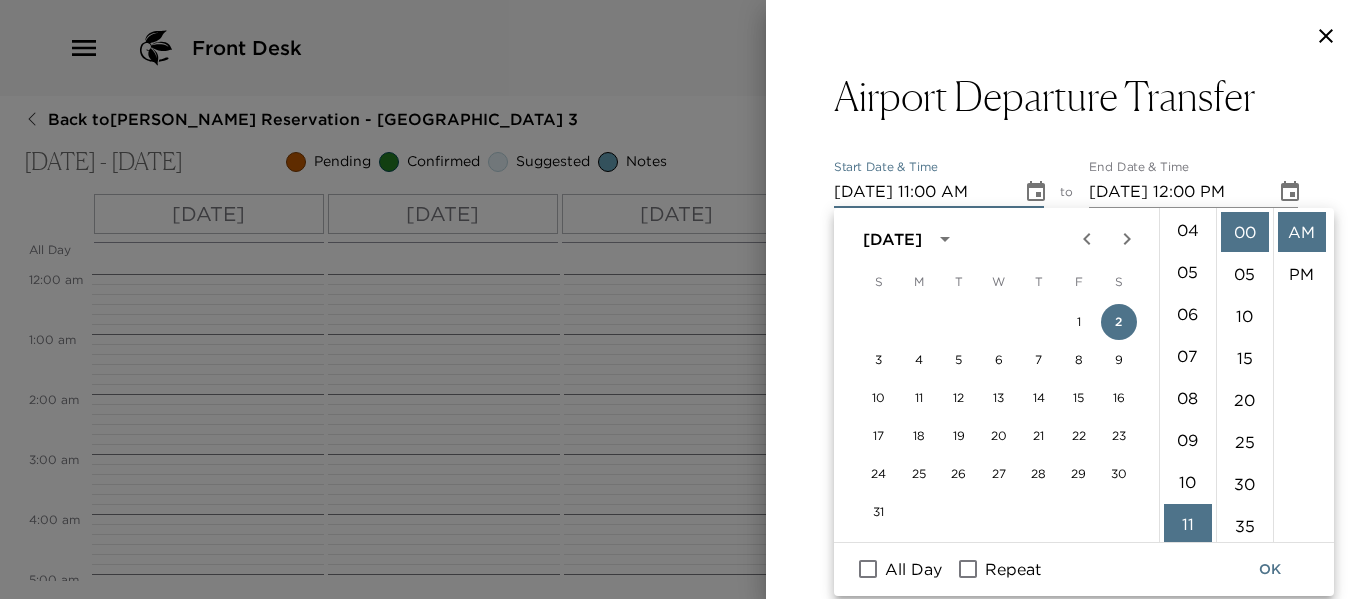 scroll, scrollTop: 0, scrollLeft: 0, axis: both 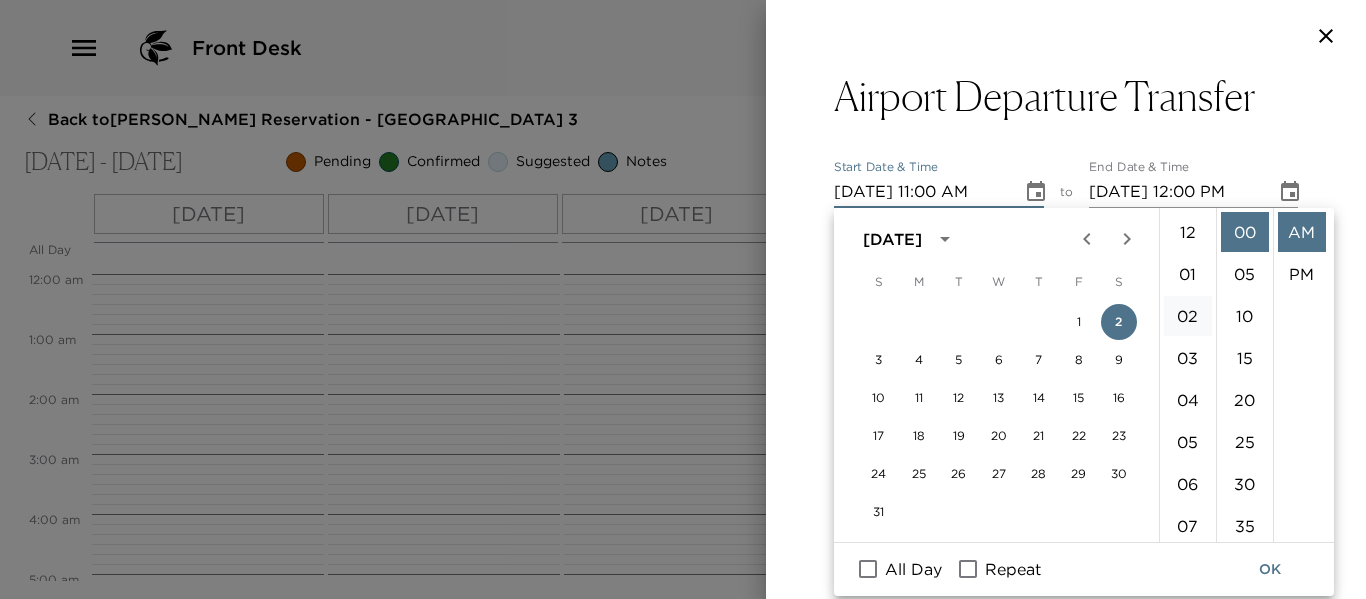 click on "02" at bounding box center [1188, 316] 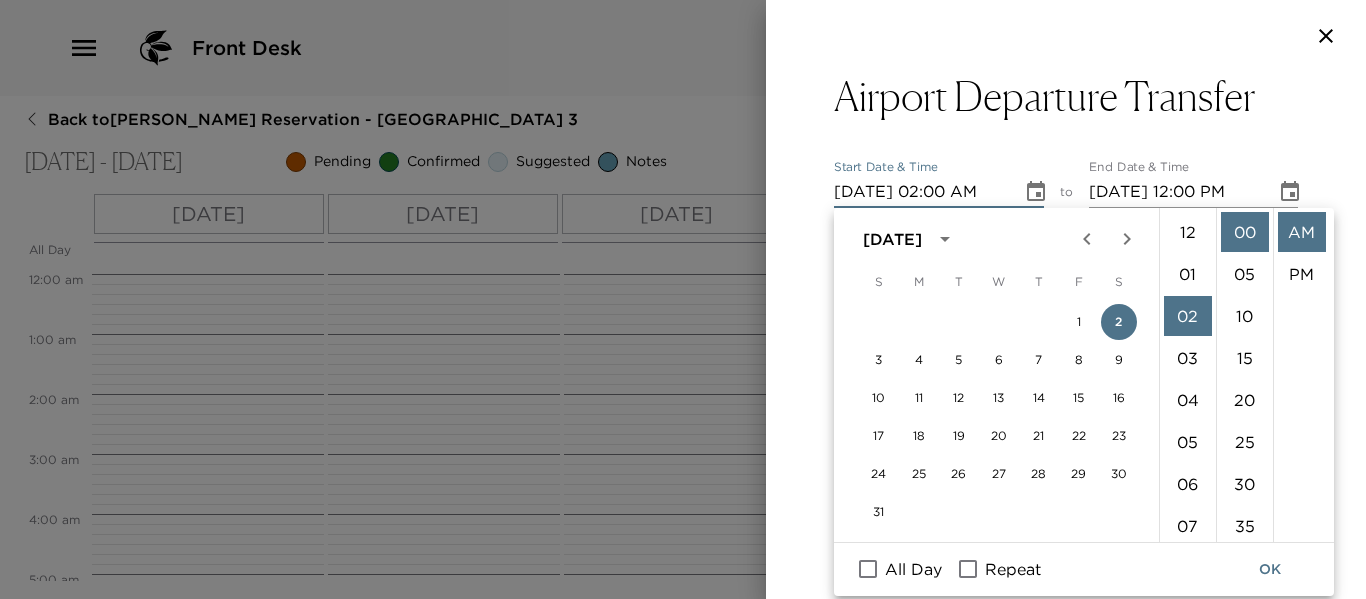 scroll, scrollTop: 84, scrollLeft: 0, axis: vertical 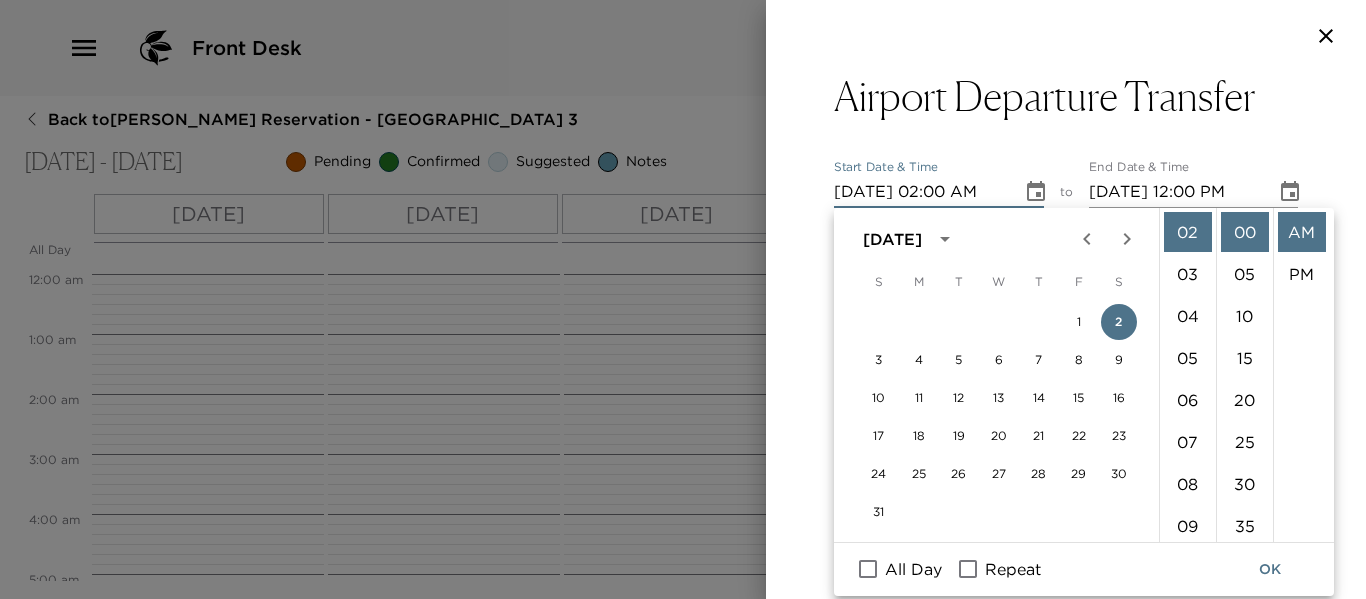 drag, startPoint x: 1241, startPoint y: 478, endPoint x: 1301, endPoint y: 336, distance: 154.15576 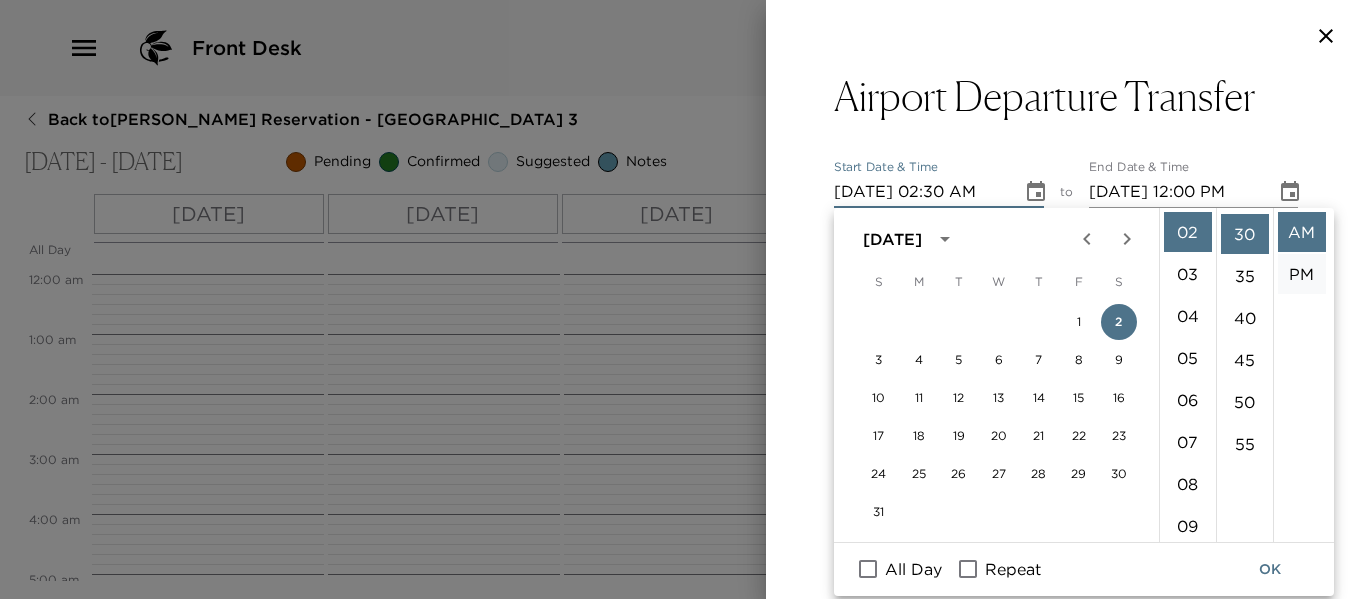scroll, scrollTop: 252, scrollLeft: 0, axis: vertical 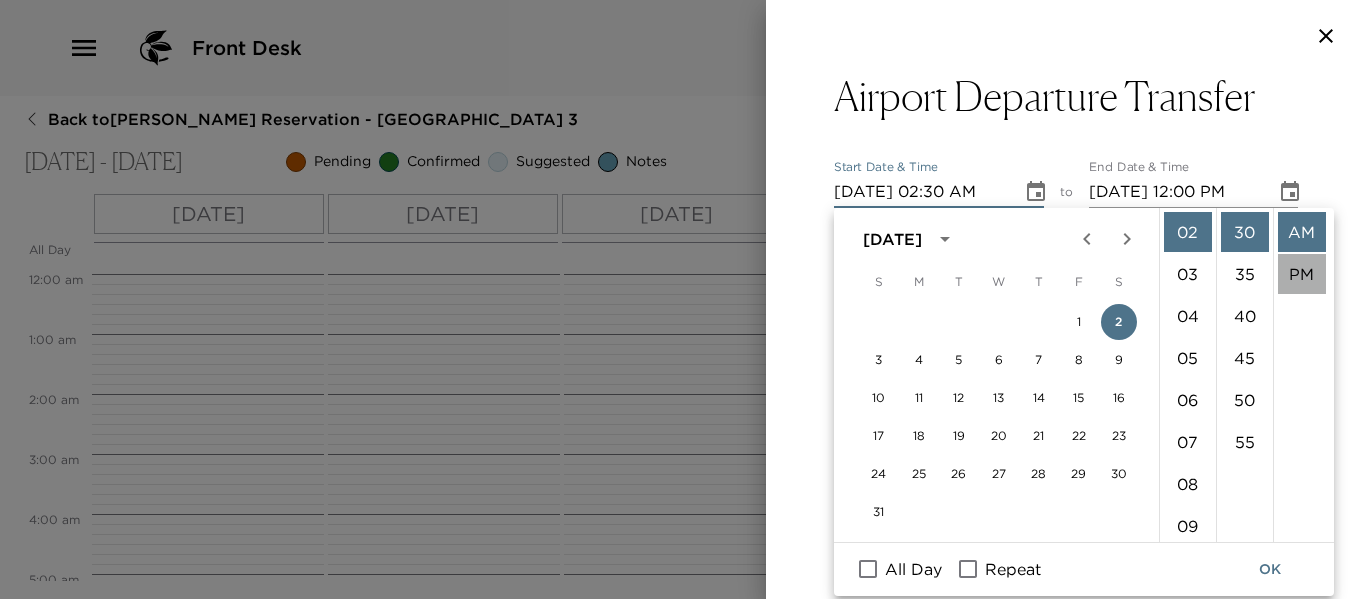 click on "PM" at bounding box center [1302, 274] 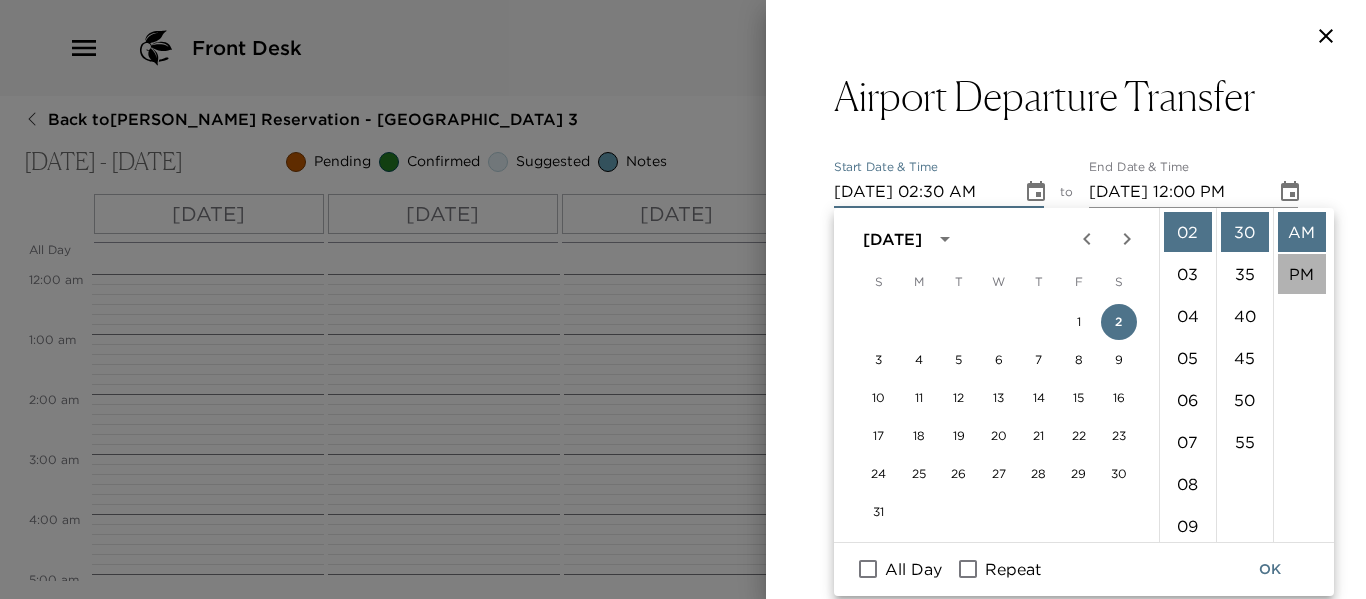 type on "08/02/2025 02:30 PM" 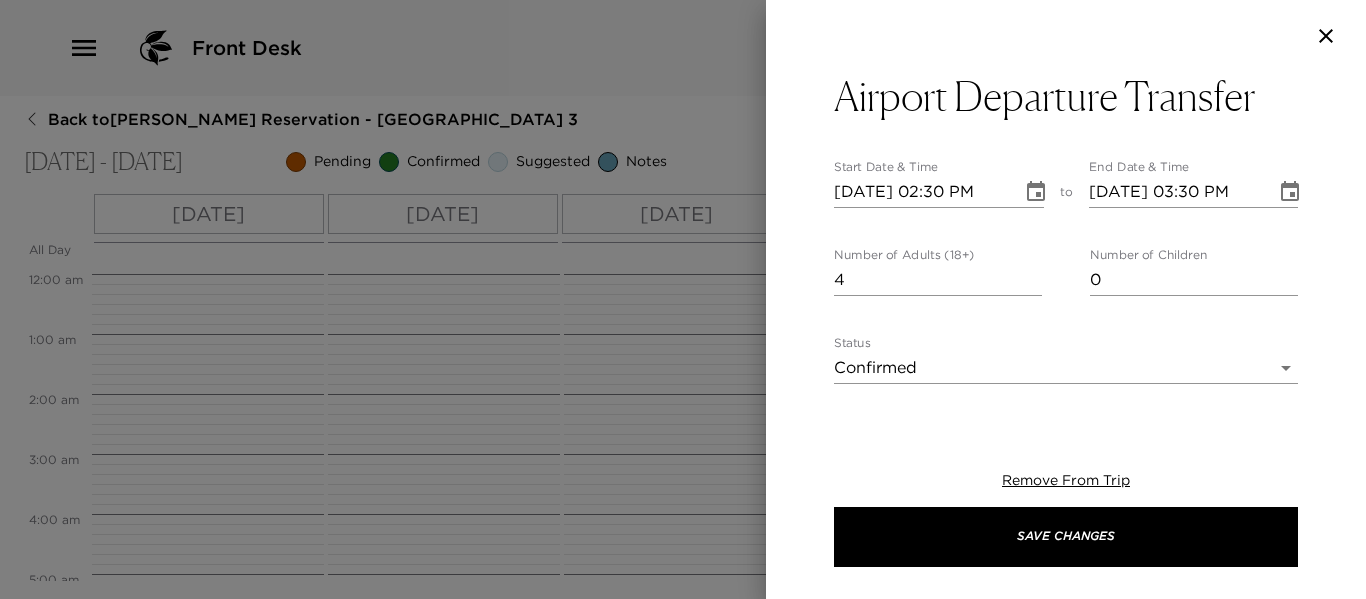 scroll, scrollTop: 42, scrollLeft: 0, axis: vertical 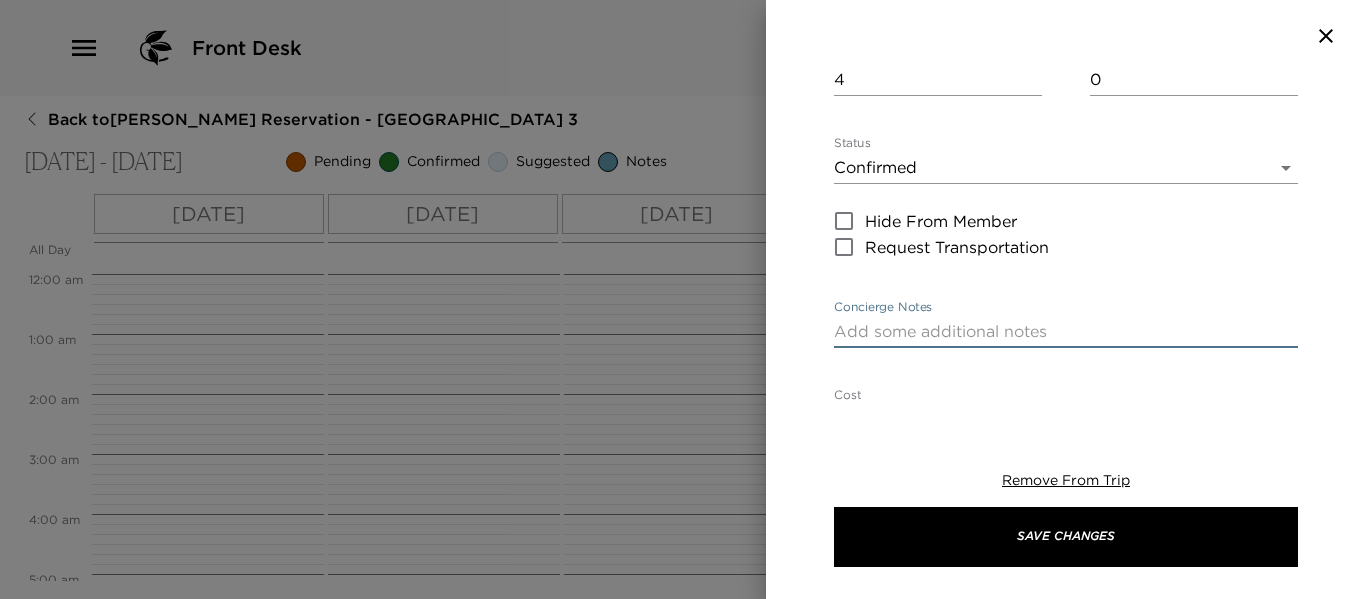 click on "Concierge Notes" at bounding box center (1066, 331) 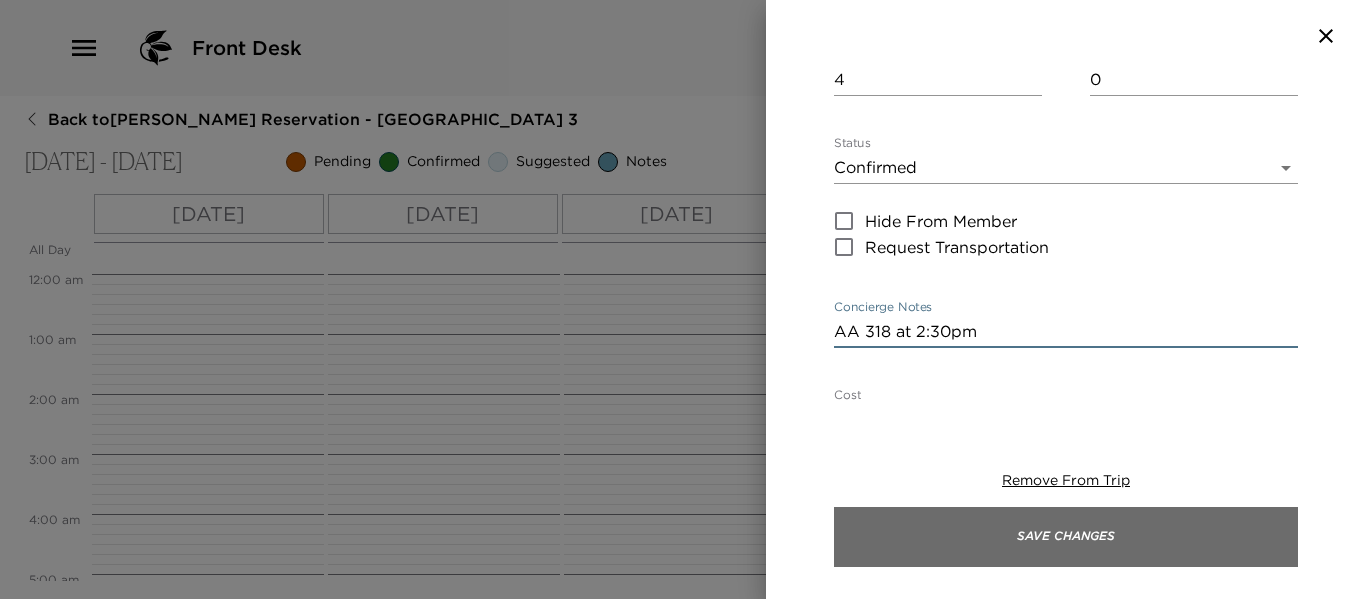 type on "AA 318 at 2:30pm" 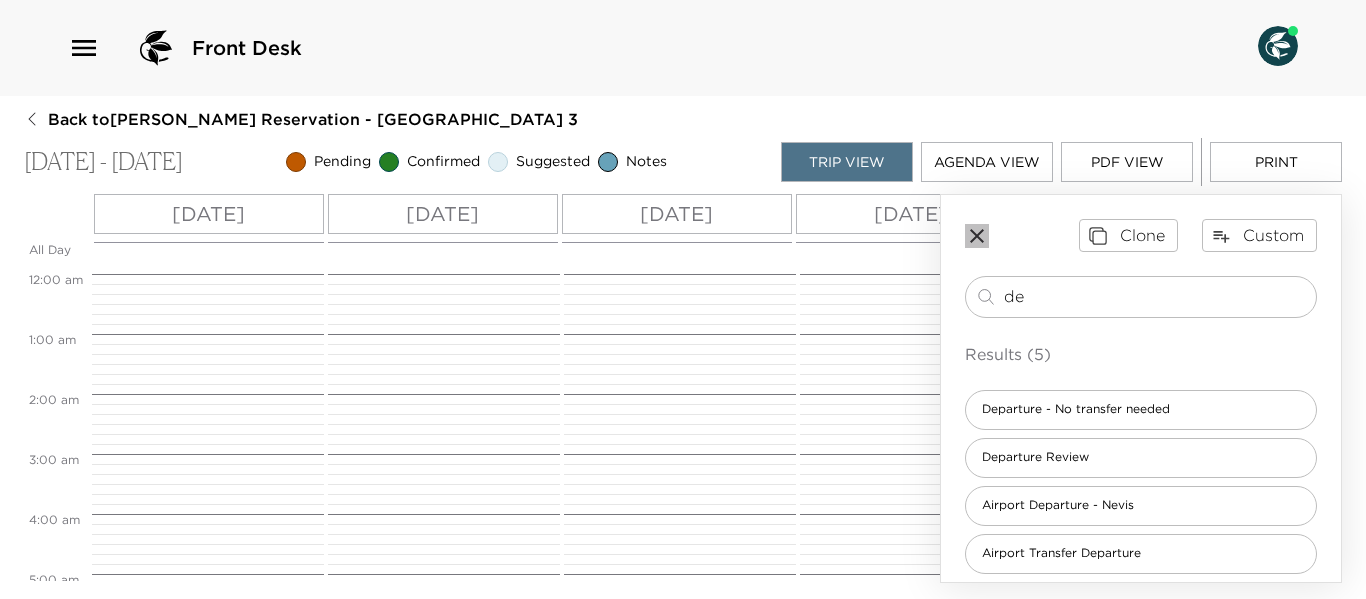 click 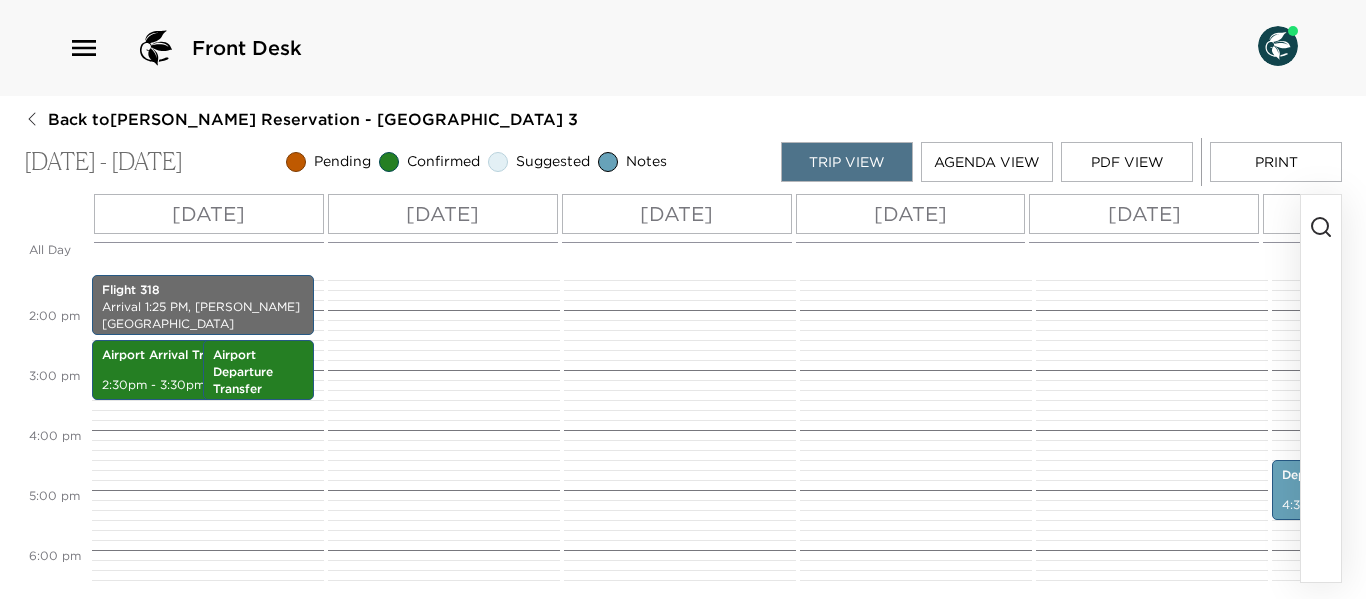 scroll, scrollTop: 748, scrollLeft: 0, axis: vertical 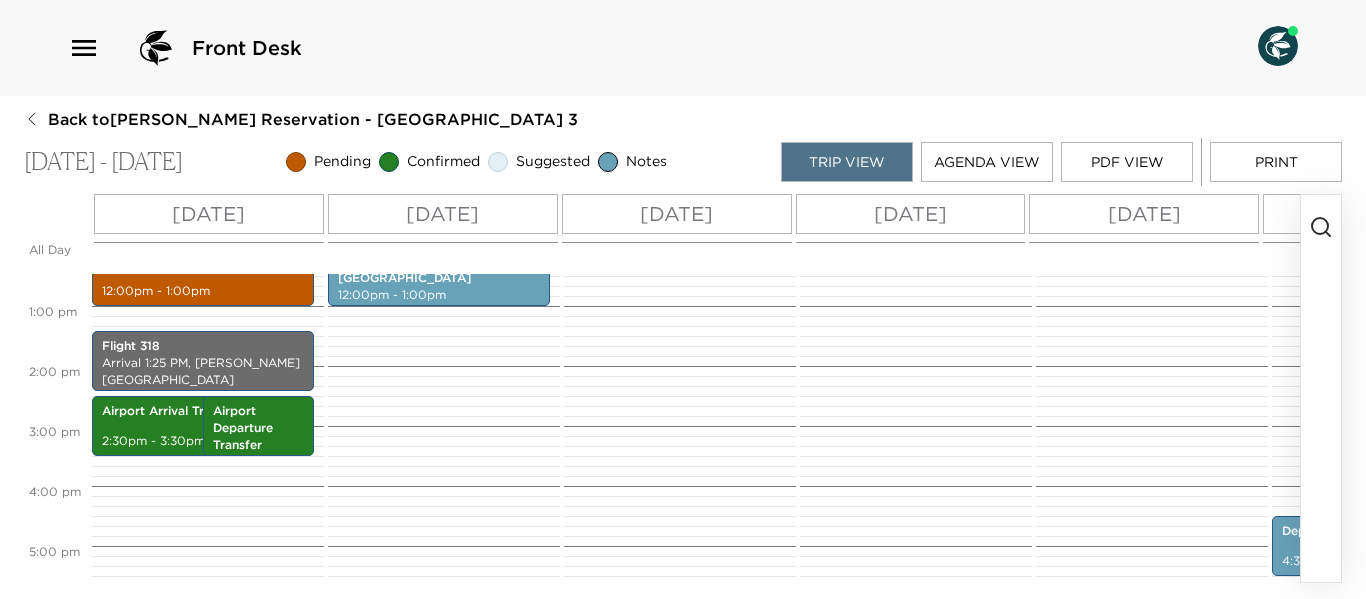drag, startPoint x: 807, startPoint y: 582, endPoint x: 888, endPoint y: 577, distance: 81.154175 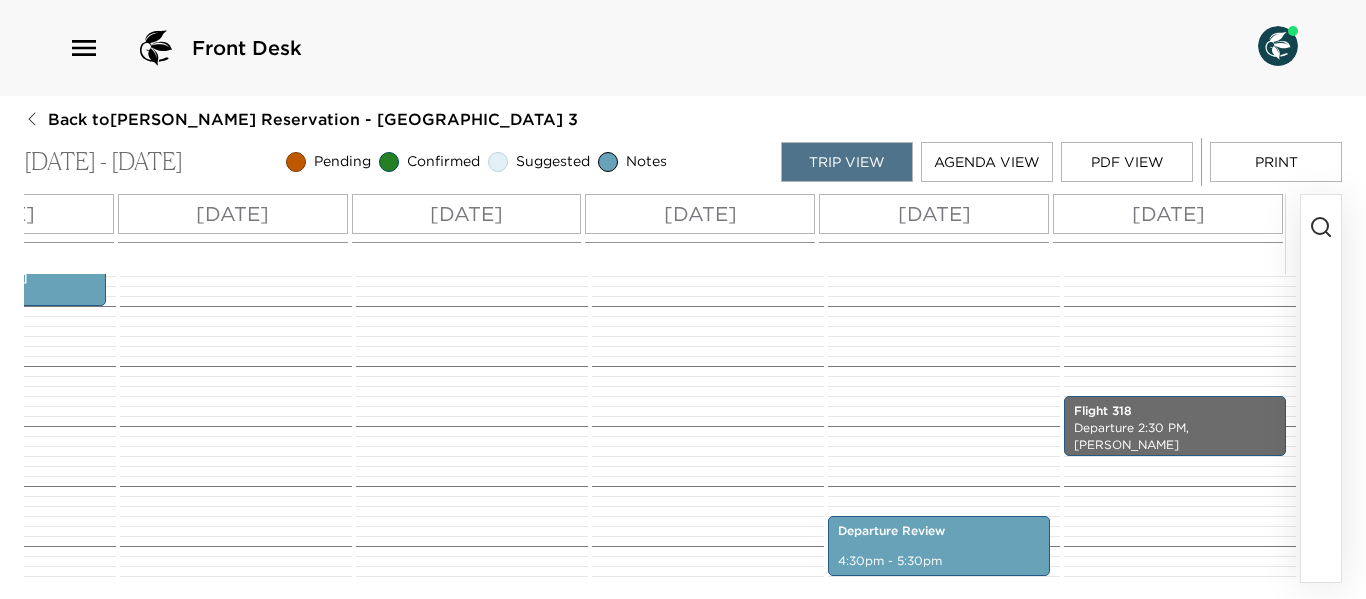 scroll, scrollTop: 0, scrollLeft: 459, axis: horizontal 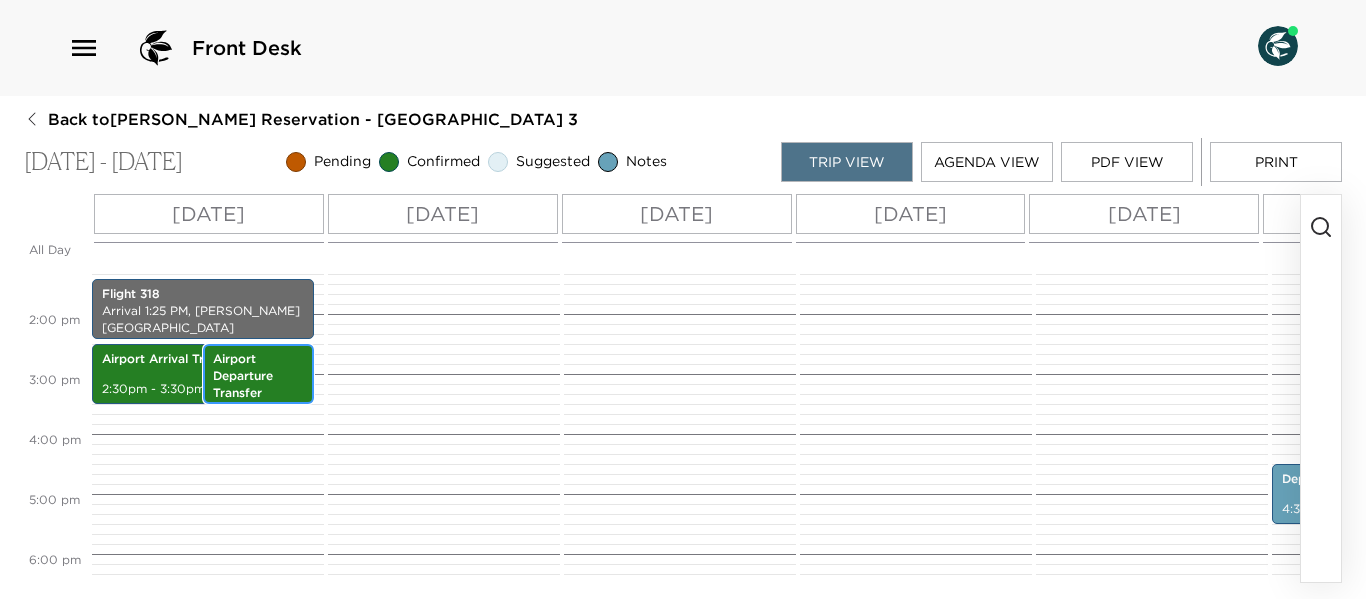 click on "Airport Departure Transfer" at bounding box center [258, 376] 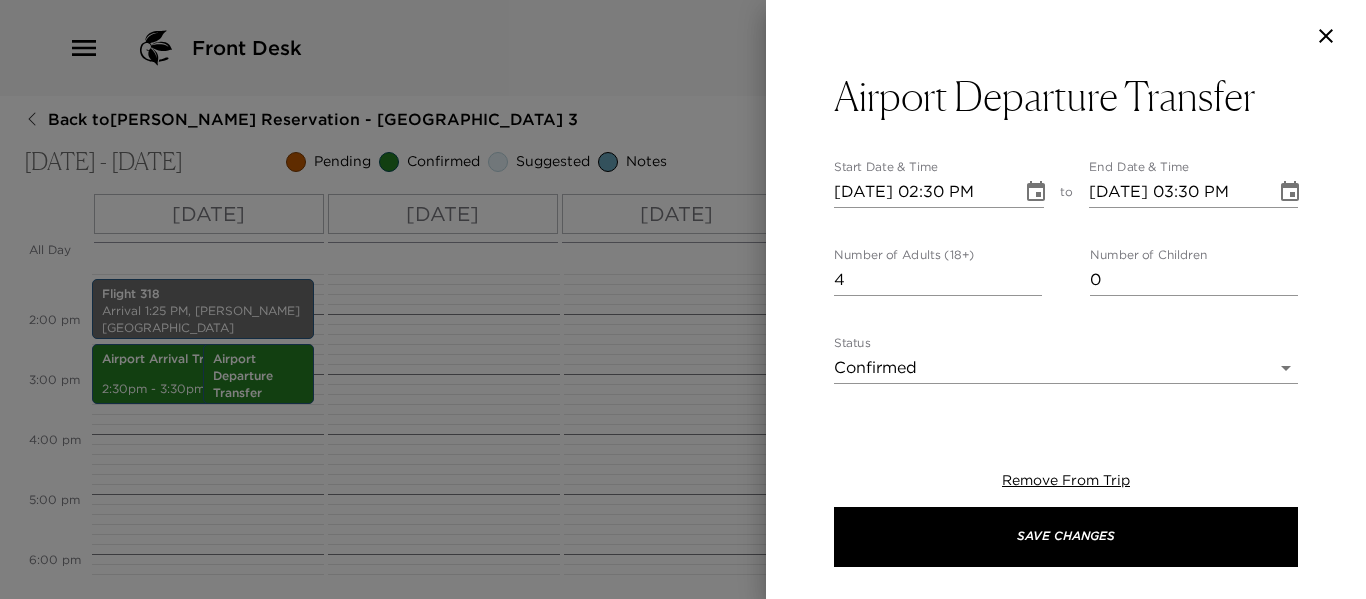 click 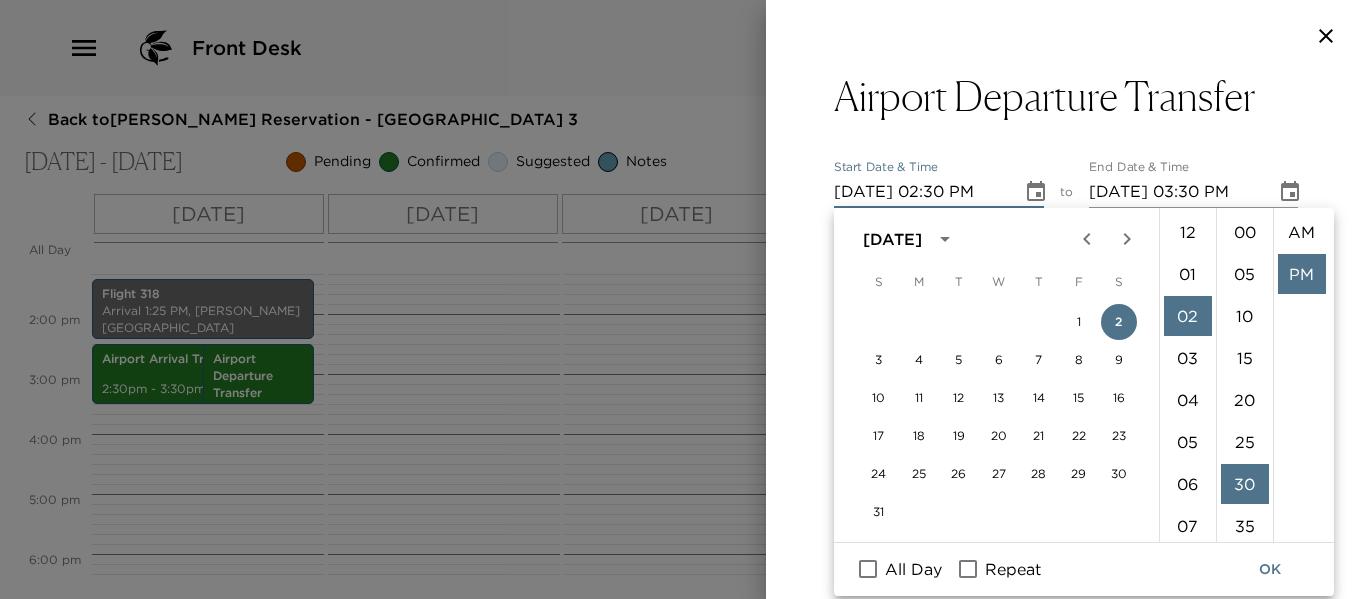 scroll, scrollTop: 84, scrollLeft: 0, axis: vertical 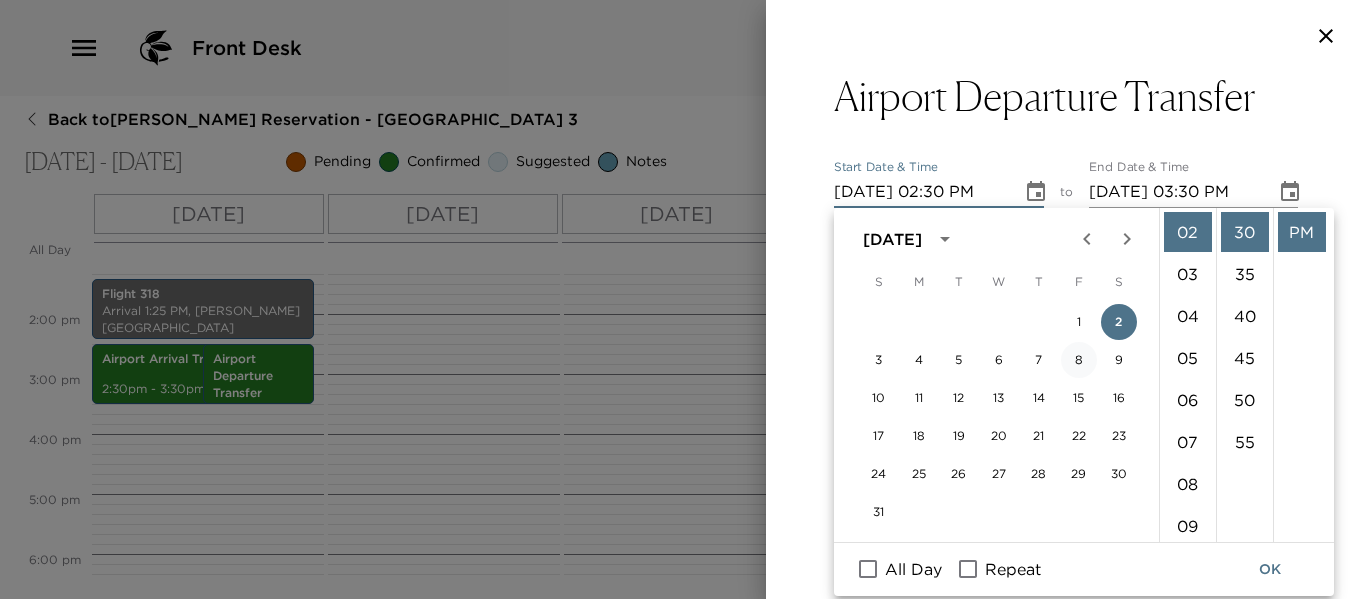 click on "8" at bounding box center (1079, 360) 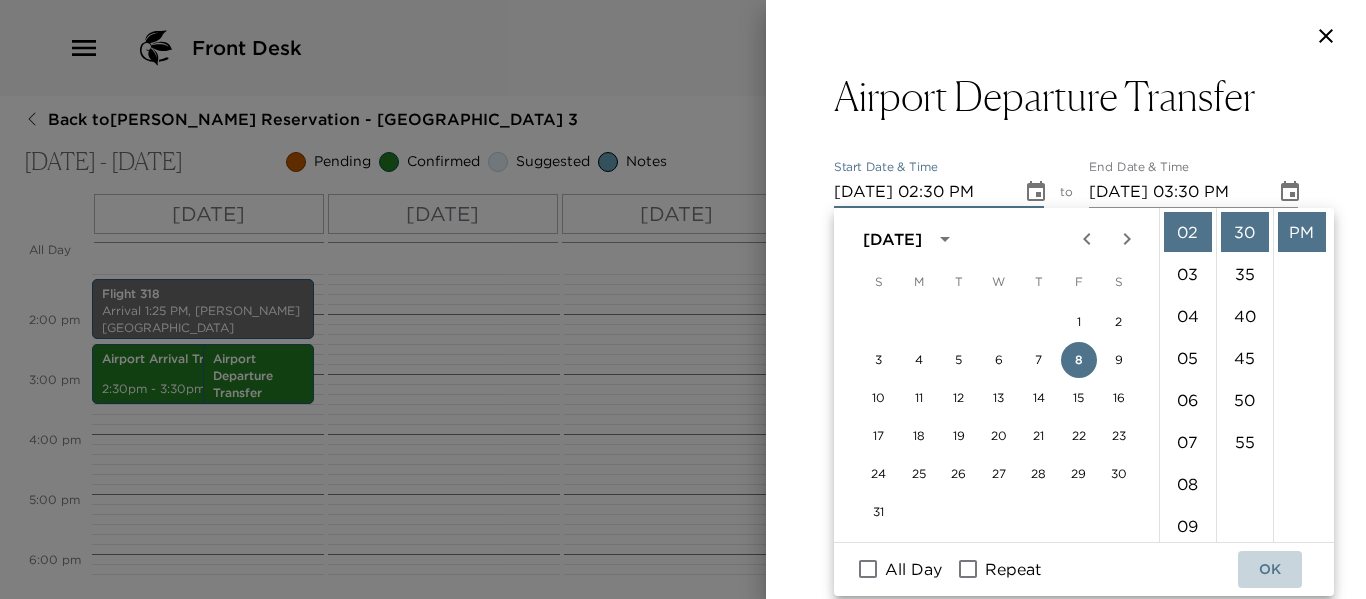 click on "OK" at bounding box center (1270, 569) 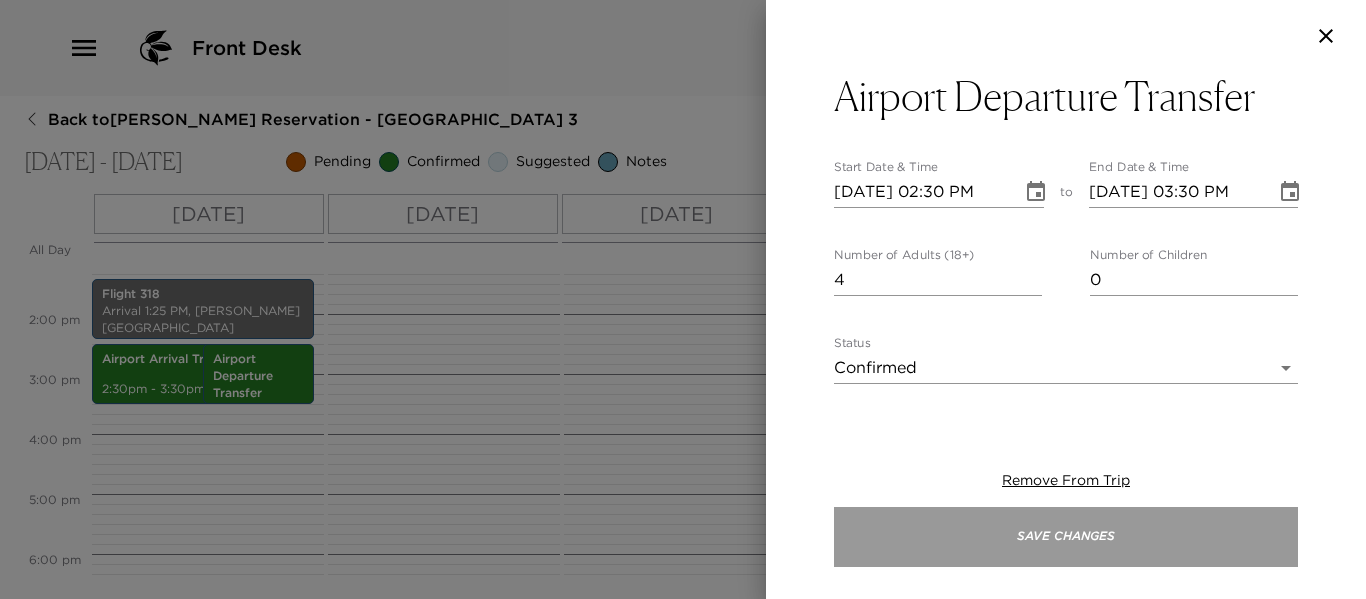 click on "Save Changes" at bounding box center (1066, 537) 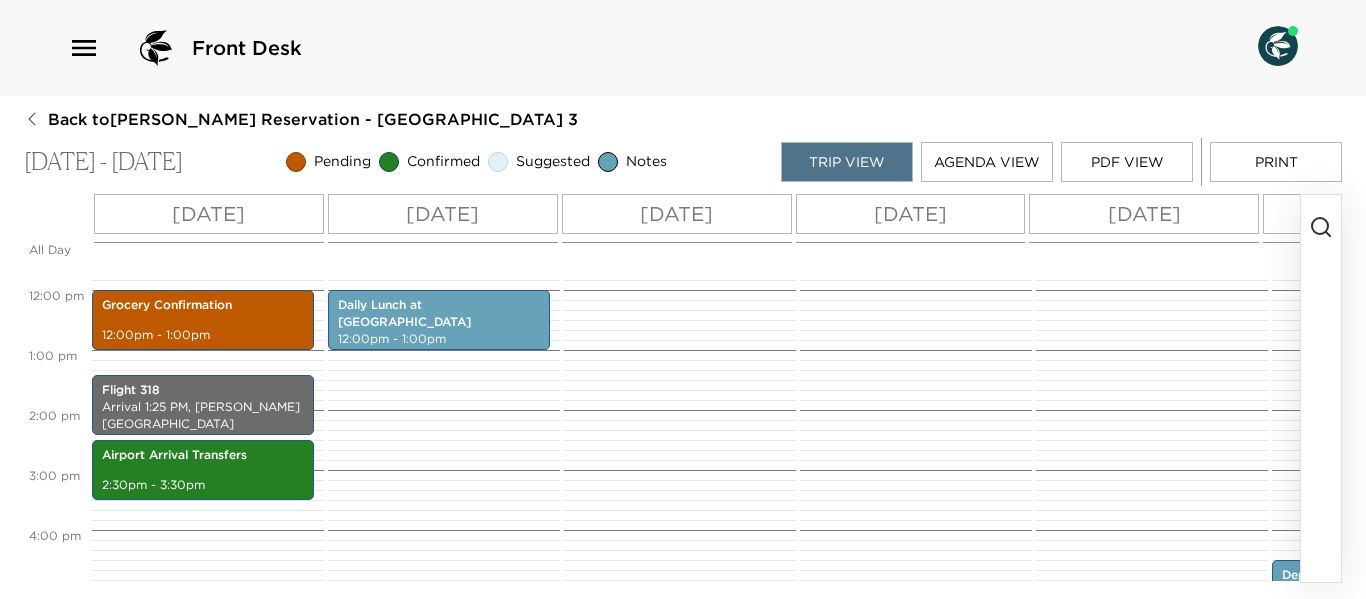 scroll, scrollTop: 600, scrollLeft: 0, axis: vertical 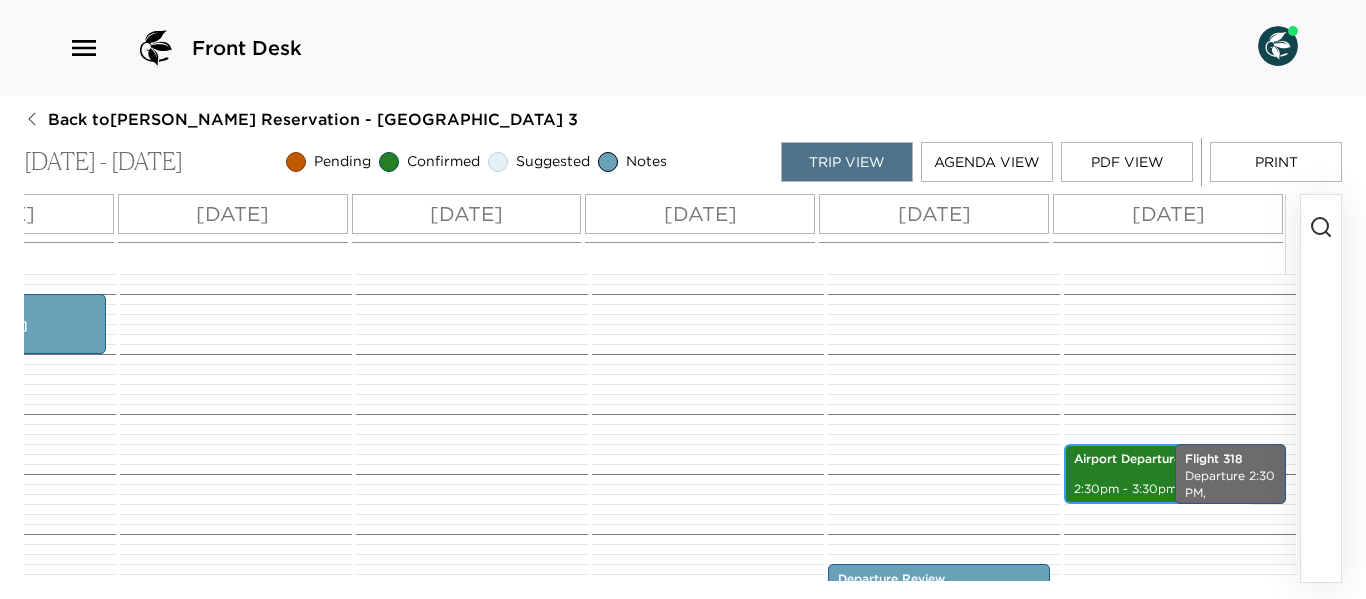 click on "Airport Departure Transfer 2:30pm - 3:30pm" at bounding box center [1158, 474] 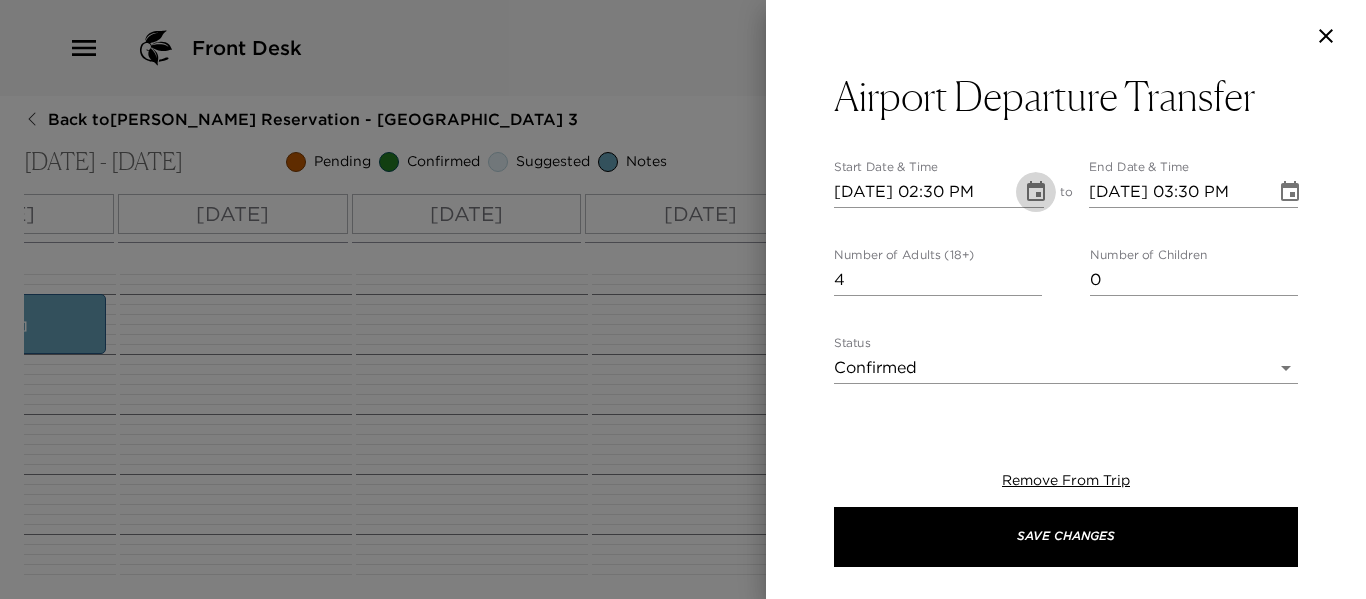 click 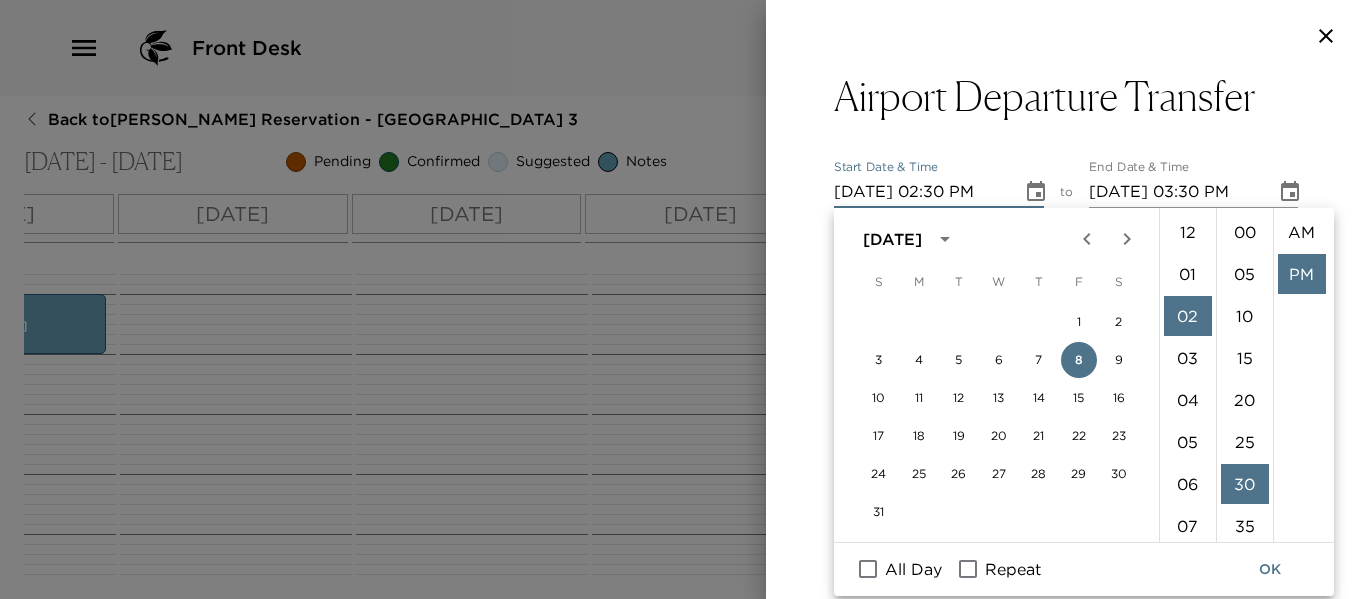 scroll, scrollTop: 84, scrollLeft: 0, axis: vertical 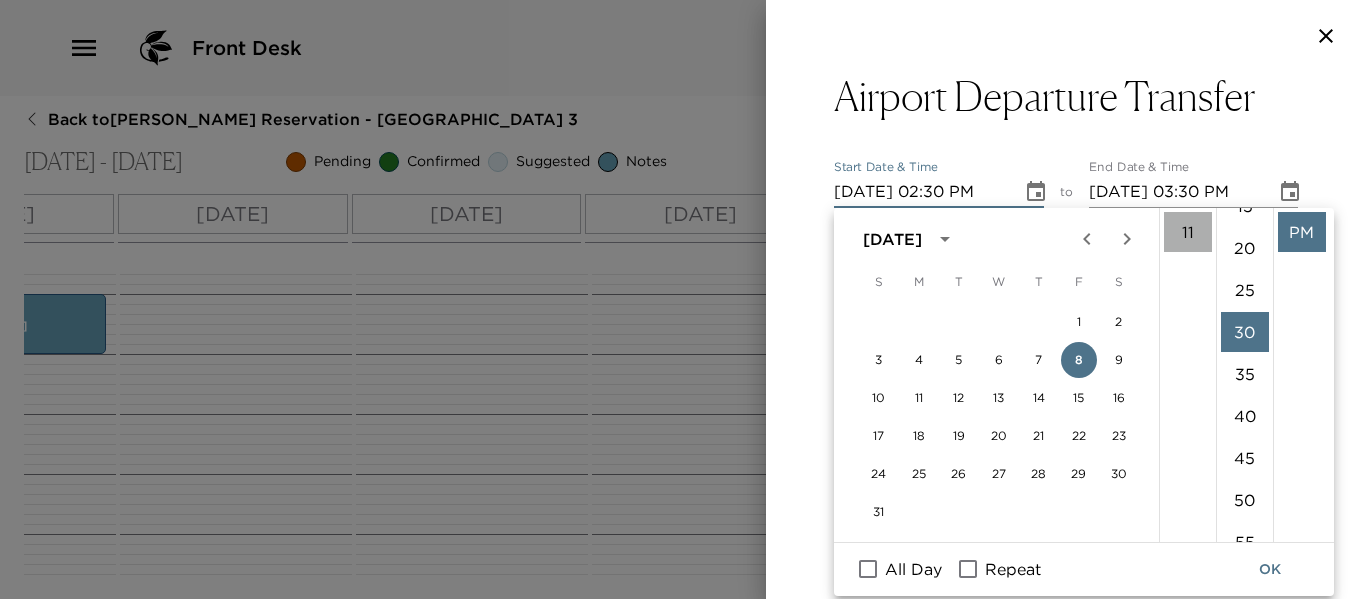 click on "11" at bounding box center [1188, 232] 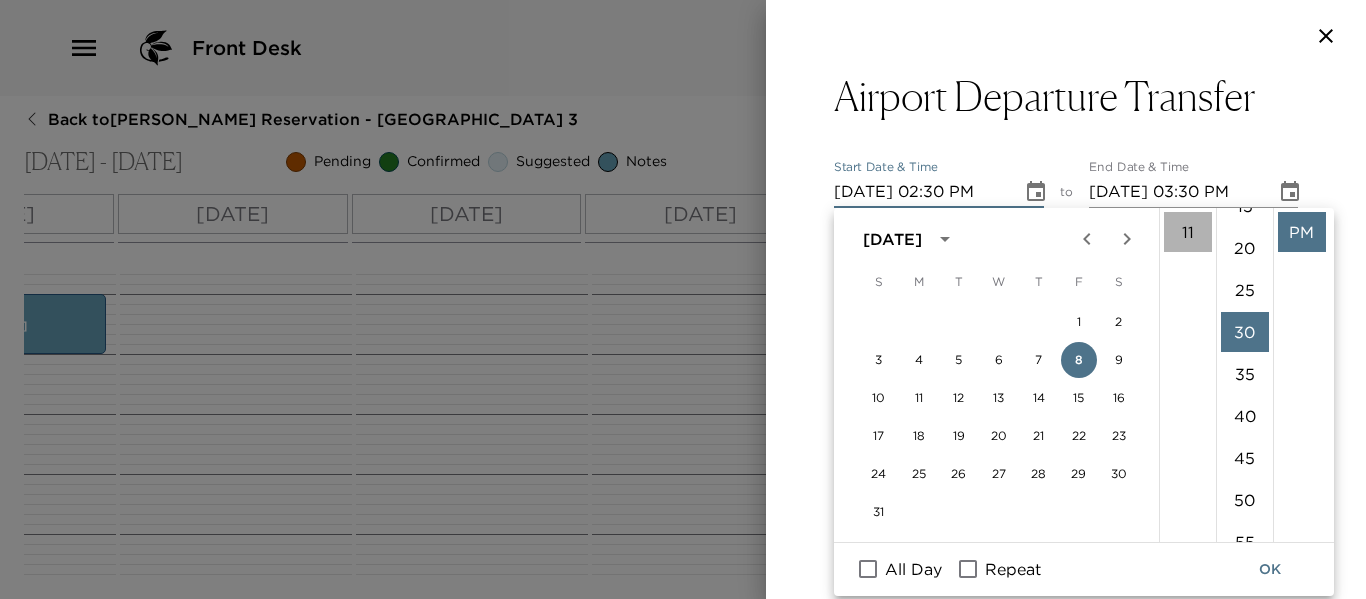 type on "08/08/2025 11:30 PM" 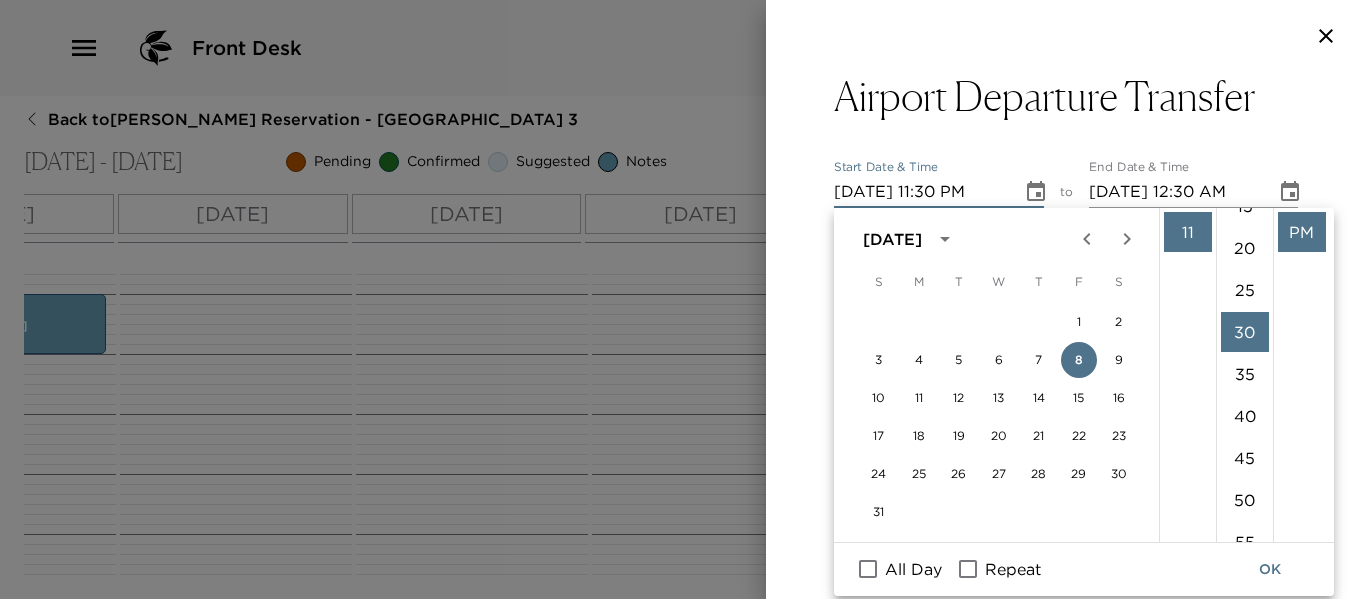 scroll, scrollTop: 0, scrollLeft: 0, axis: both 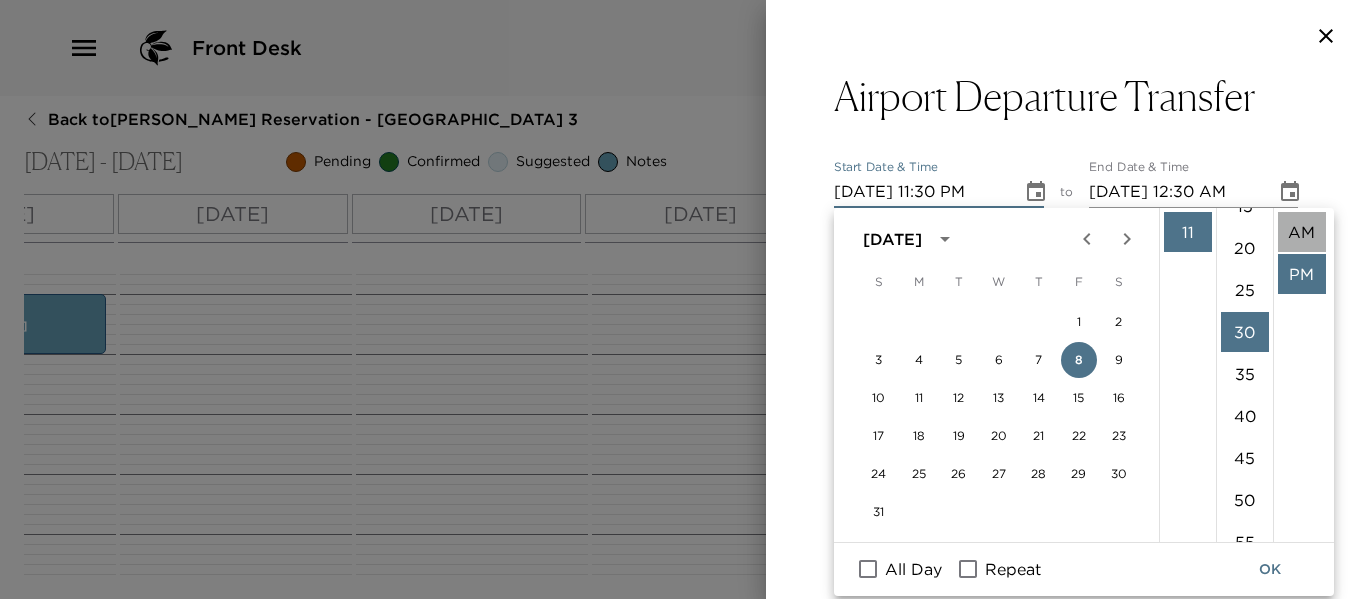 click on "AM" at bounding box center [1302, 232] 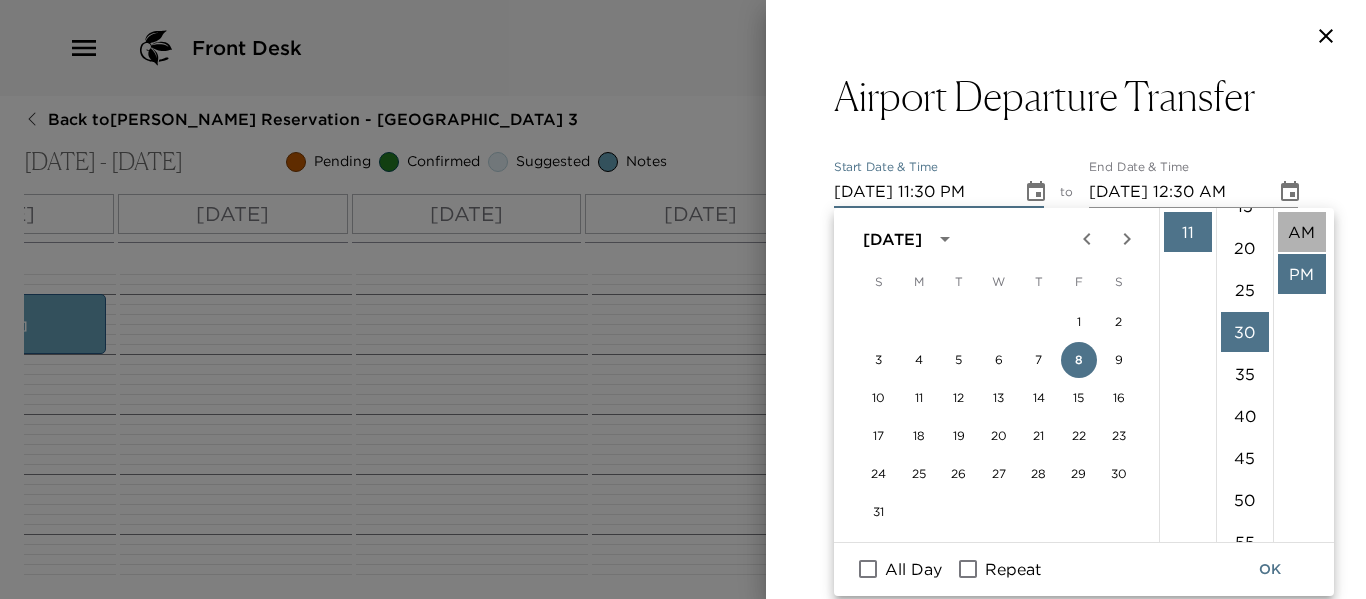 type on "08/08/2025 11:30 AM" 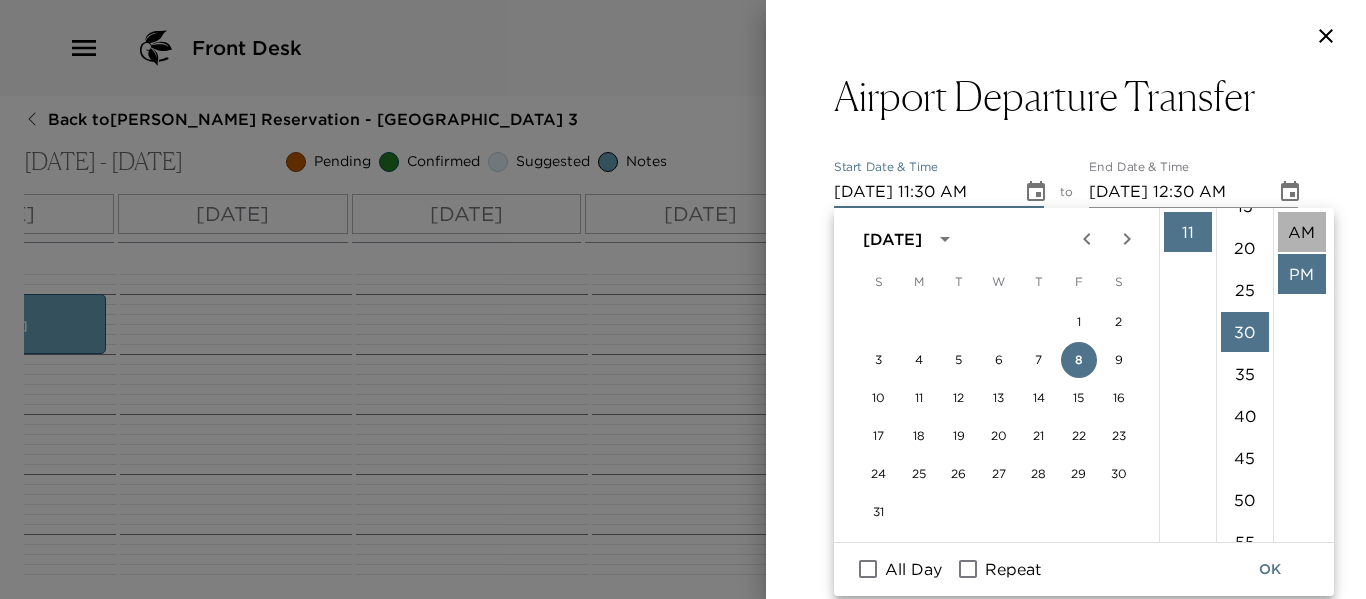 type on "08/08/2025 12:30 PM" 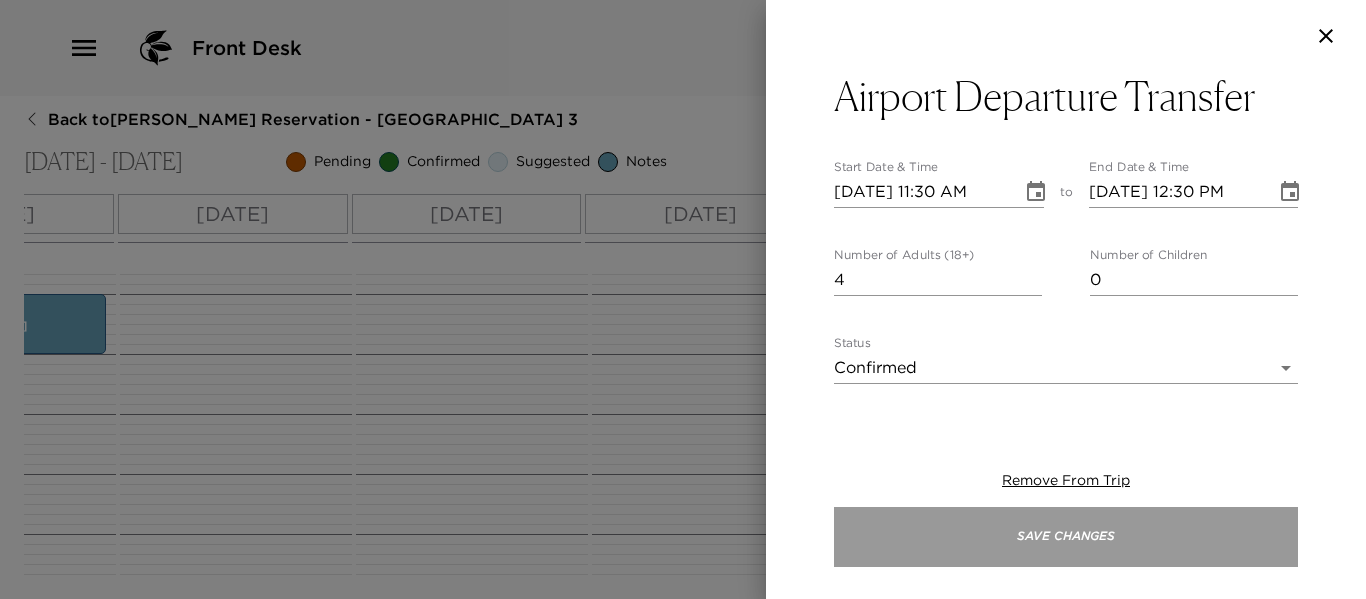 click on "Save Changes" at bounding box center [1066, 537] 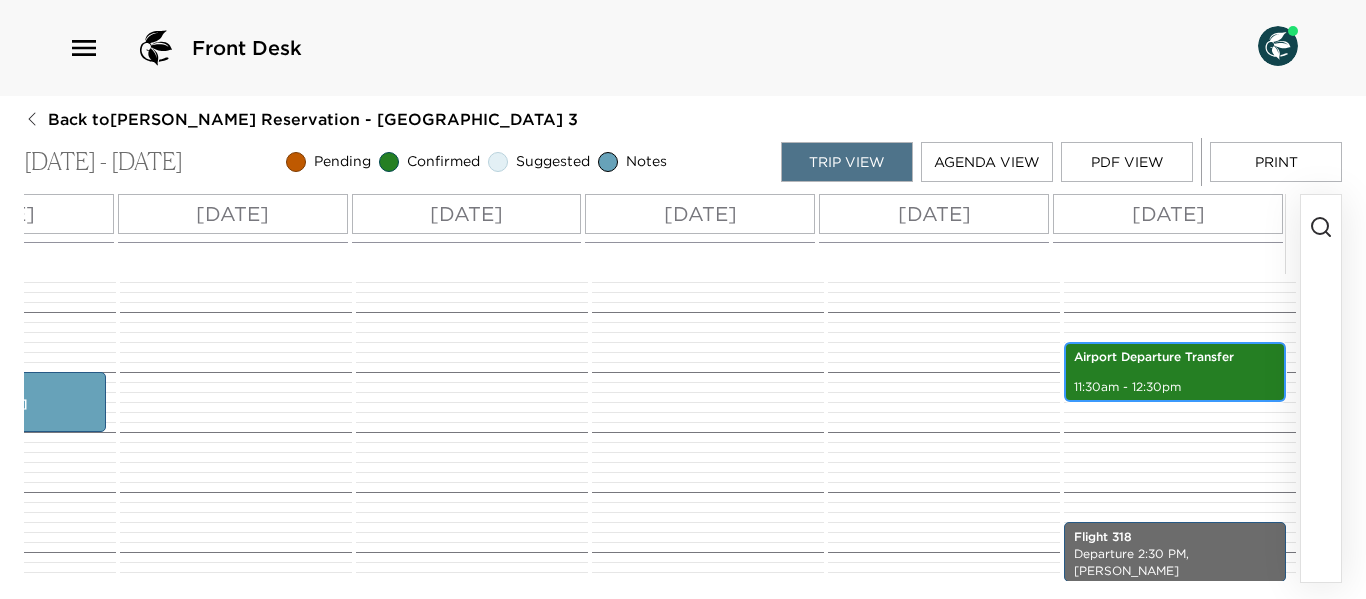 scroll, scrollTop: 600, scrollLeft: 0, axis: vertical 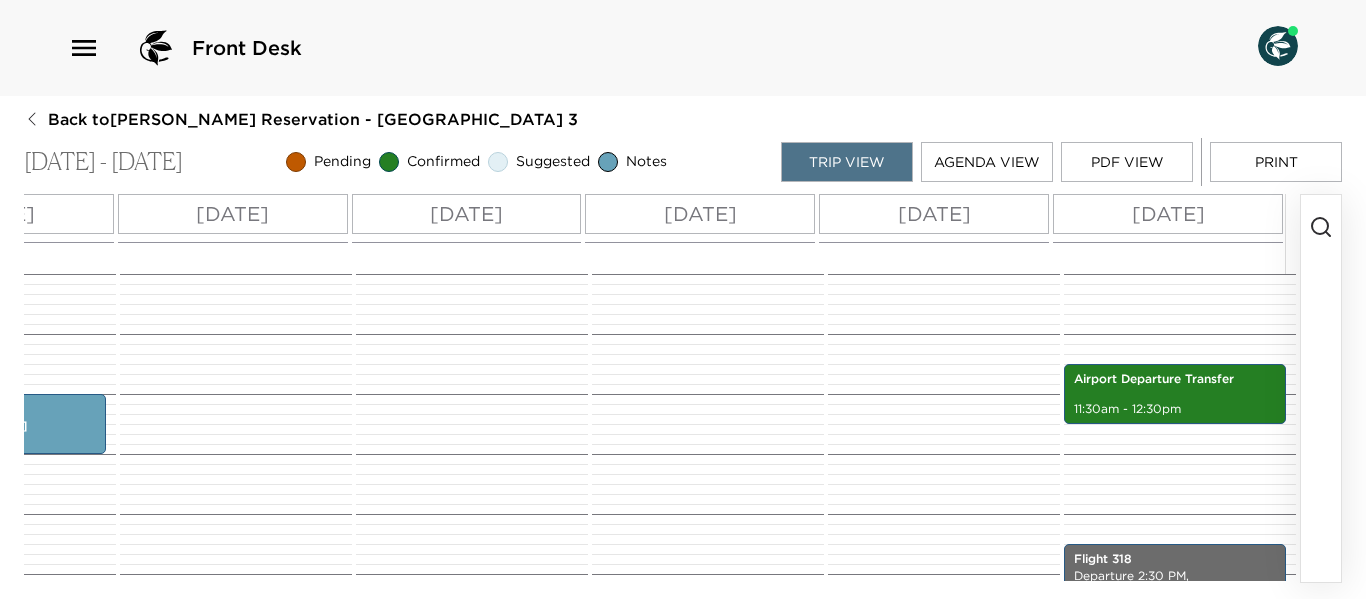click 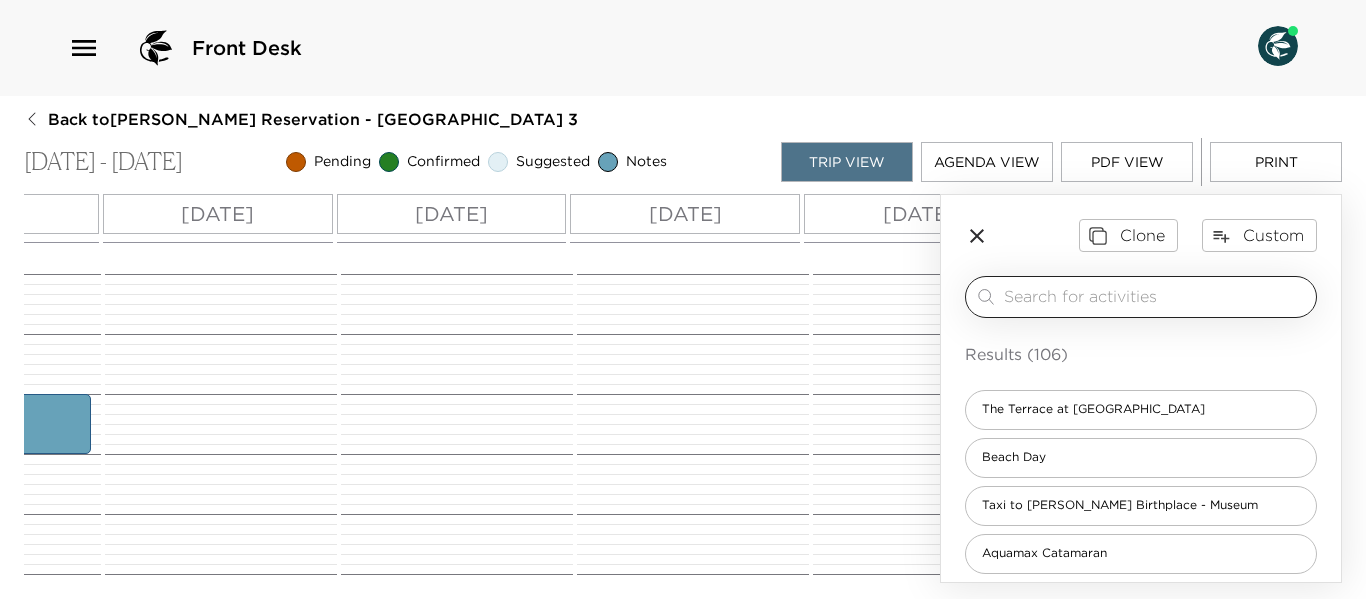 click at bounding box center [1156, 296] 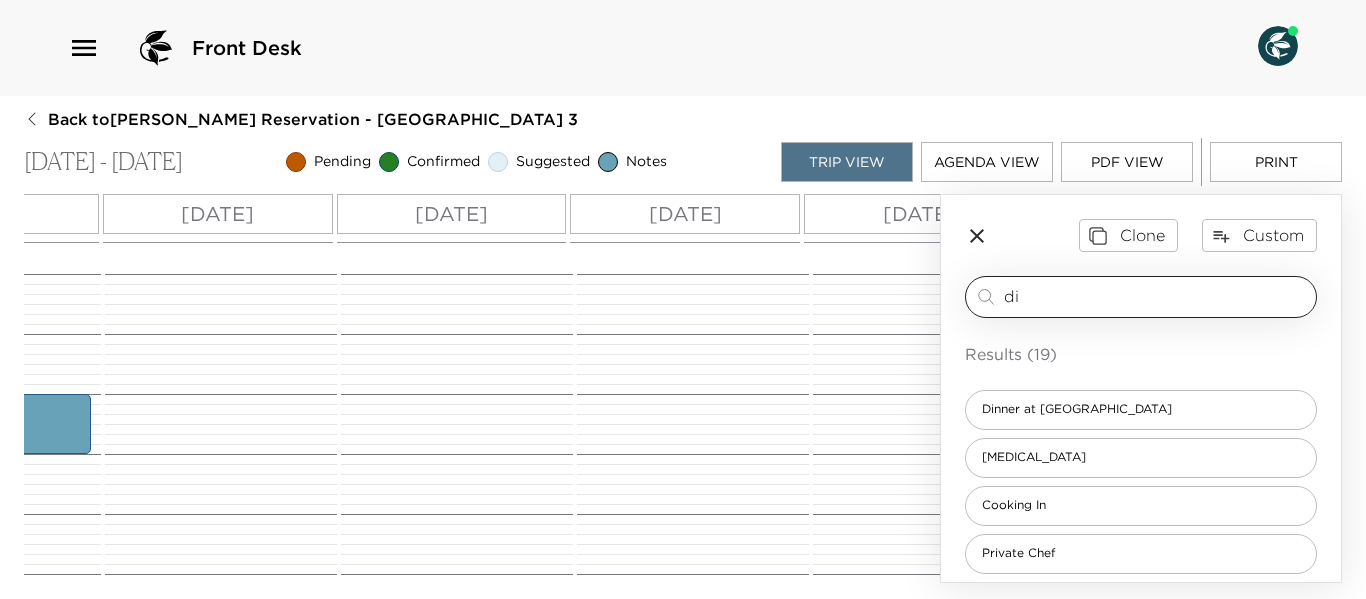type on "d" 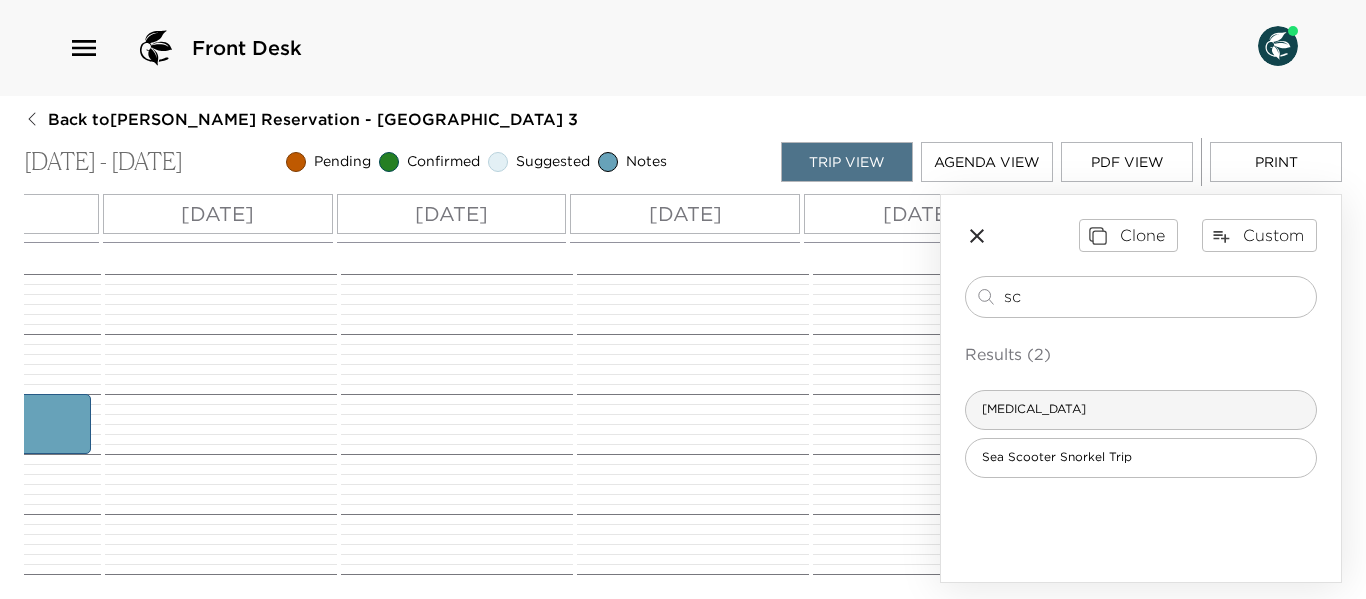type on "sc" 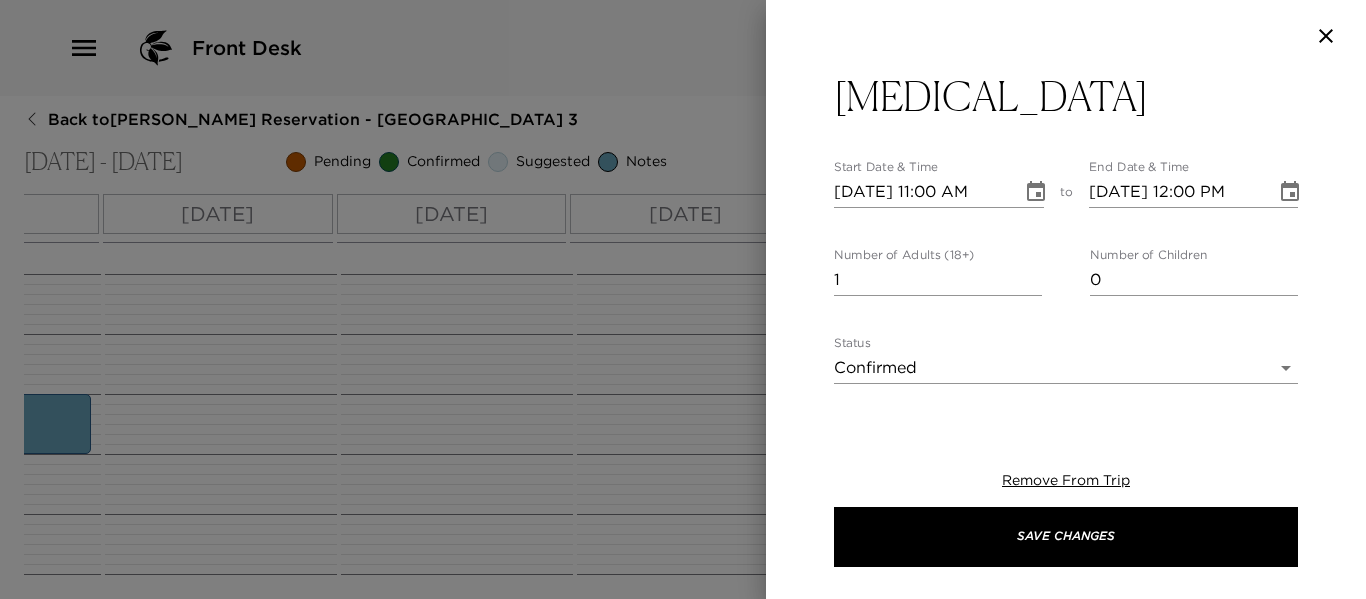 type on "$230 - There are different species of coral, sponges, invertebrates such as small crab, small  shrimp, octopus, squid, starfish, sea cucumber and urchin to name a few. St. Kitts &  Nevis have a big seagrass bed it becomes a  real nursery for a lot of different  fish species, such as parrotfish, snapper, grouper, grunt, damselfish, blennie,  hamlet, surgeonfish, butterflyfish, pufferfish, trumpetfish, wrasse, etc. Sometimes we  are delighted to see Southern Stingray, Spotted Eagle Ray, Hawksbill SeaTurtle, Green  SeaTurtle, Loggerhead Sea Turtle, Bar Jack, Barracuda, Chub, Nurse shark, reef Shark" 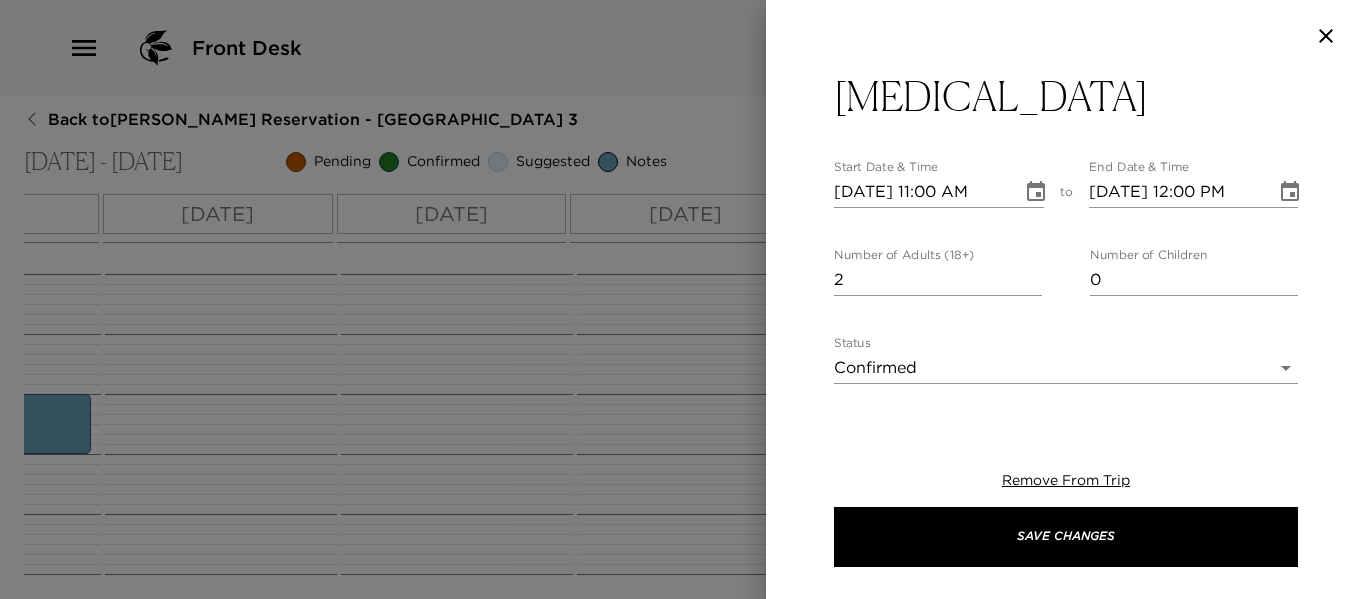 type on "2" 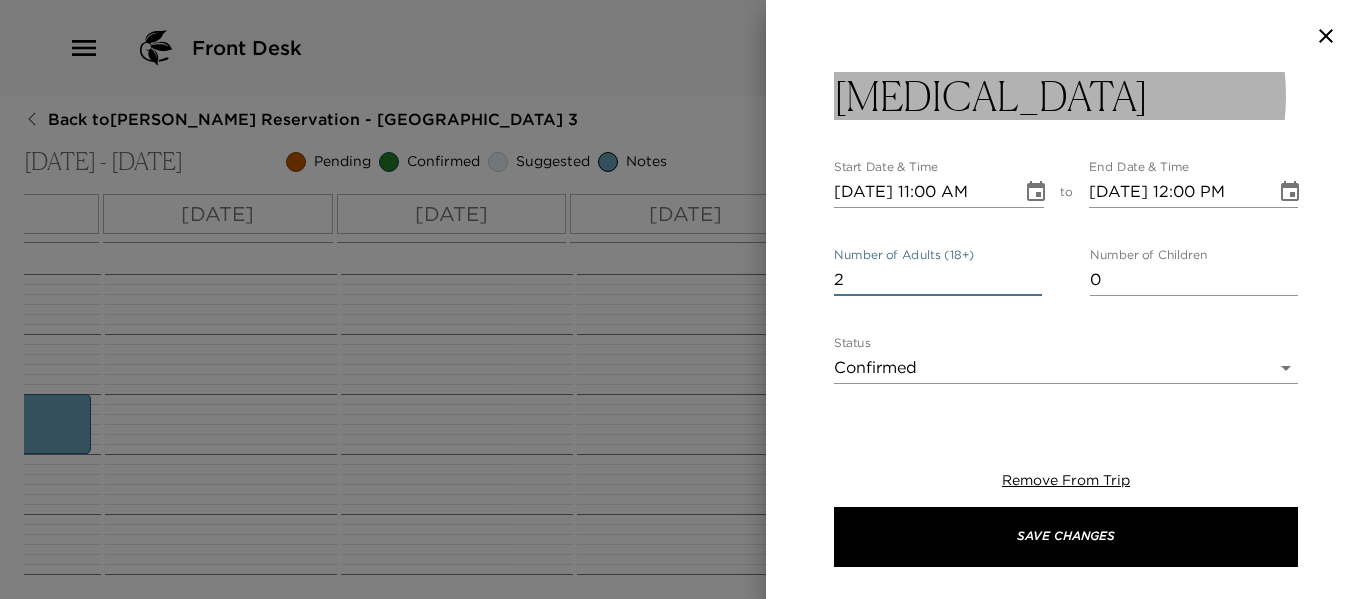 click on "Scuba Diving" at bounding box center [1066, 96] 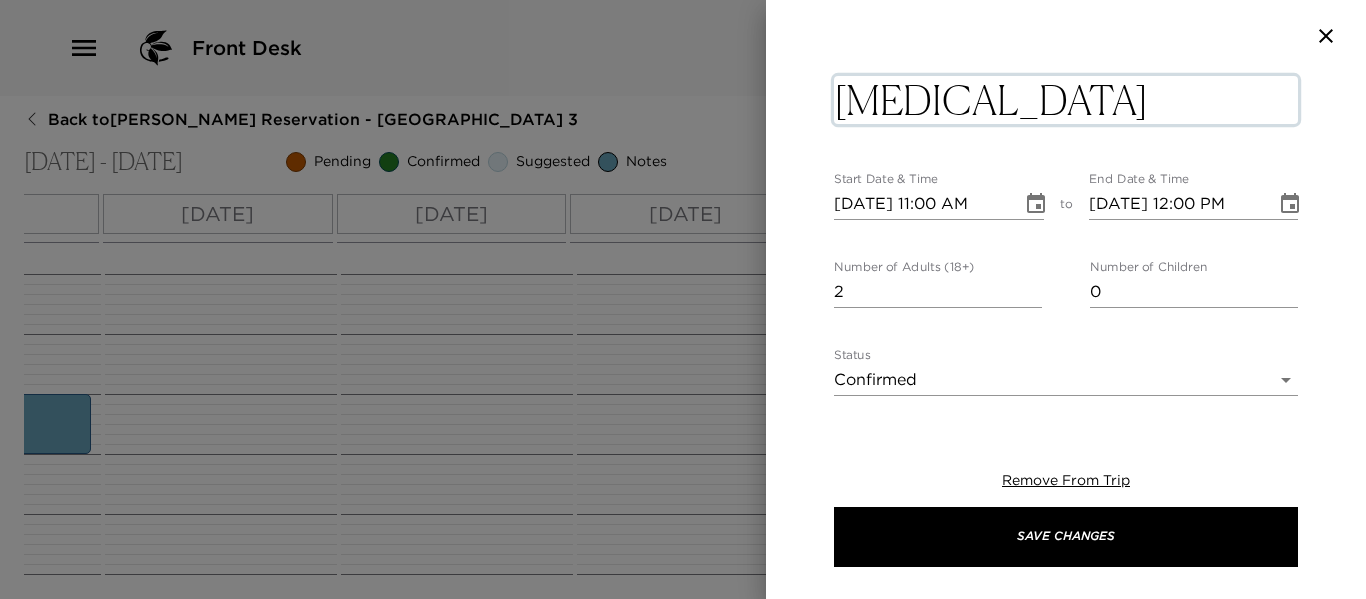 click on "Scuba Diving" at bounding box center [1066, 100] 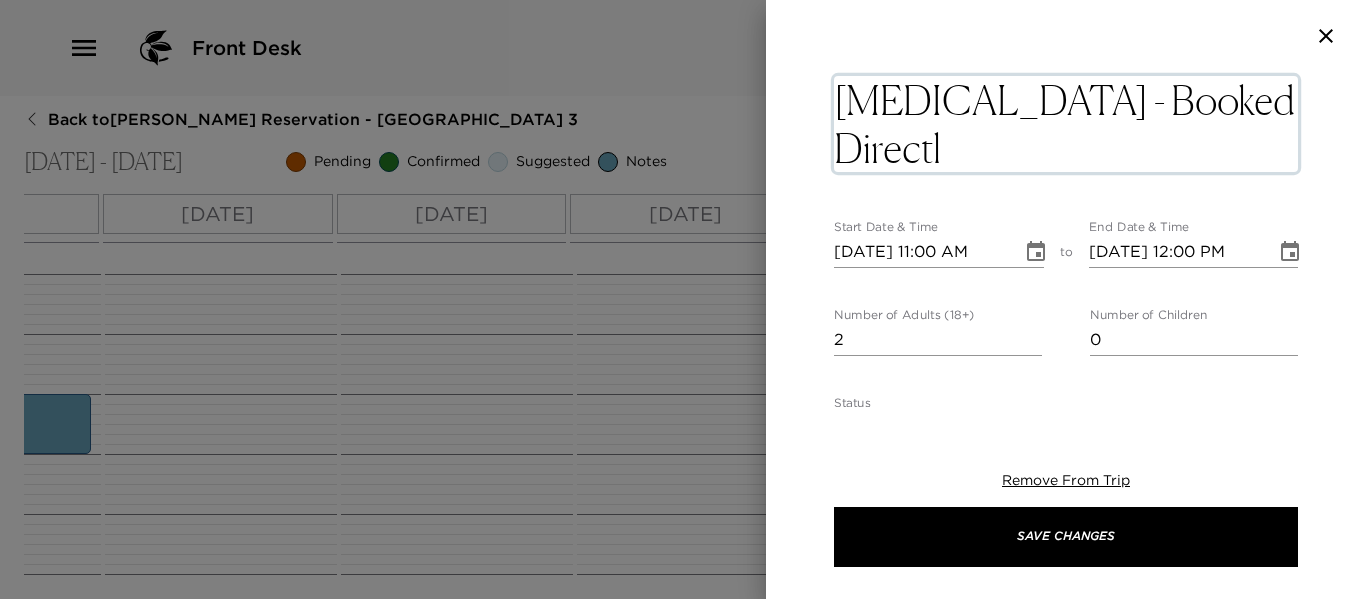 type on "Scuba Diving - Booked Directly" 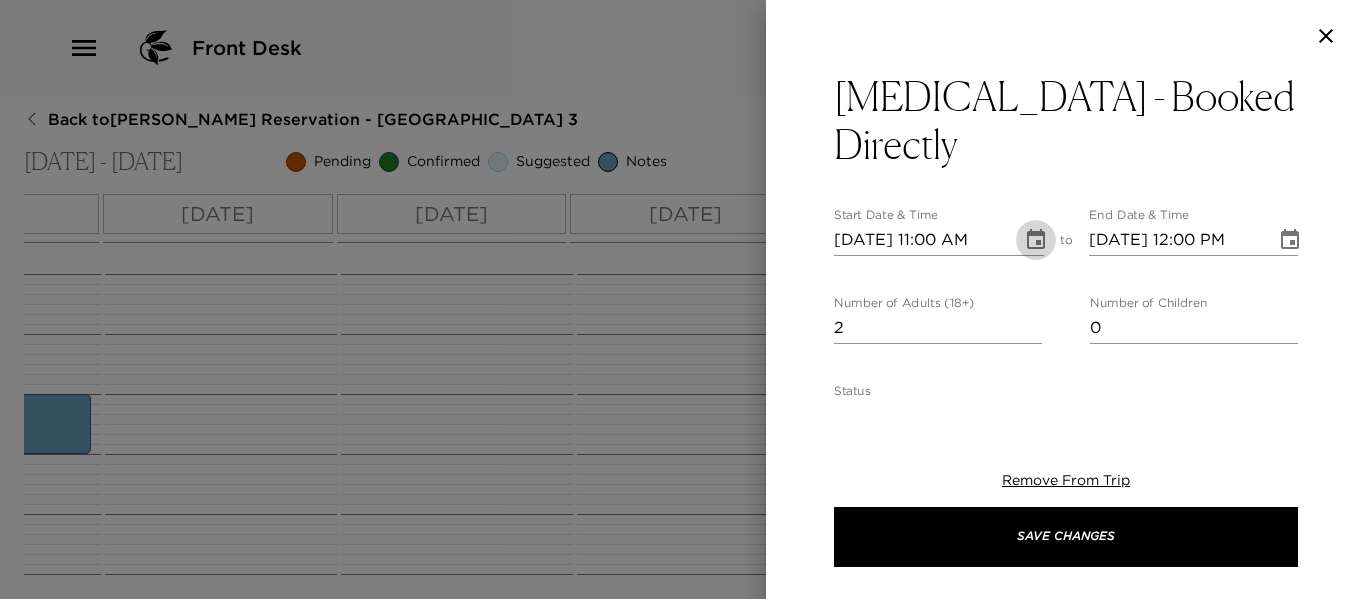 click 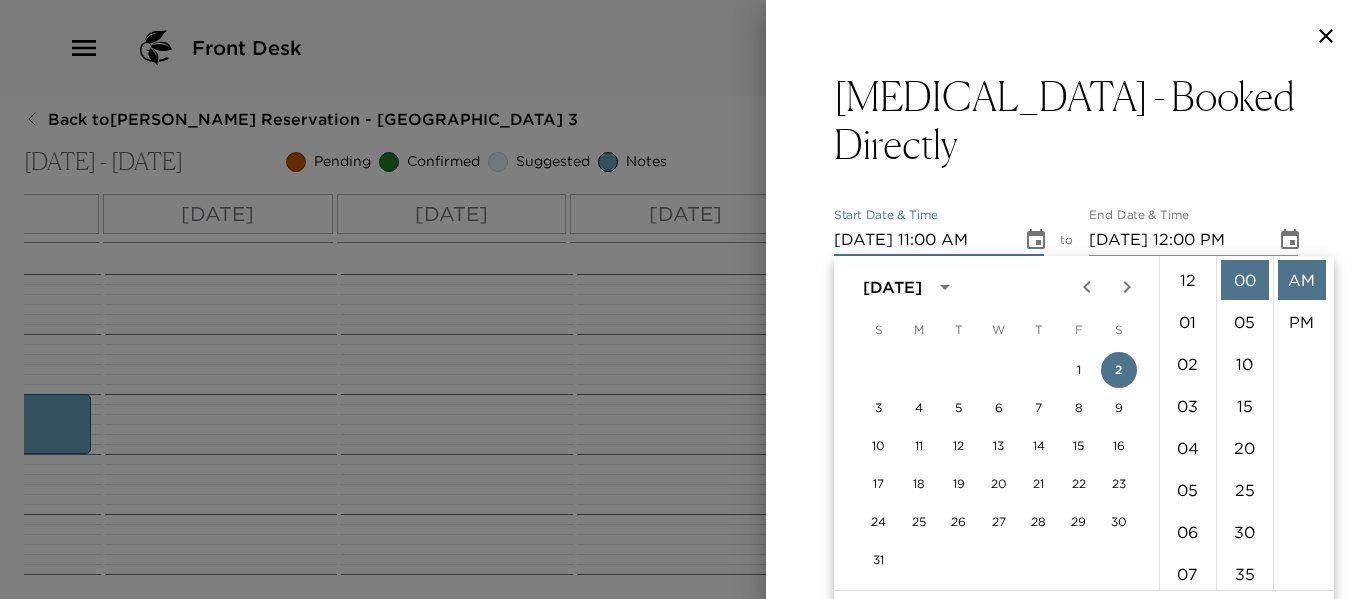 scroll, scrollTop: 462, scrollLeft: 0, axis: vertical 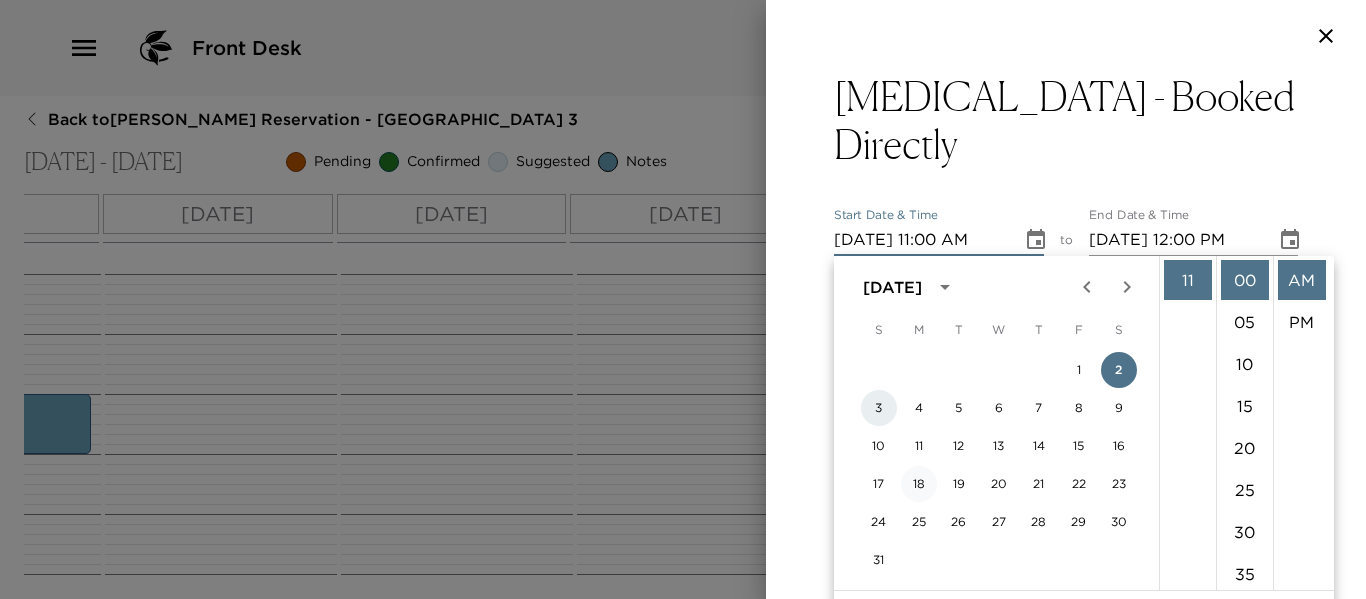 click on "3" at bounding box center (879, 408) 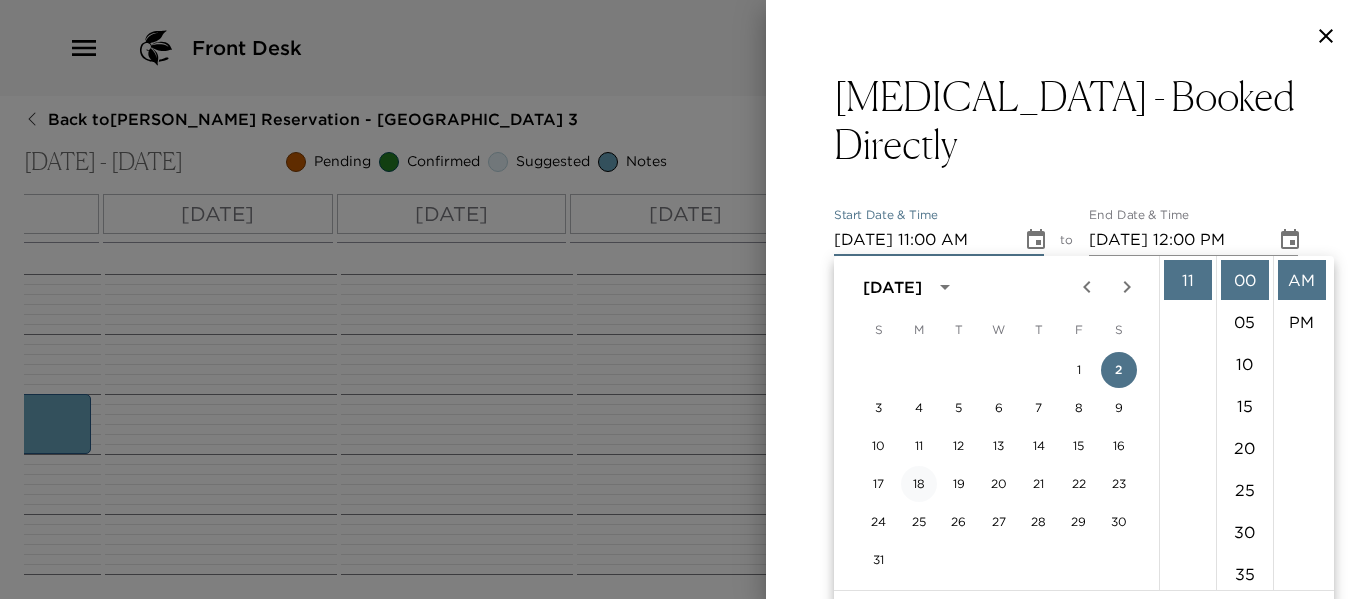 type on "08/03/2025 11:00 AM" 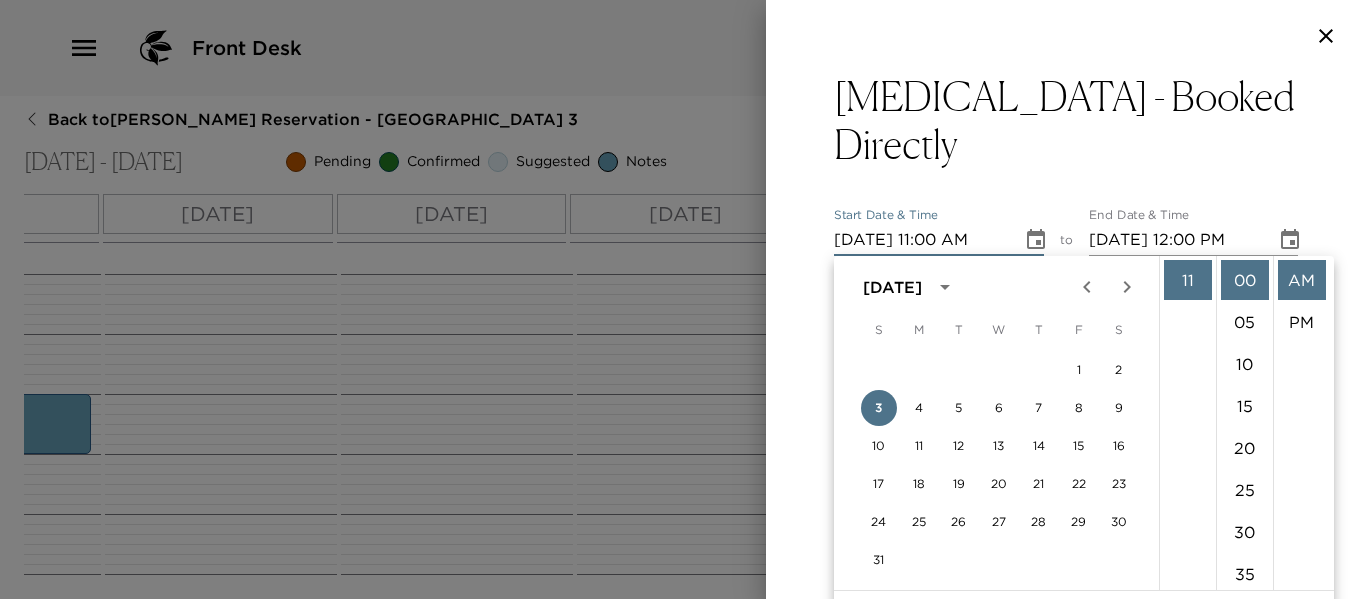 scroll, scrollTop: 42, scrollLeft: 0, axis: vertical 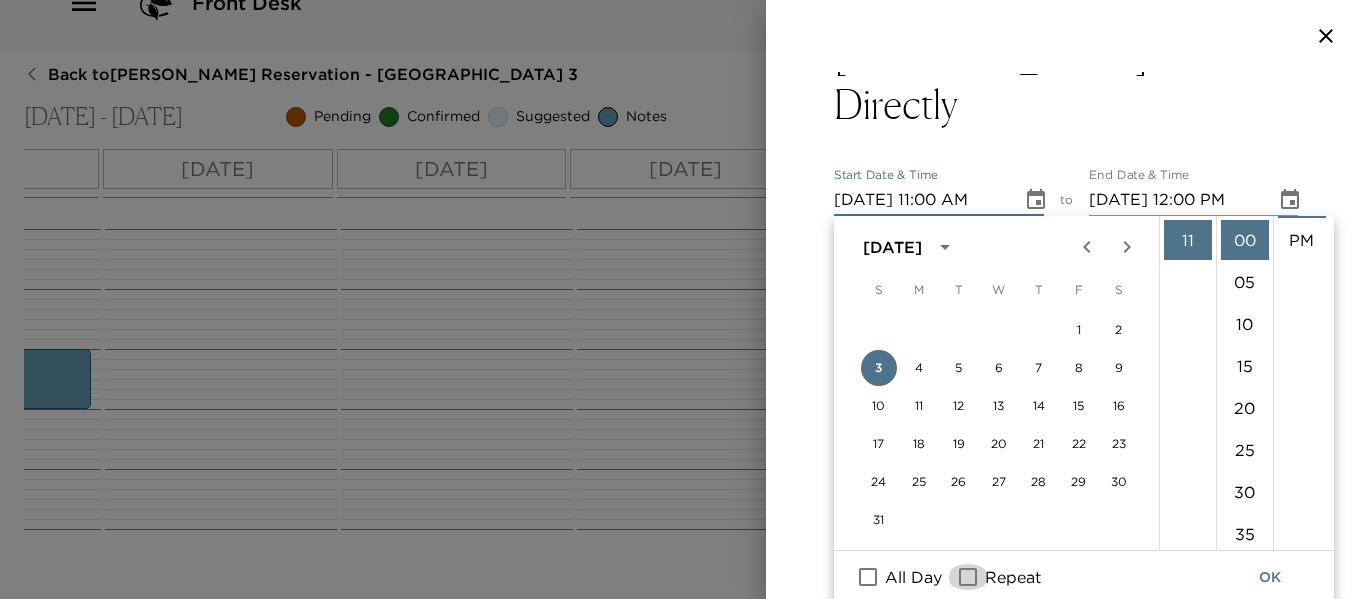 click on "Repeat" at bounding box center [968, 577] 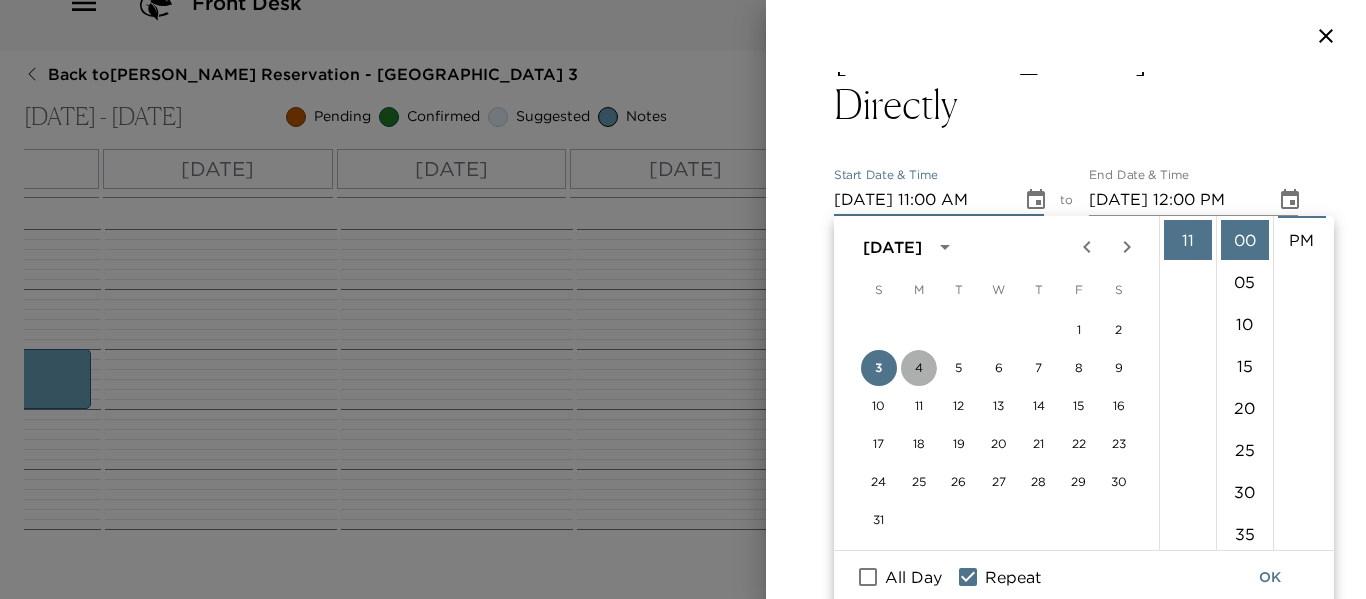 click on "4" at bounding box center (919, 368) 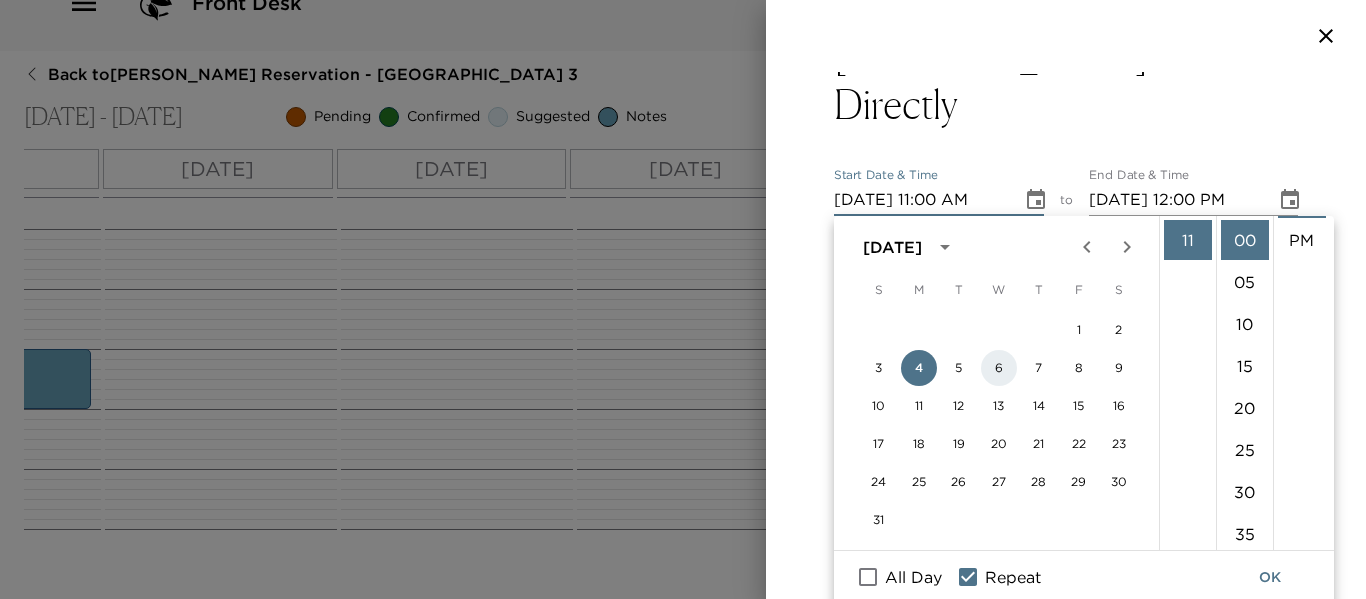 click on "6" at bounding box center [999, 368] 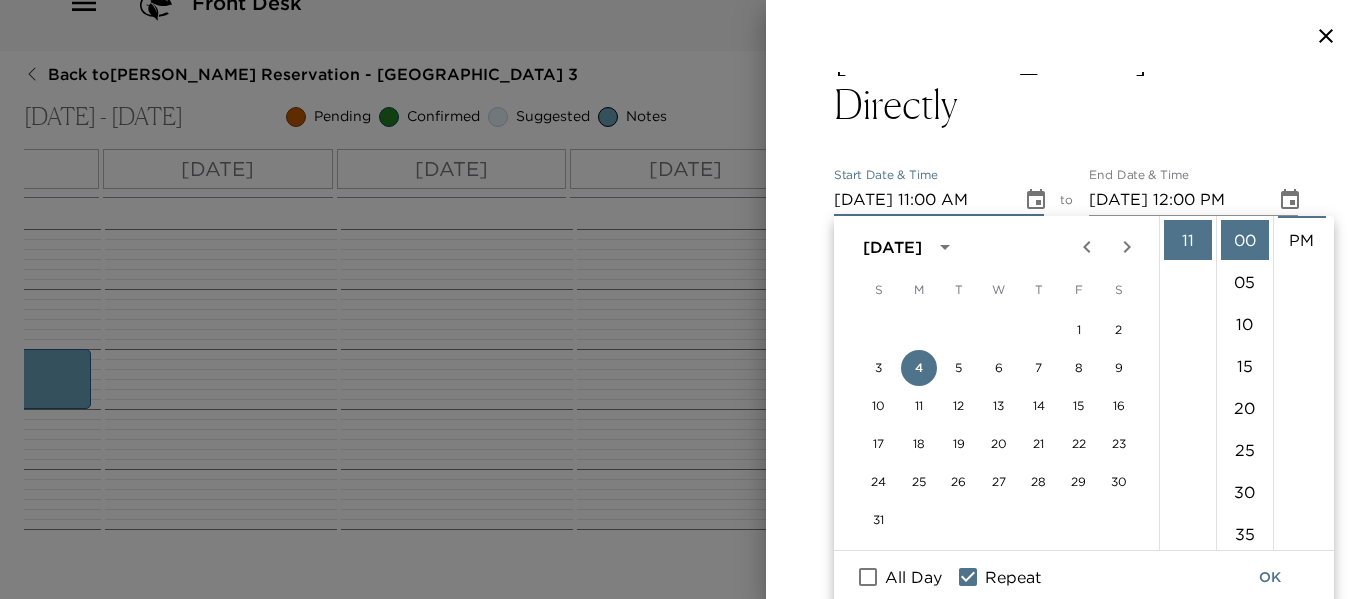 type on "08/06/2025 11:00 AM" 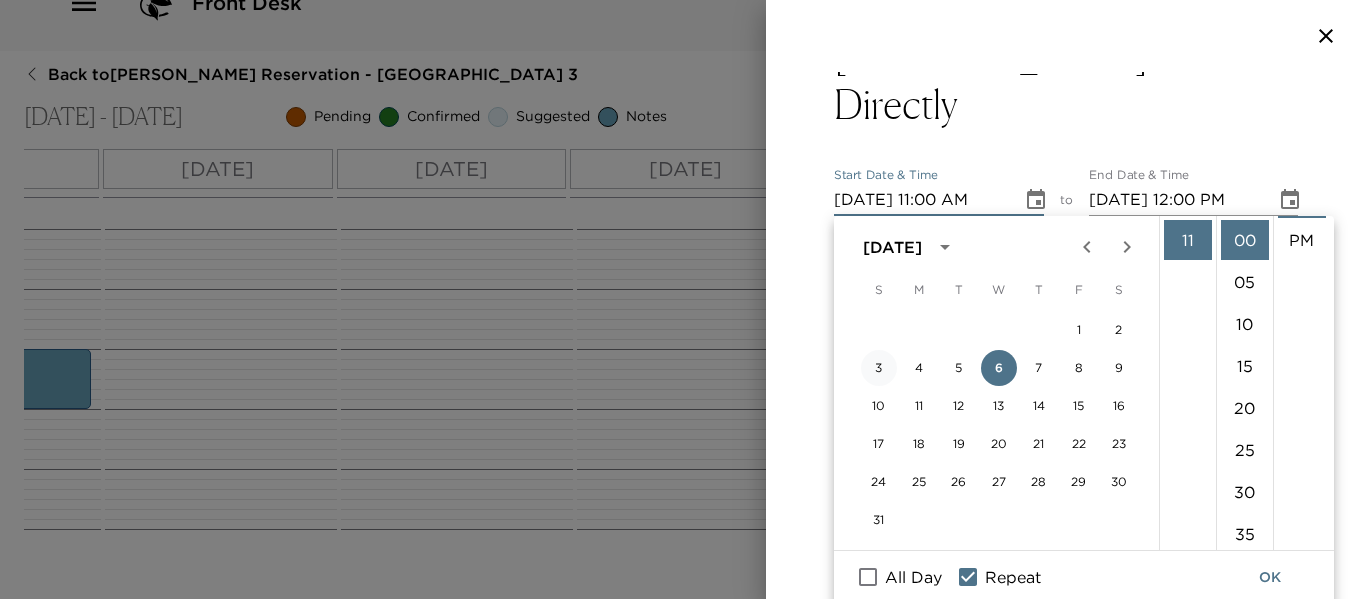 click on "3" at bounding box center [879, 368] 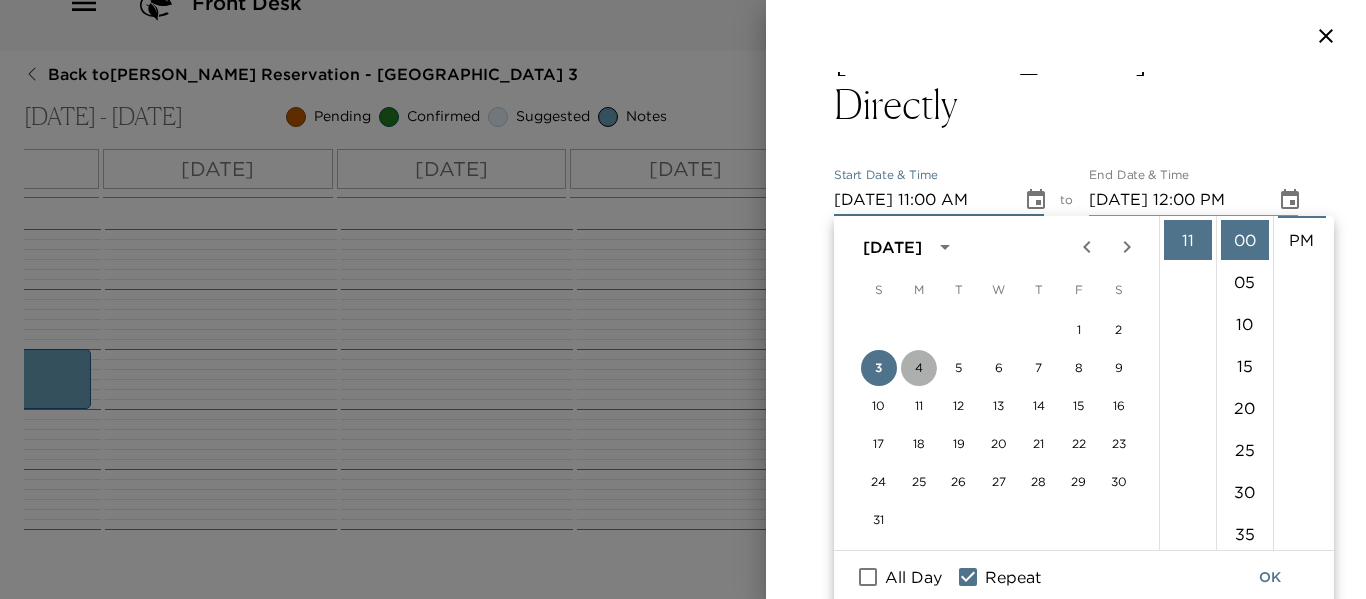 click on "4" at bounding box center (919, 368) 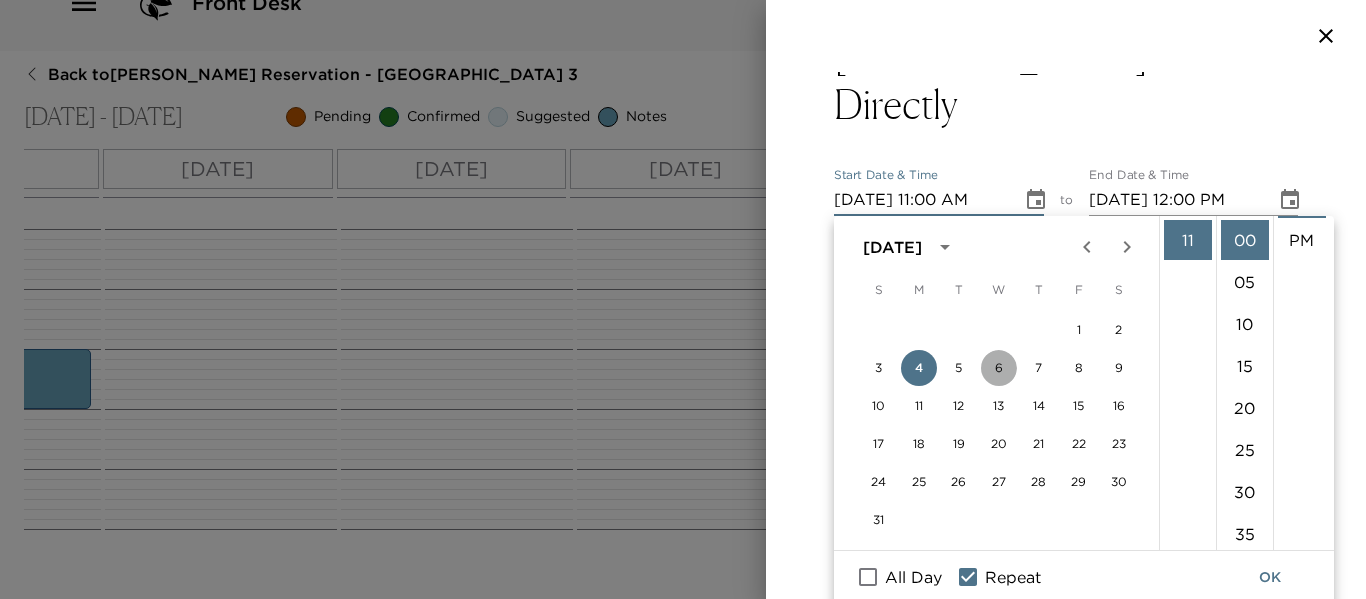 click on "6" at bounding box center [999, 368] 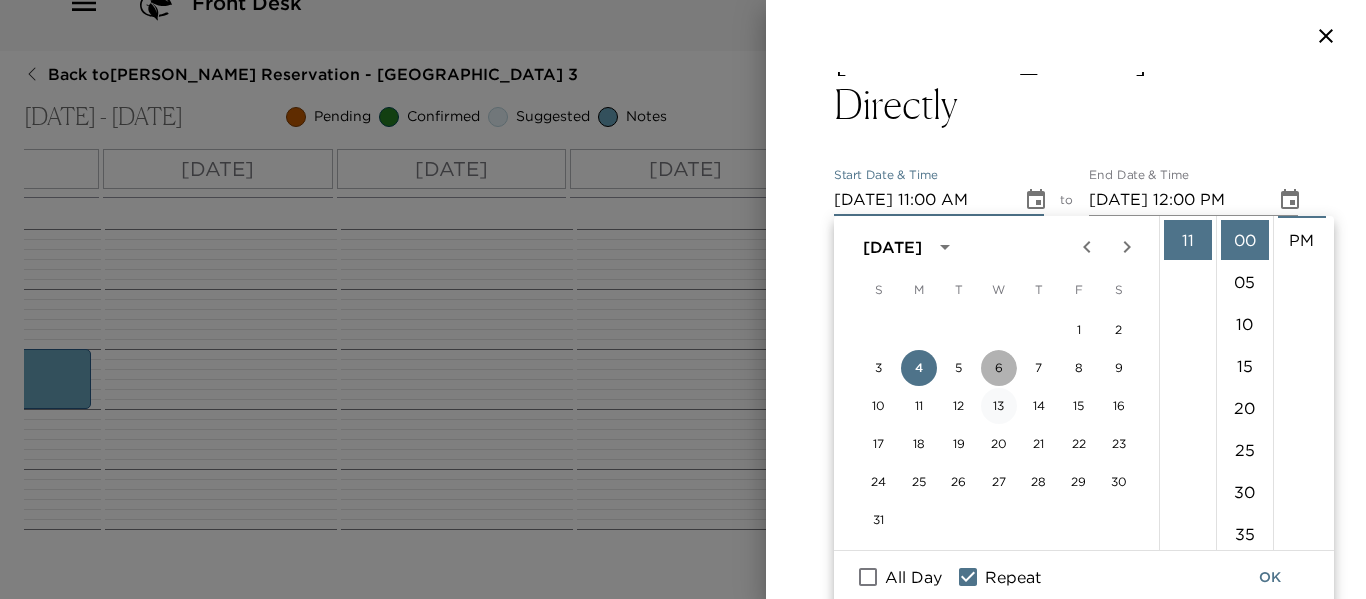 type on "08/06/2025 11:00 AM" 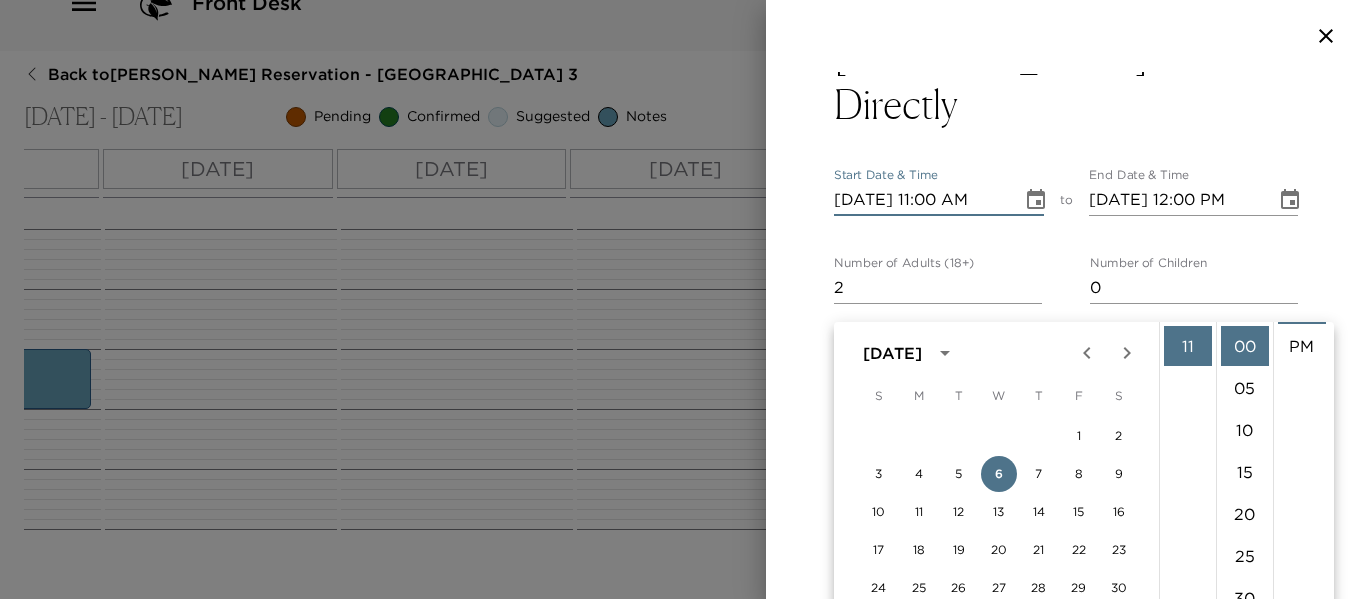 scroll, scrollTop: 151, scrollLeft: 0, axis: vertical 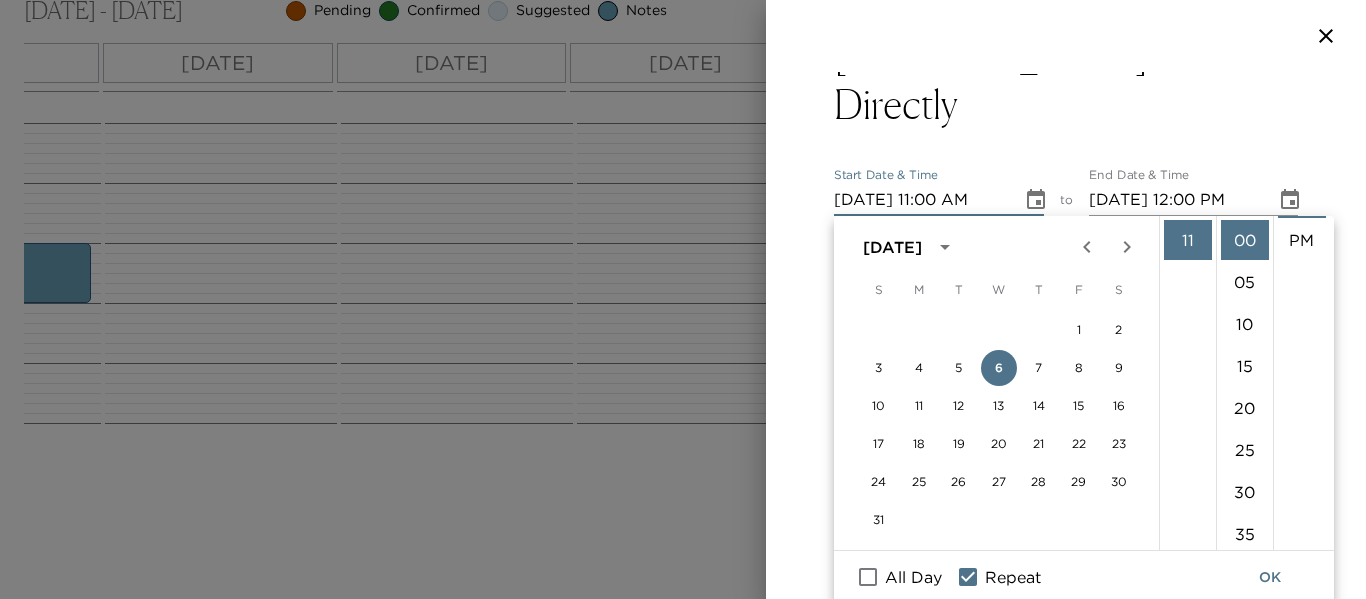 click 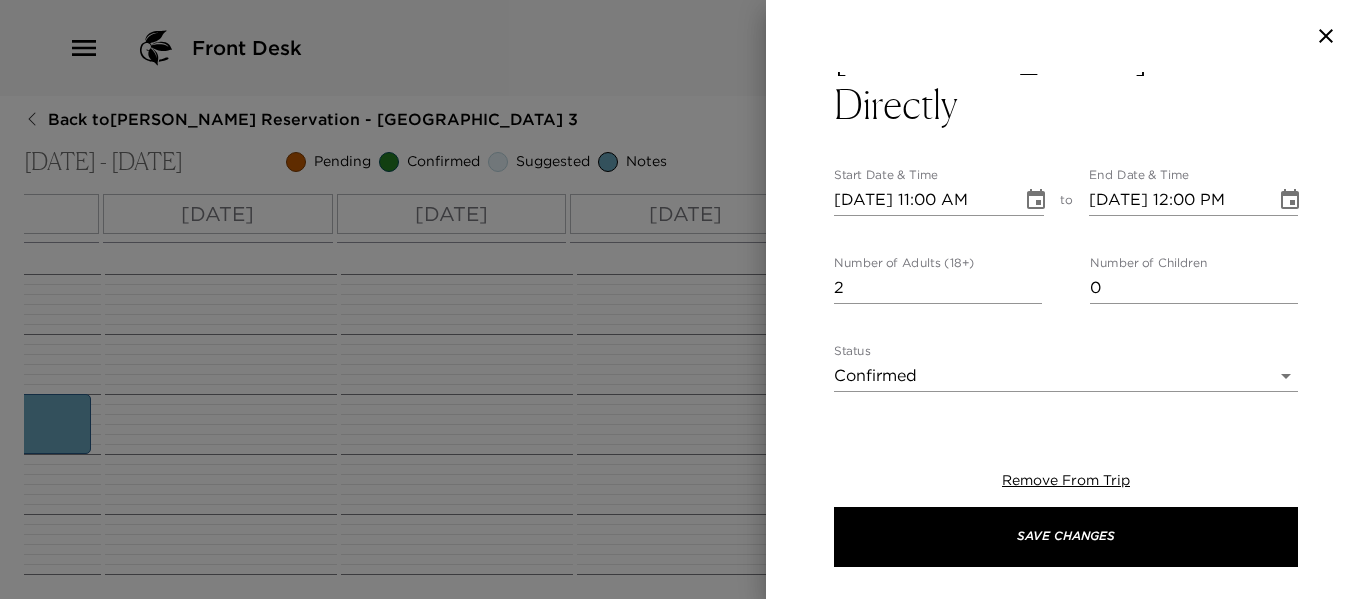 scroll, scrollTop: 0, scrollLeft: 0, axis: both 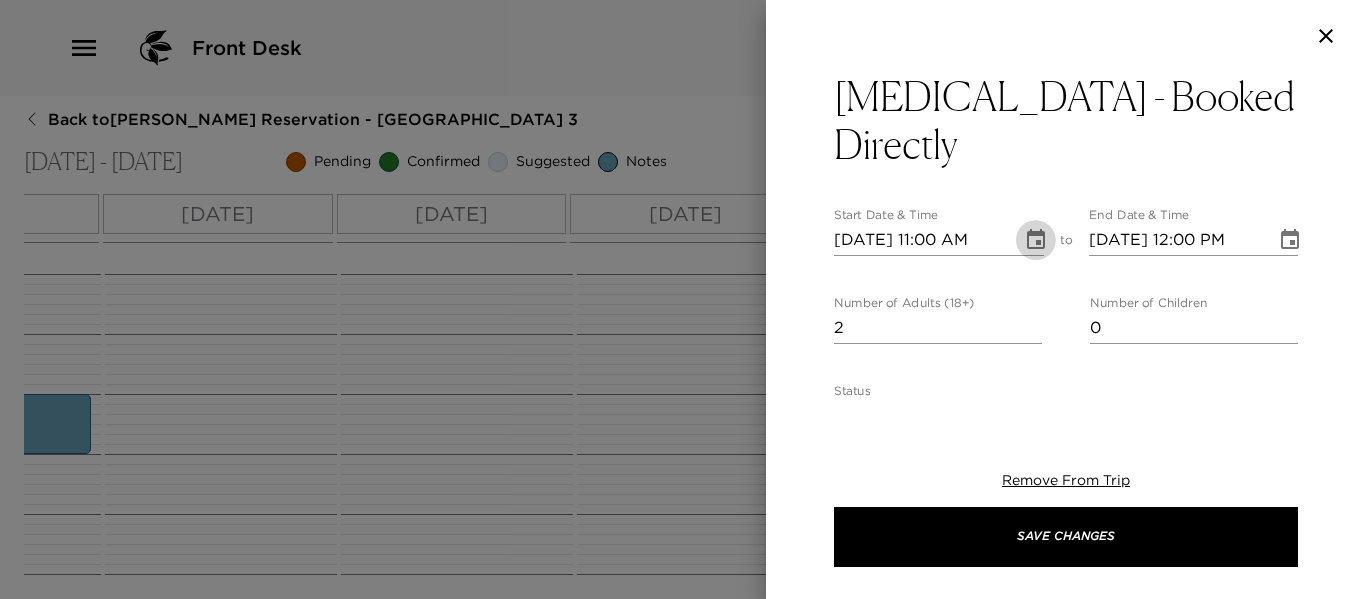 click 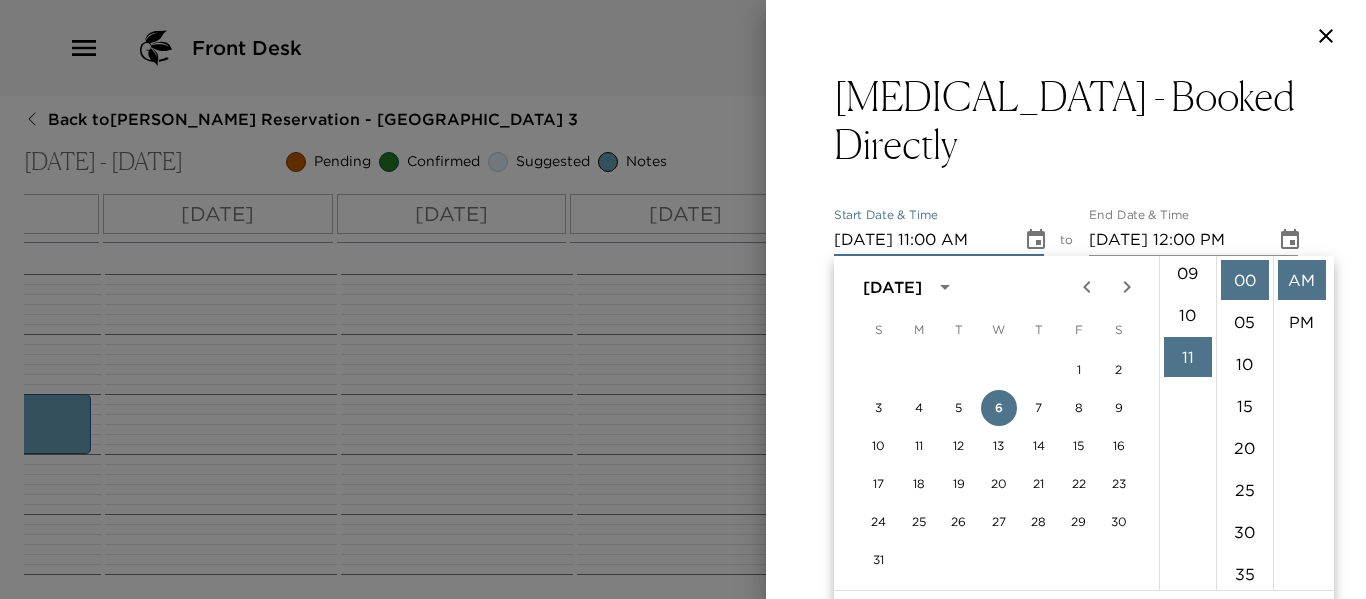 scroll, scrollTop: 262, scrollLeft: 0, axis: vertical 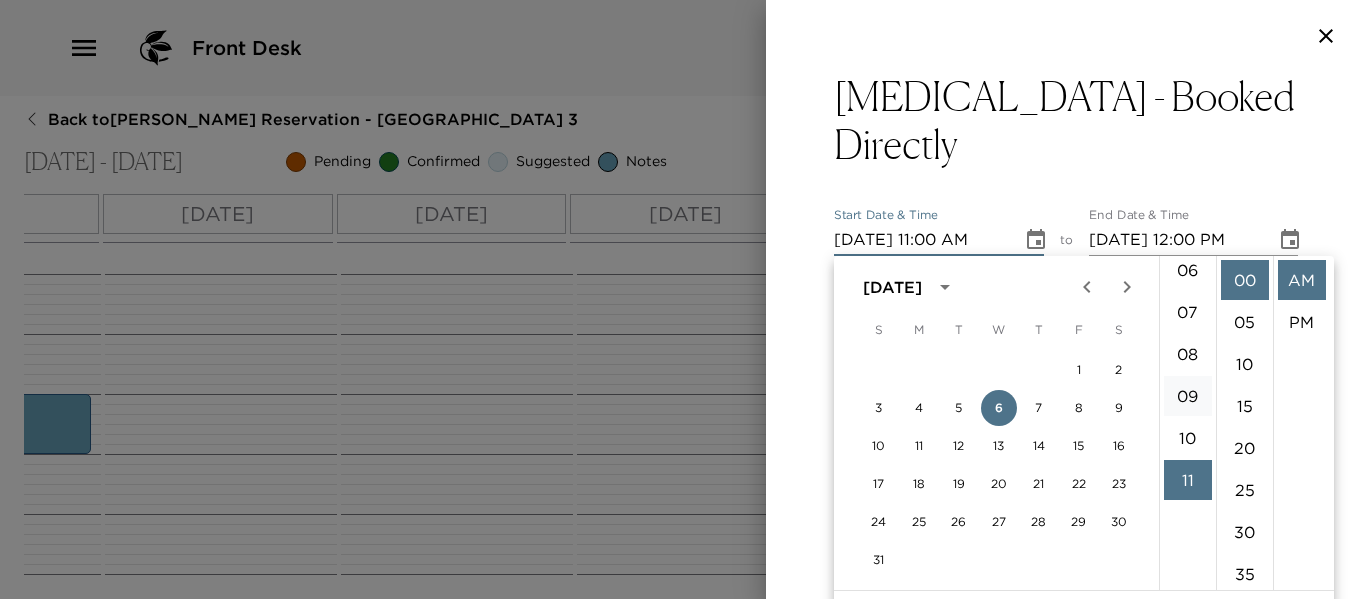click on "09" at bounding box center (1188, 396) 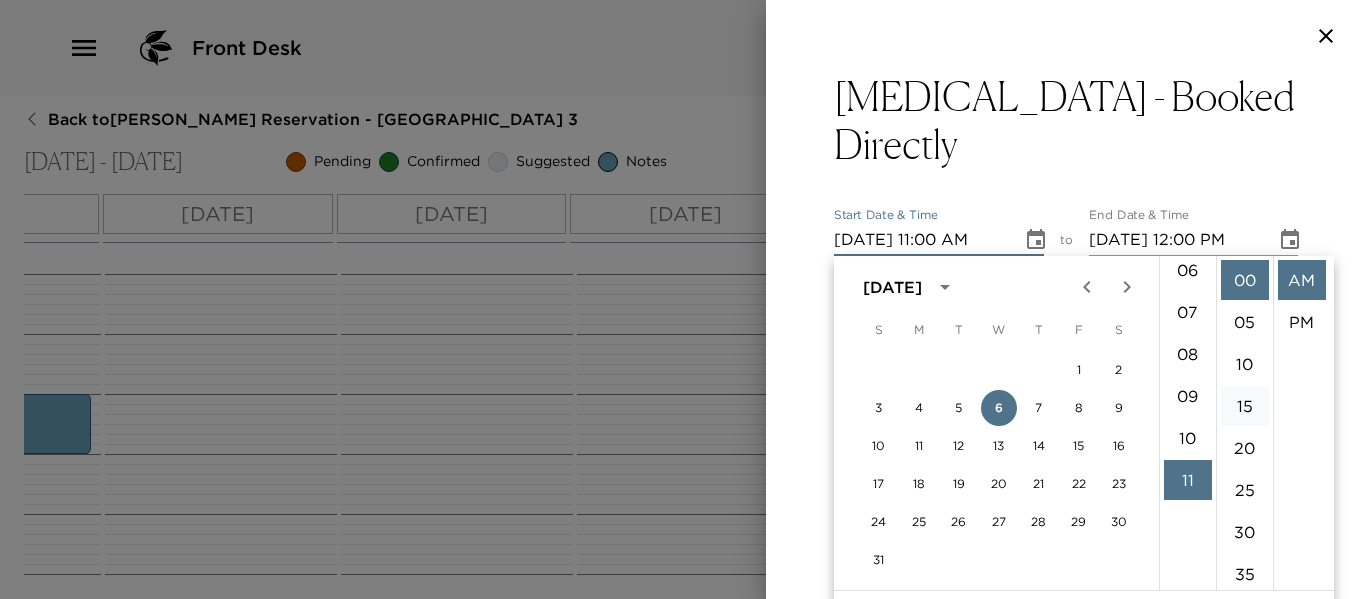 type on "08/06/2025 09:00 AM" 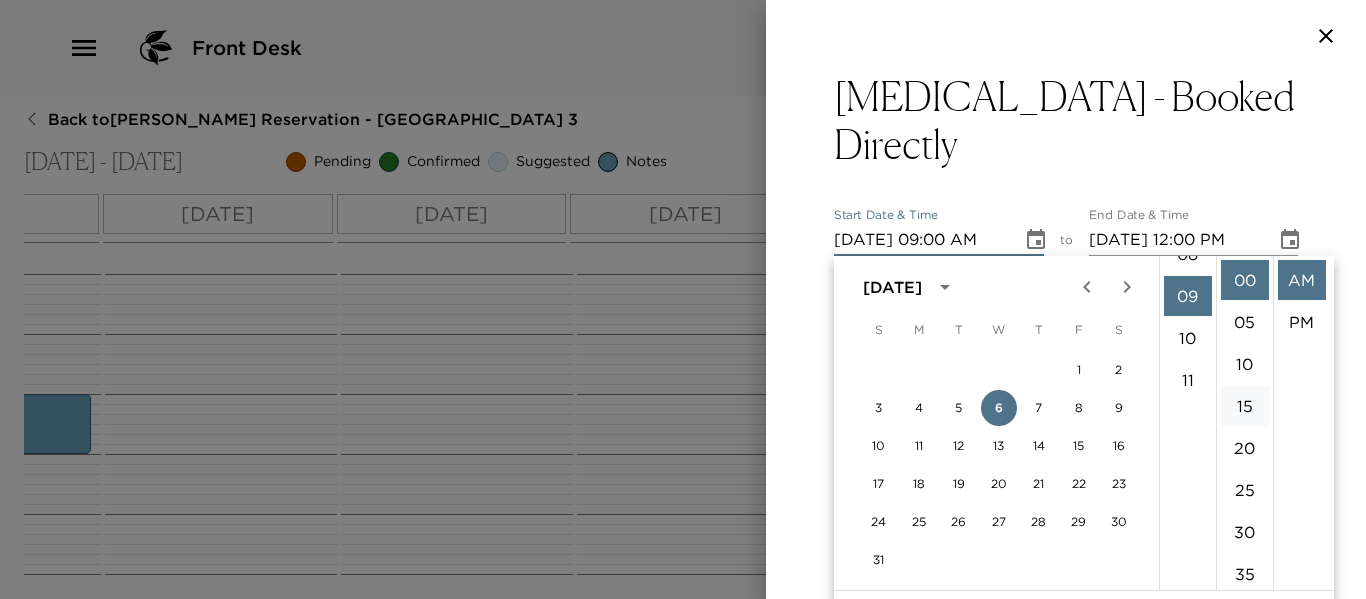 scroll, scrollTop: 378, scrollLeft: 0, axis: vertical 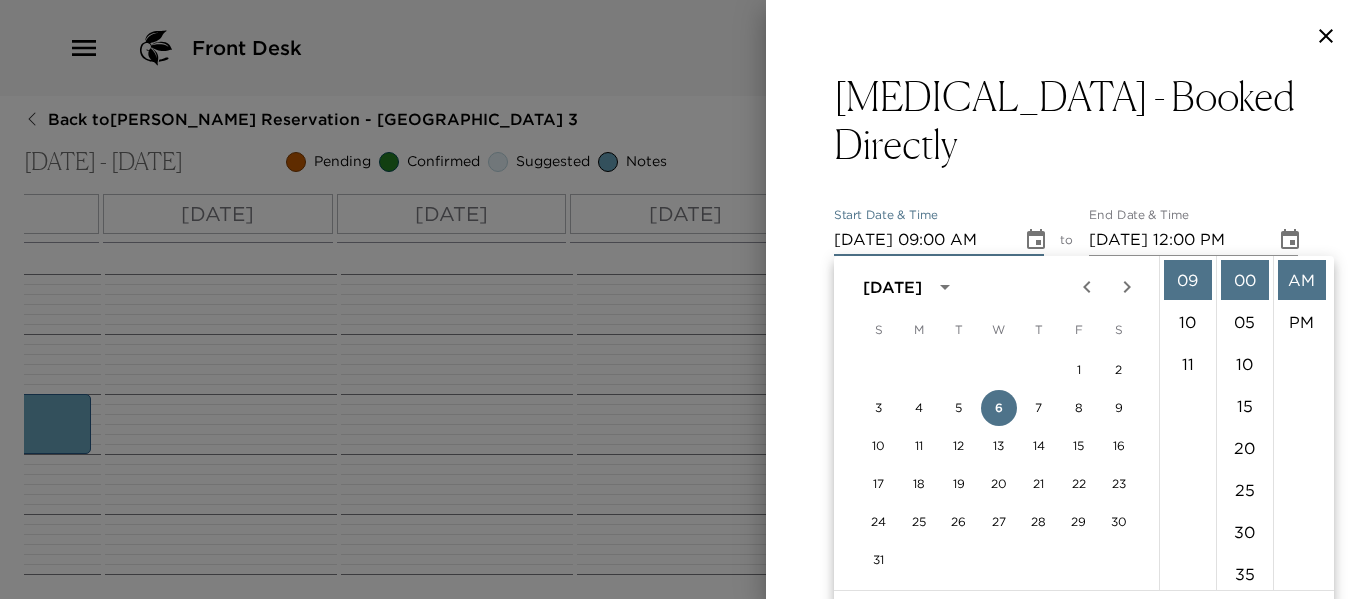 click 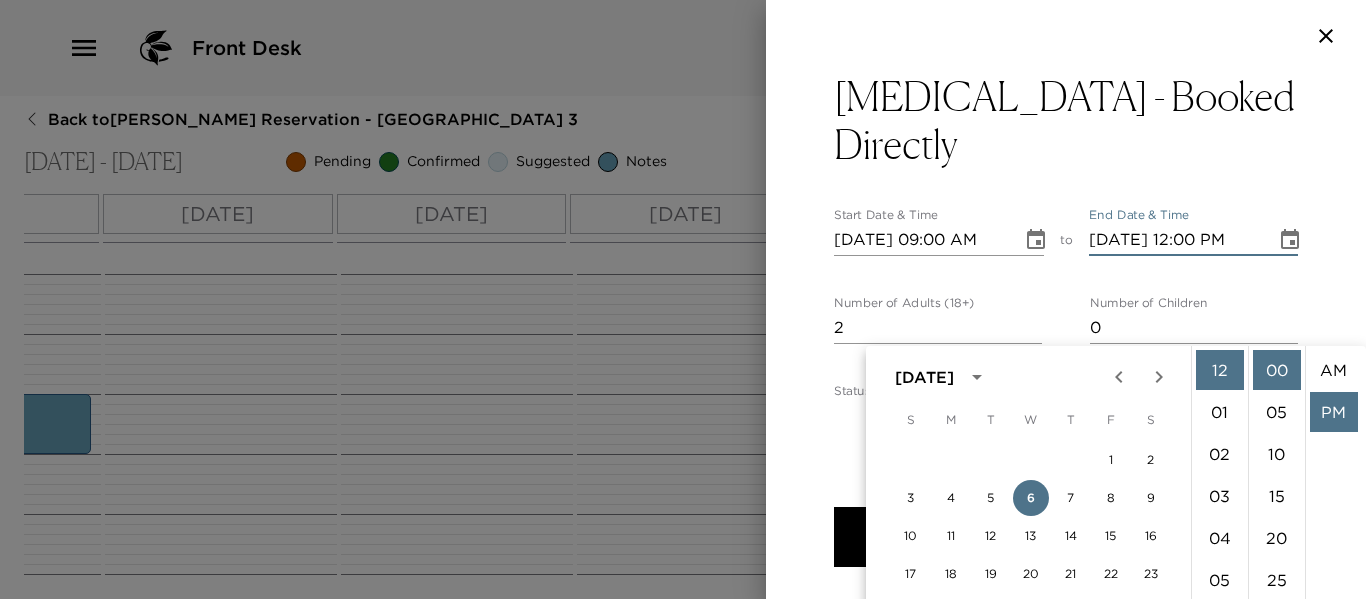 scroll, scrollTop: 90, scrollLeft: 0, axis: vertical 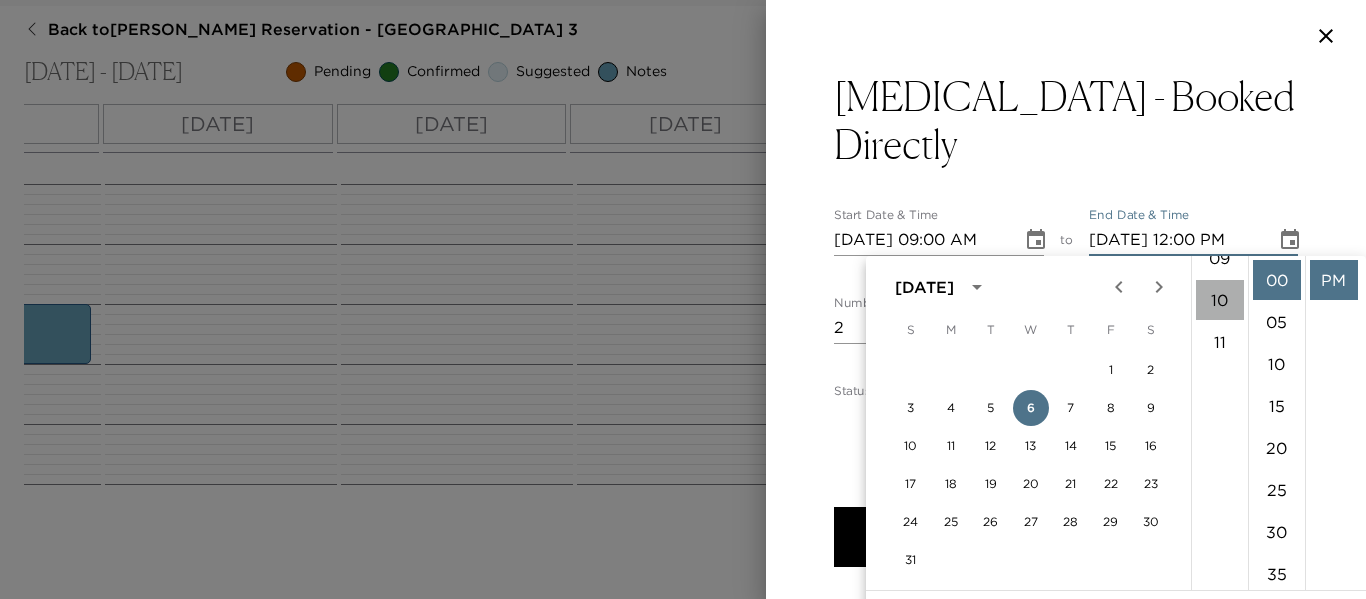 click on "10" at bounding box center (1220, 300) 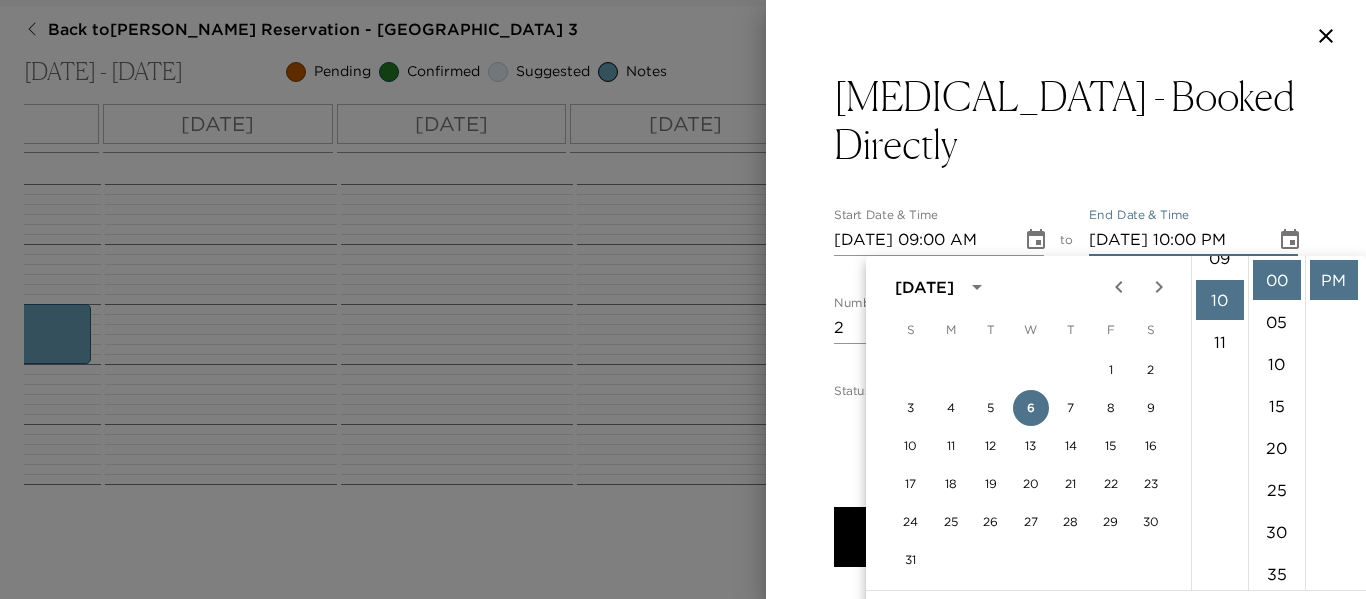 scroll, scrollTop: 420, scrollLeft: 0, axis: vertical 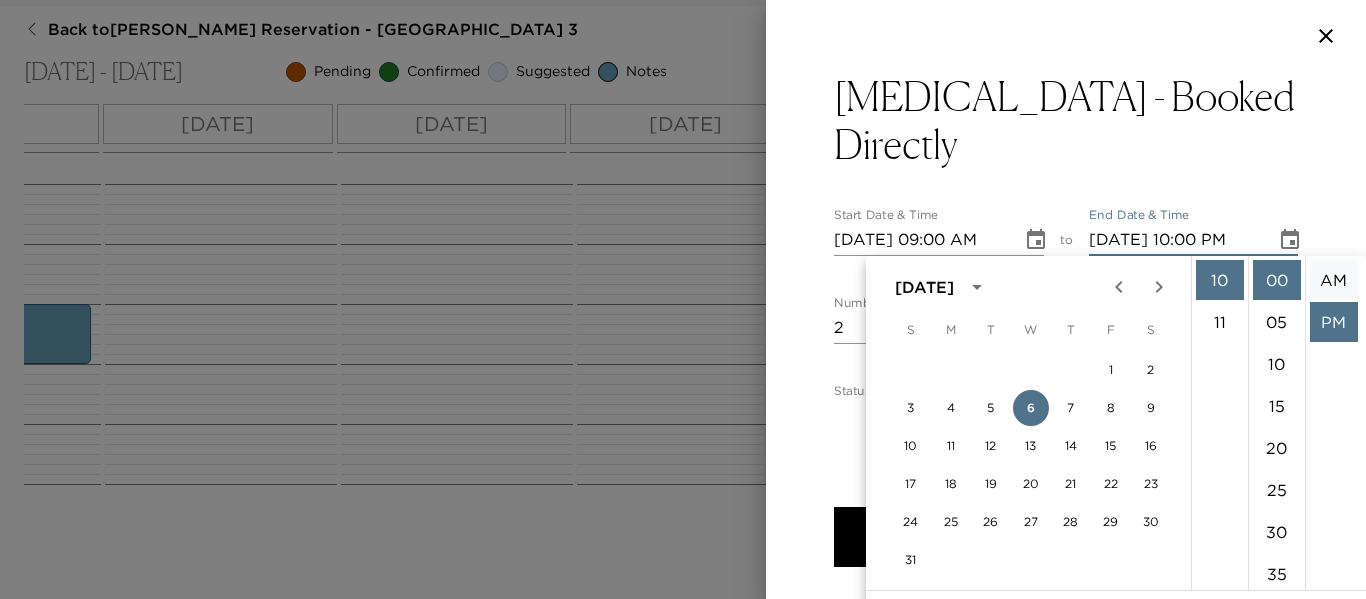 click on "AM" at bounding box center [1334, 280] 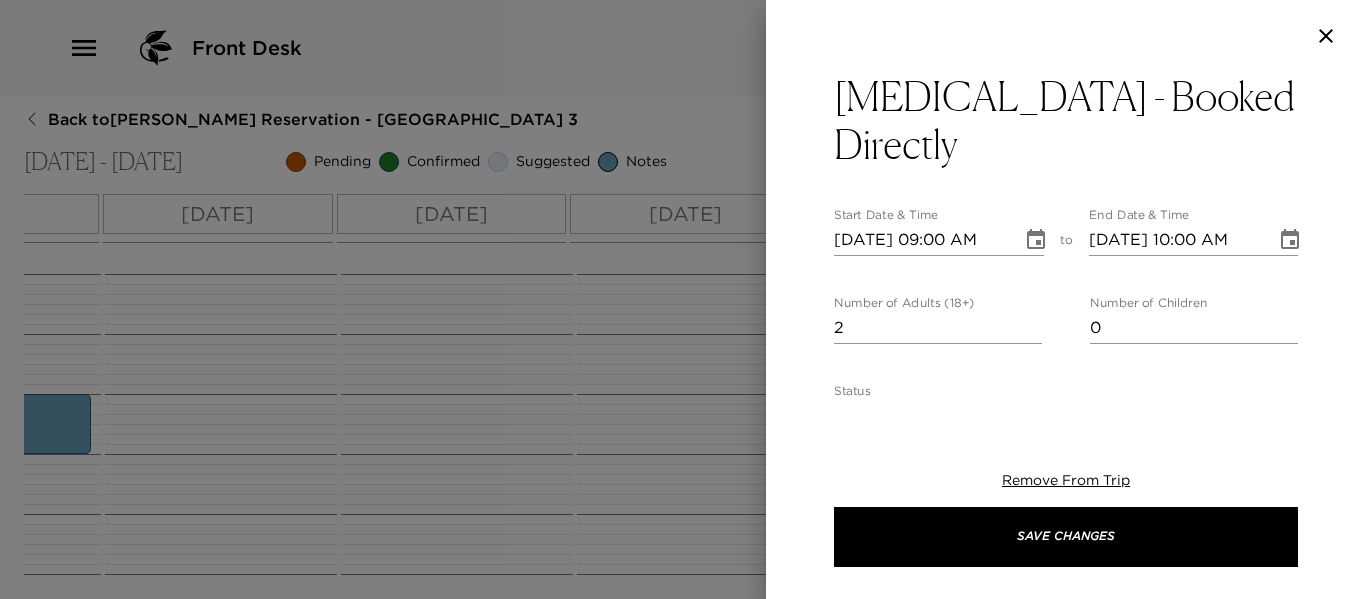 scroll, scrollTop: 0, scrollLeft: 0, axis: both 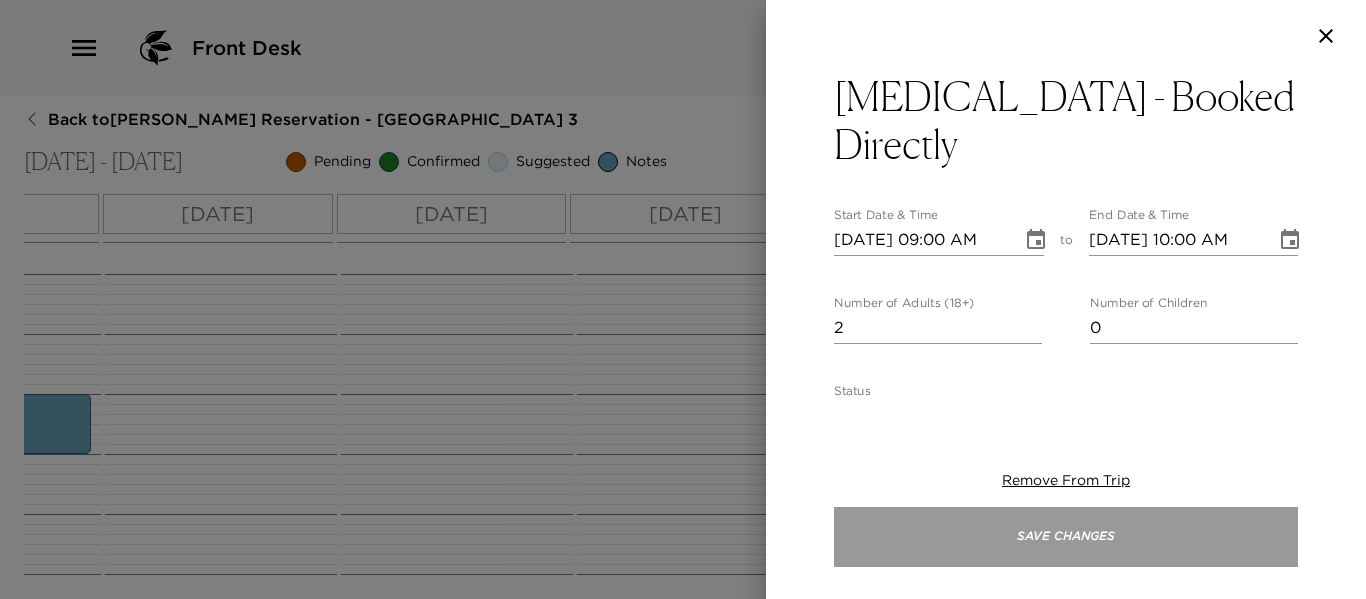 click on "Save Changes" at bounding box center [1066, 537] 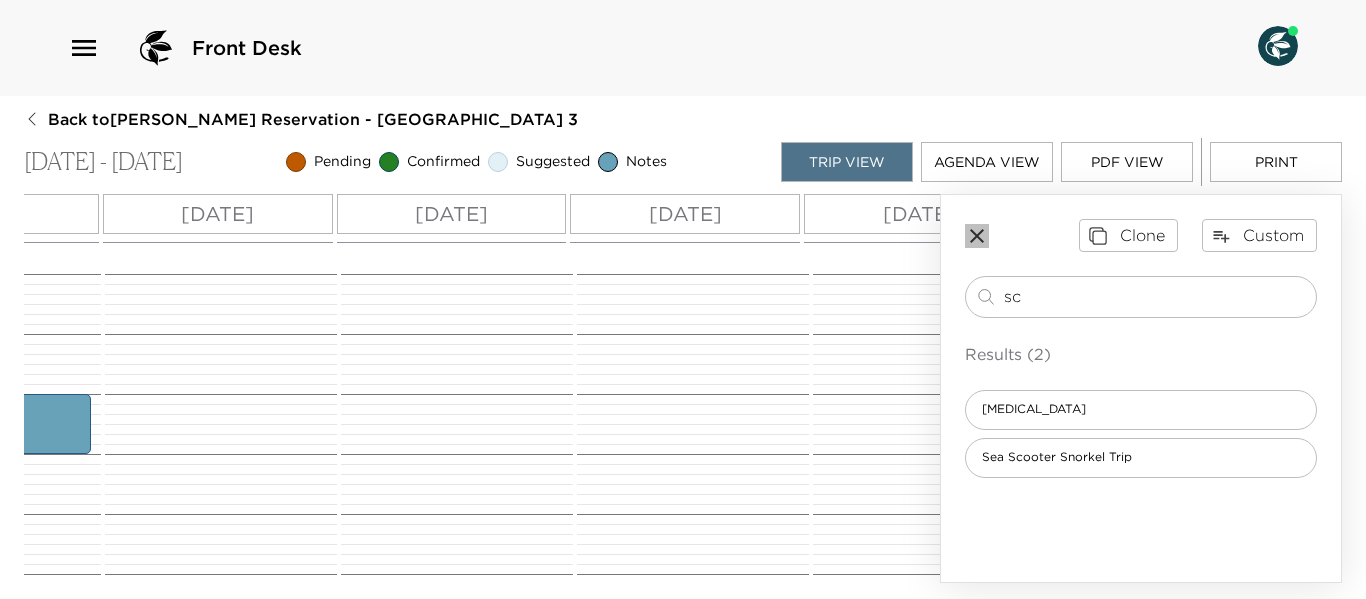 click 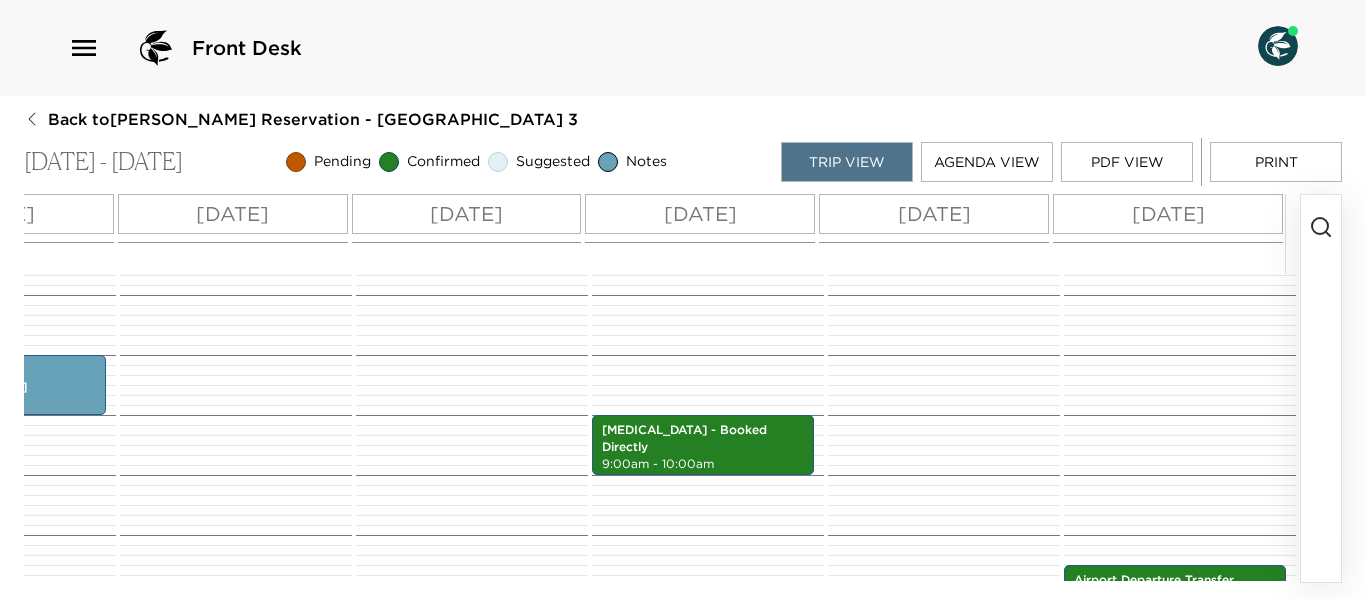 scroll, scrollTop: 400, scrollLeft: 0, axis: vertical 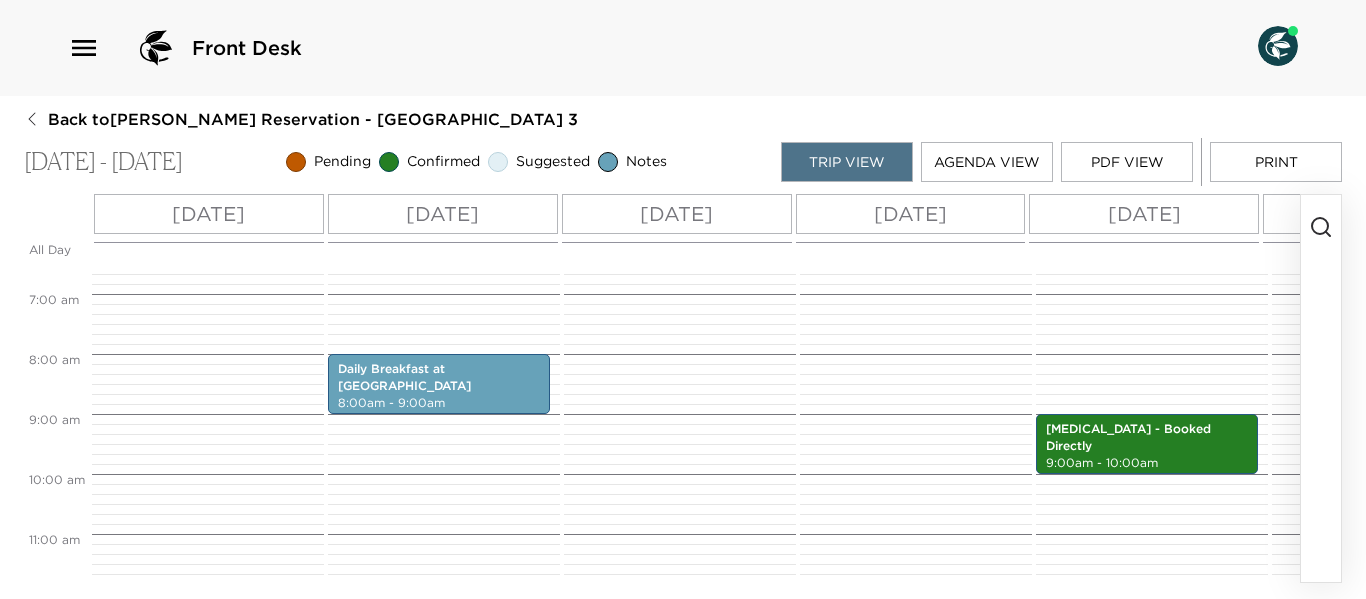 click 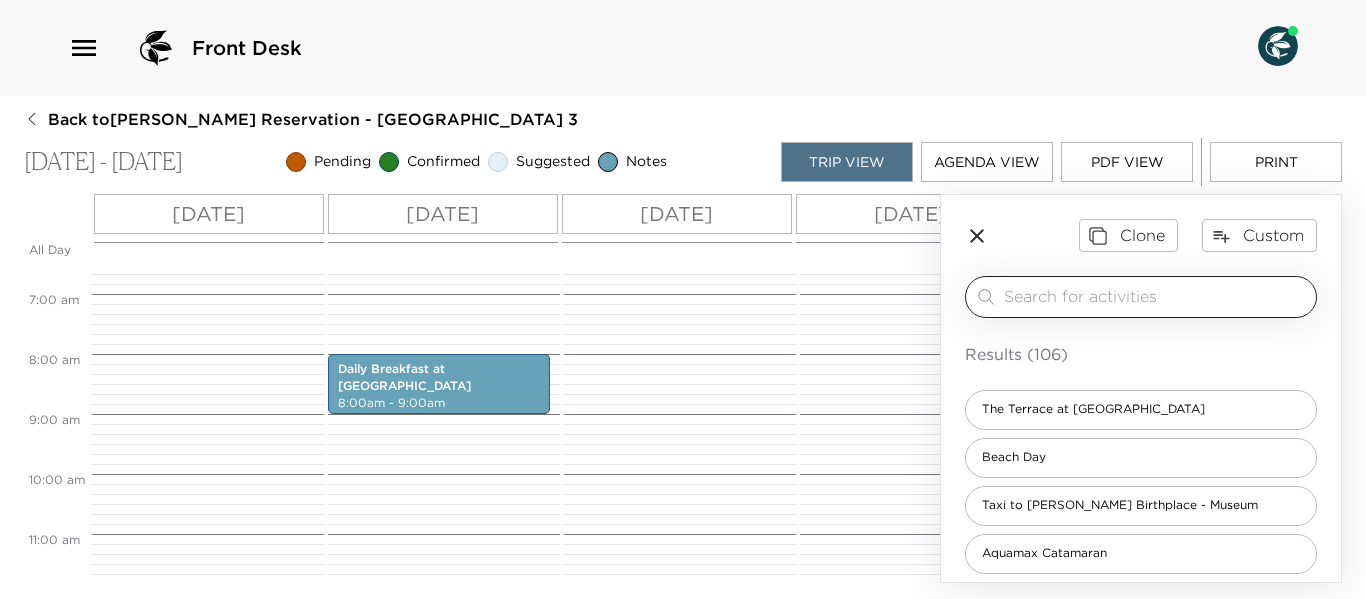click at bounding box center (1156, 296) 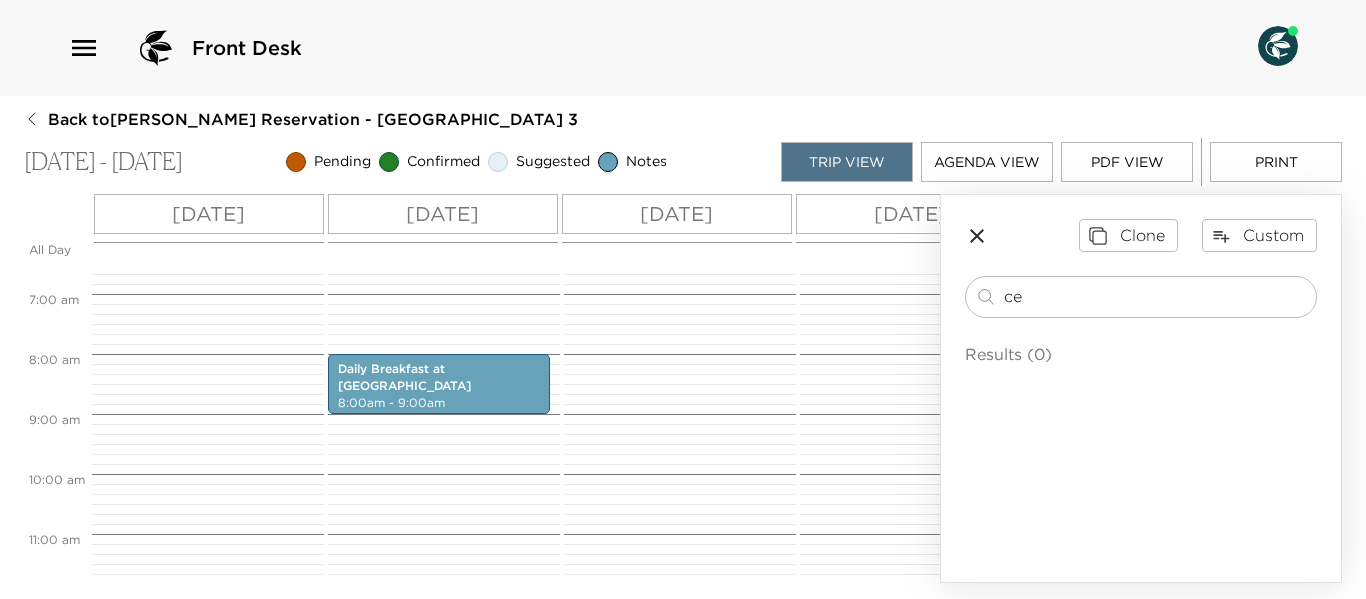 type on "c" 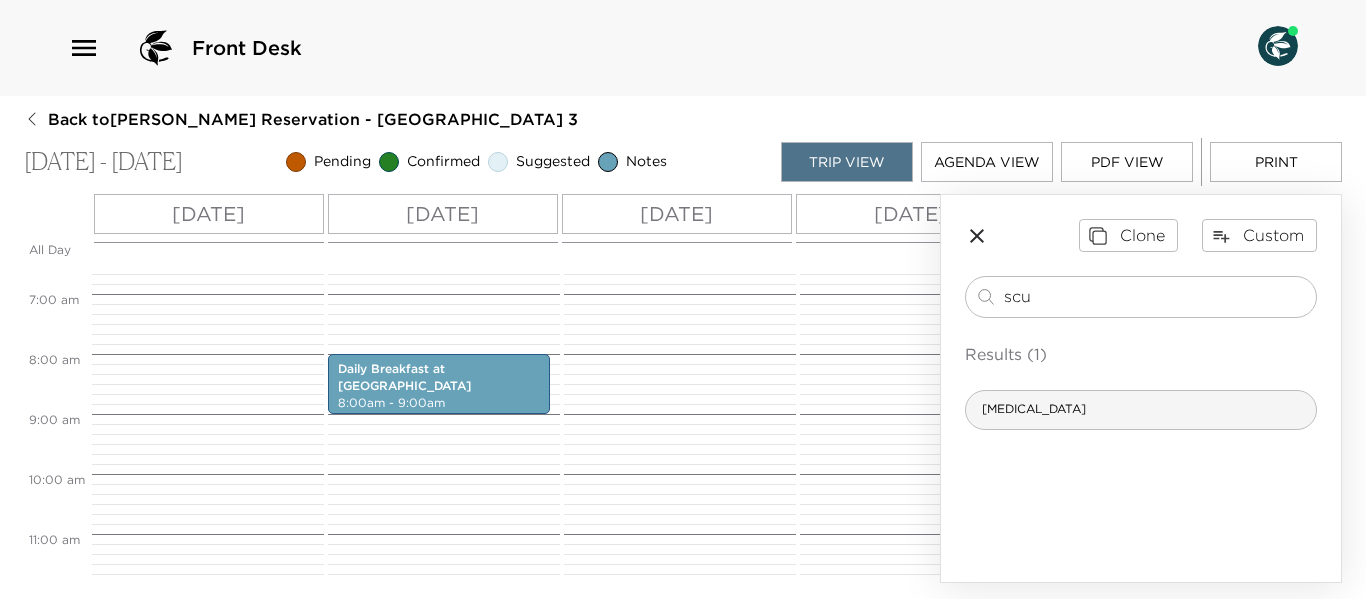 type on "scu" 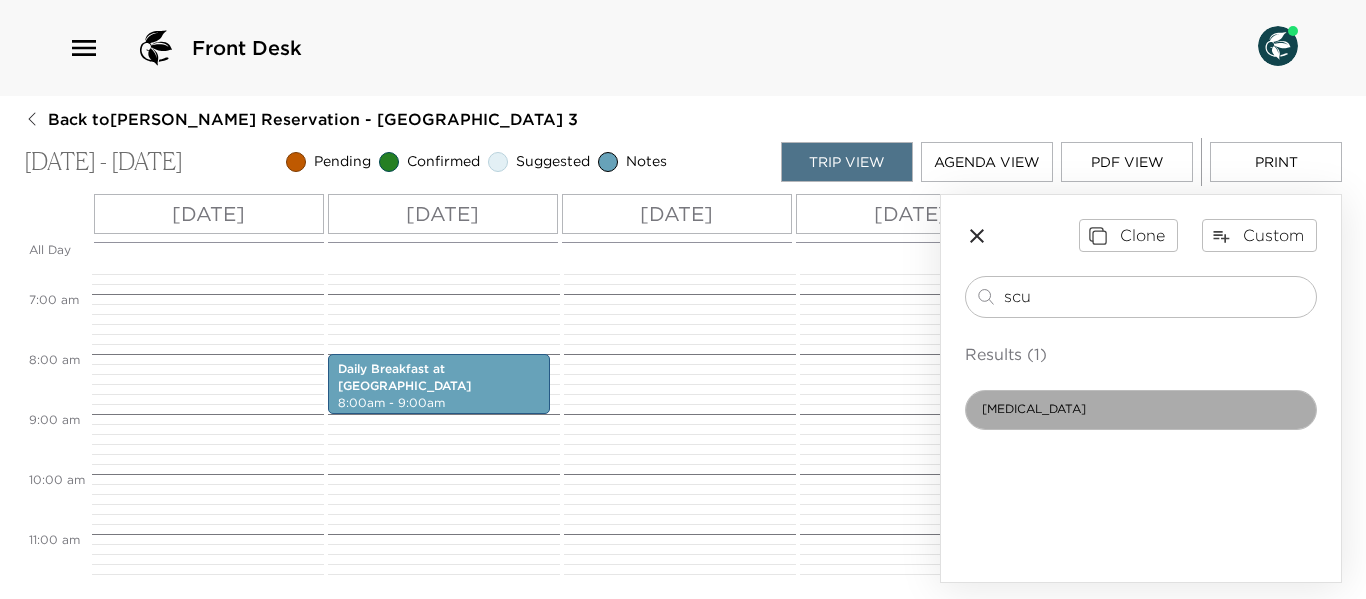 click on "Scuba Diving" at bounding box center [1141, 410] 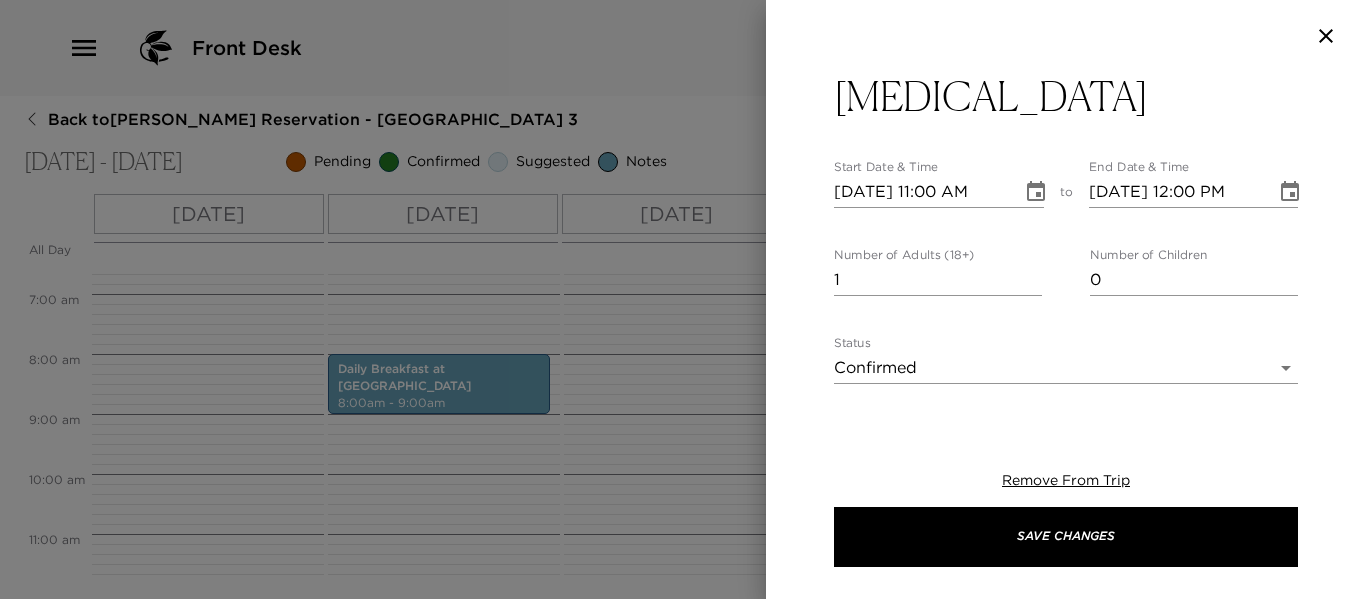 click 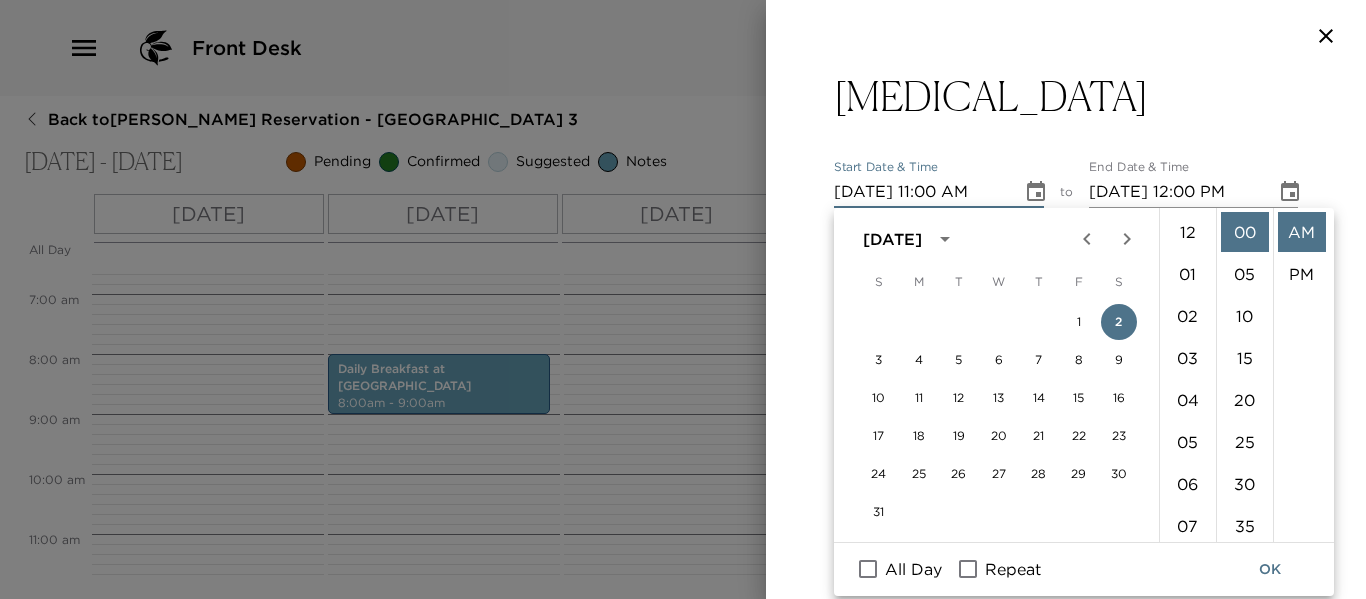 scroll, scrollTop: 462, scrollLeft: 0, axis: vertical 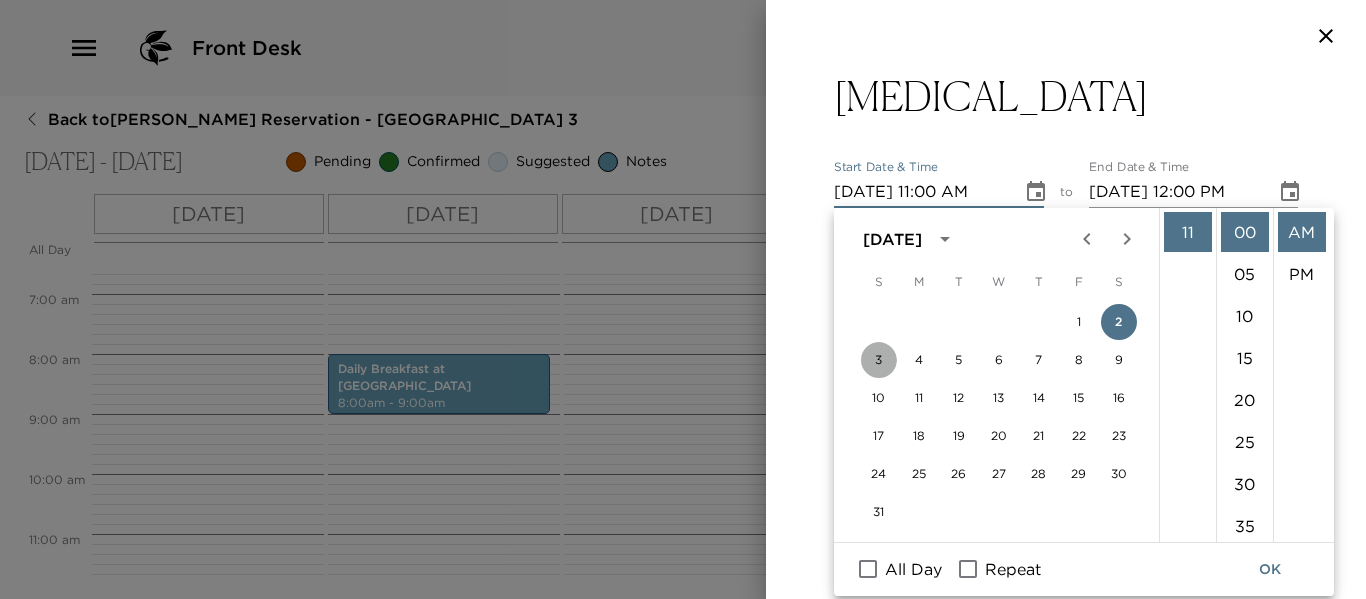click on "3" at bounding box center [879, 360] 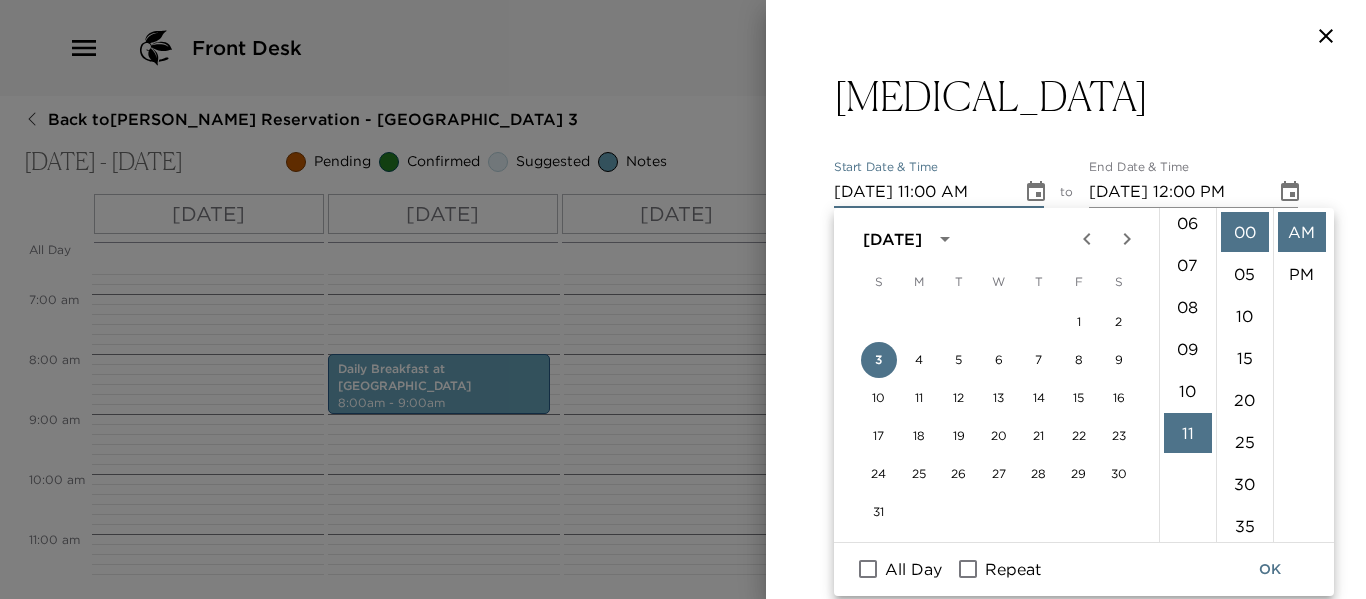 scroll, scrollTop: 262, scrollLeft: 0, axis: vertical 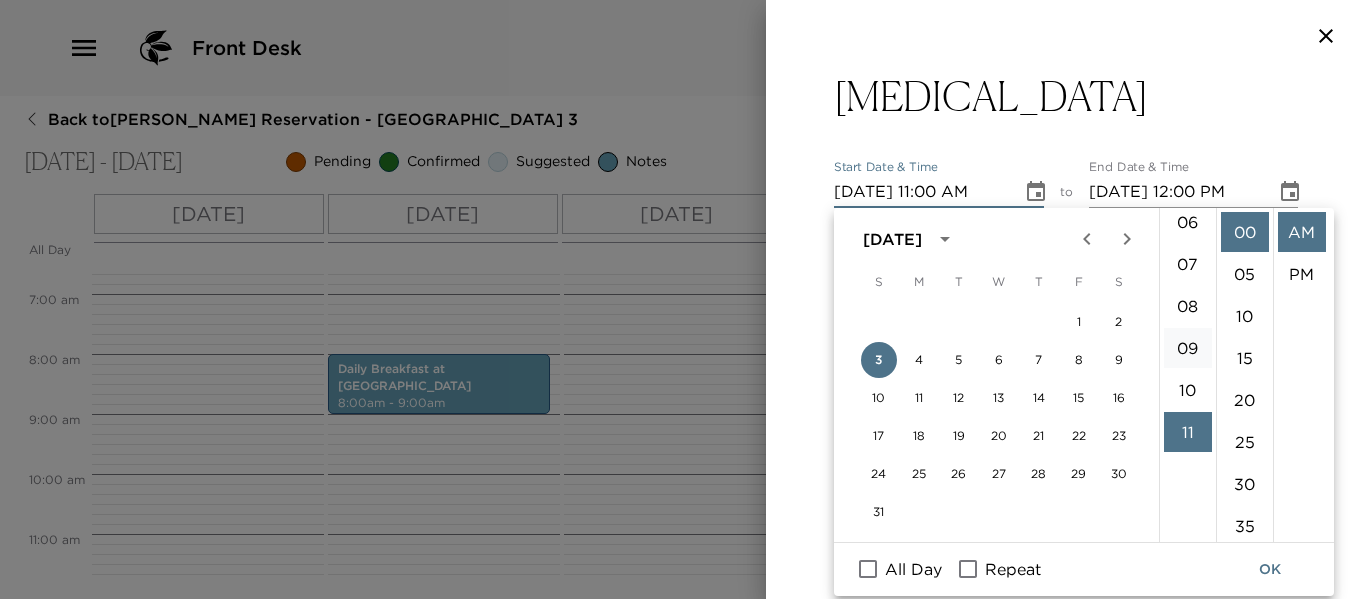 click on "09" at bounding box center (1188, 348) 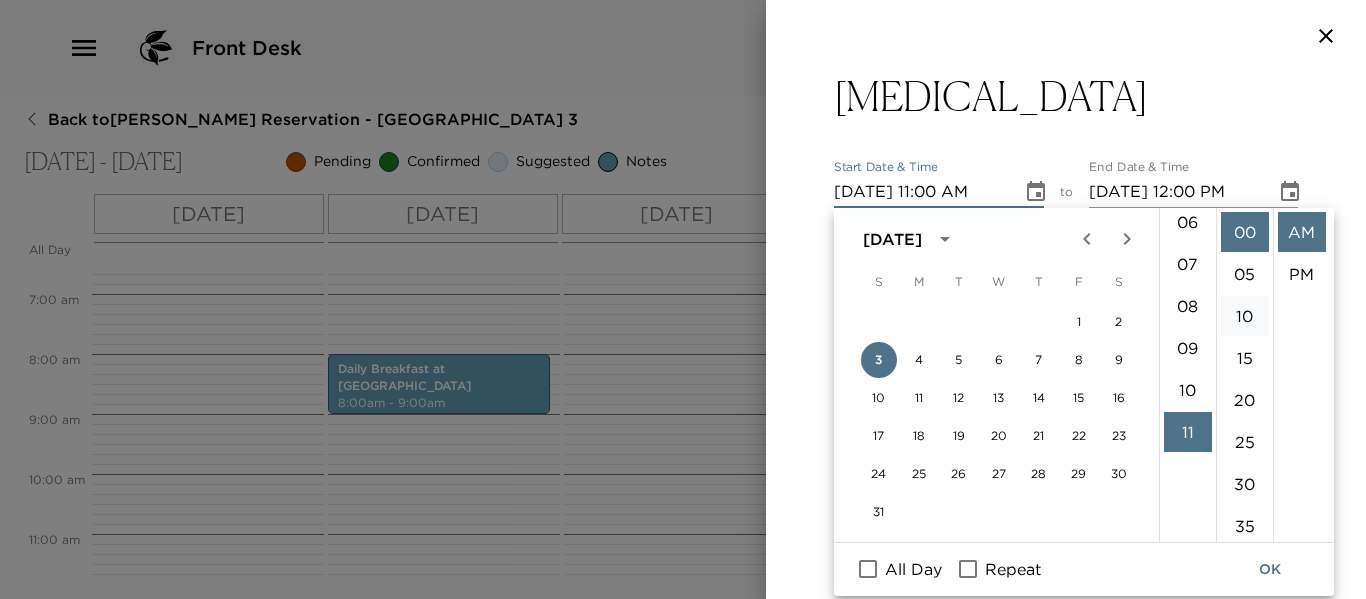 type on "08/03/2025 09:00 AM" 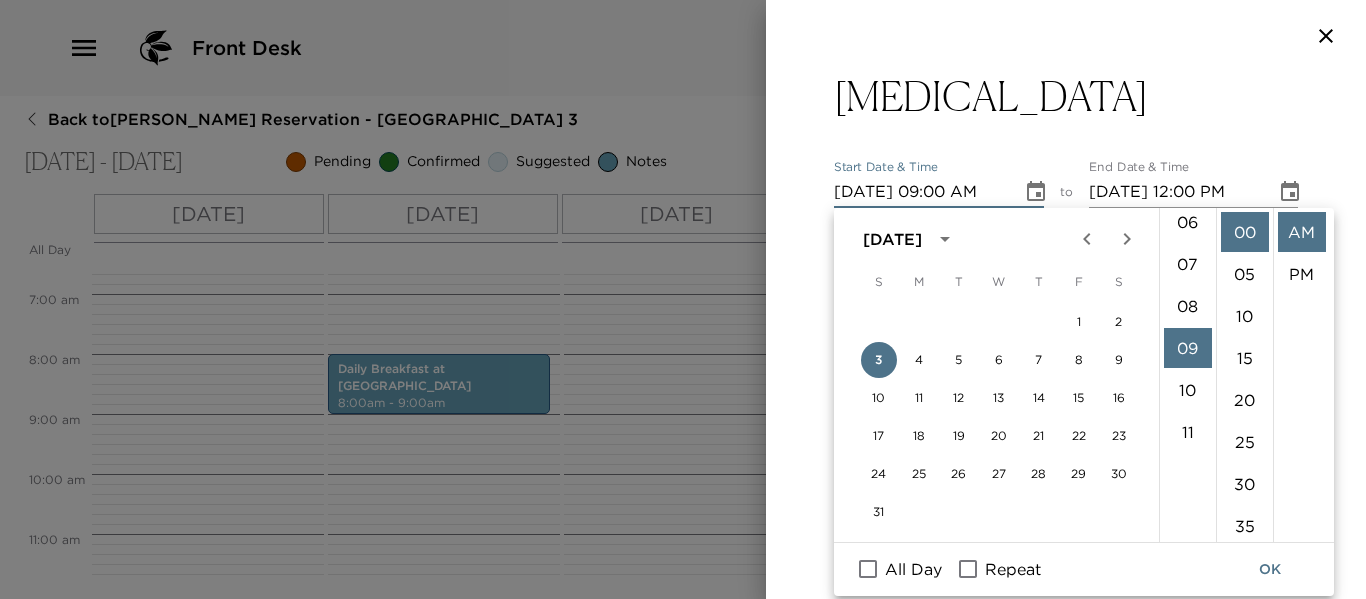 scroll, scrollTop: 378, scrollLeft: 0, axis: vertical 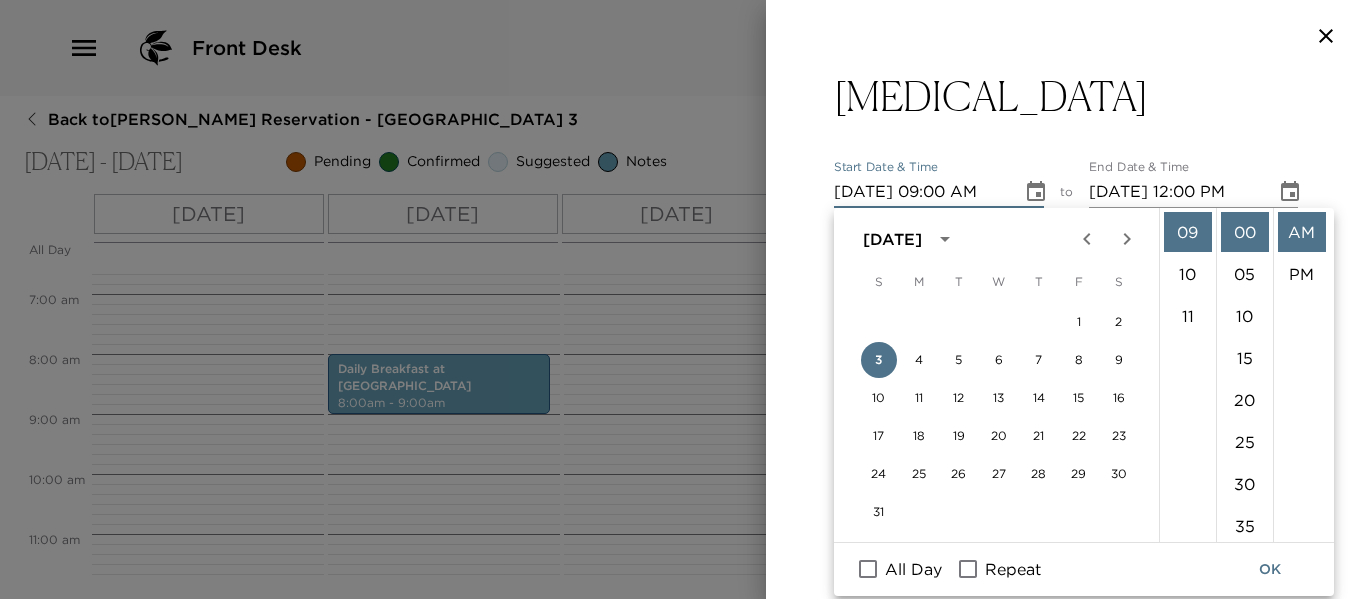 click on "OK" at bounding box center (1270, 569) 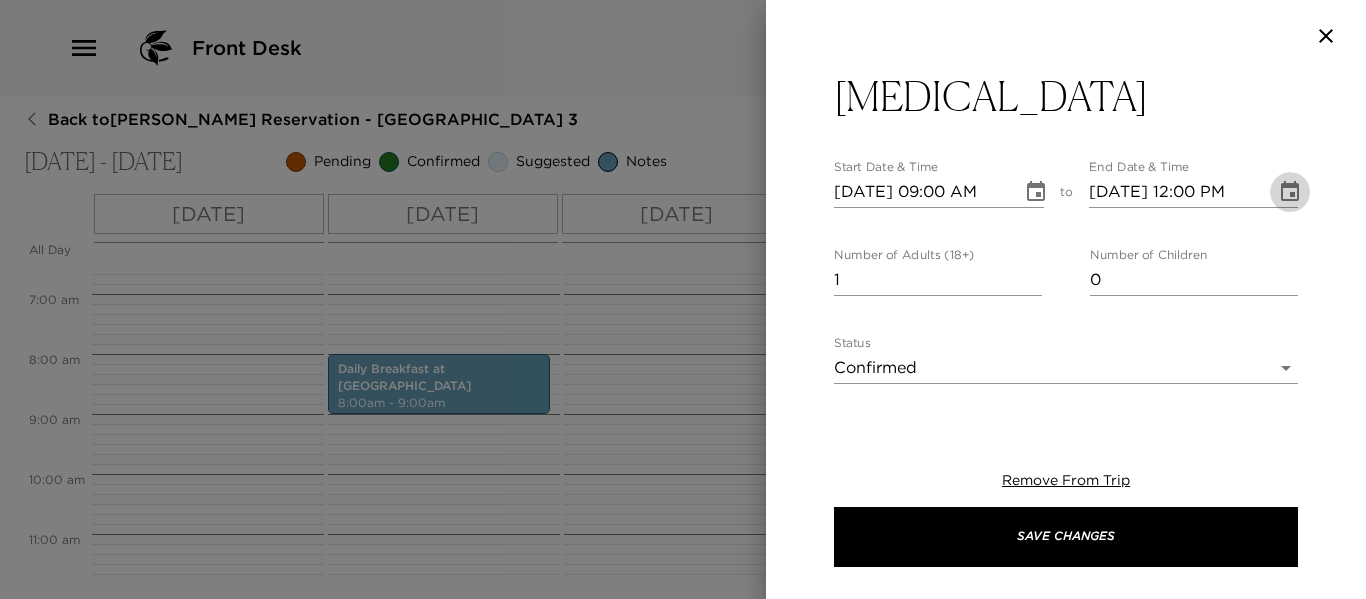 click 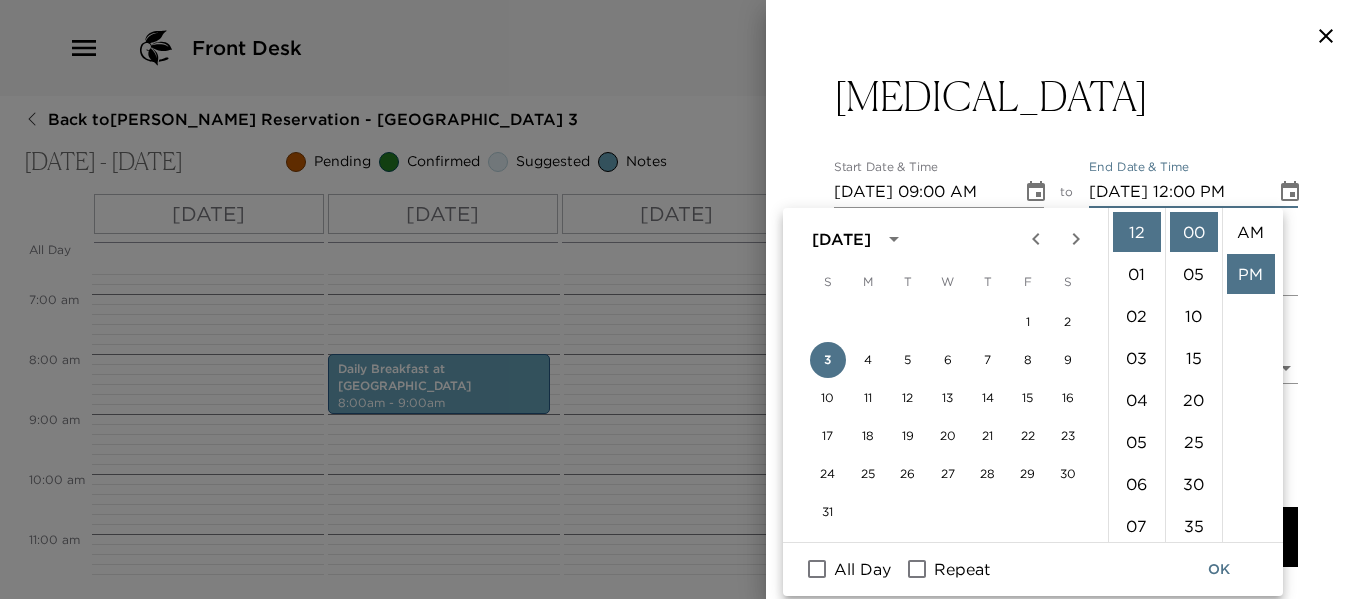 scroll, scrollTop: 42, scrollLeft: 0, axis: vertical 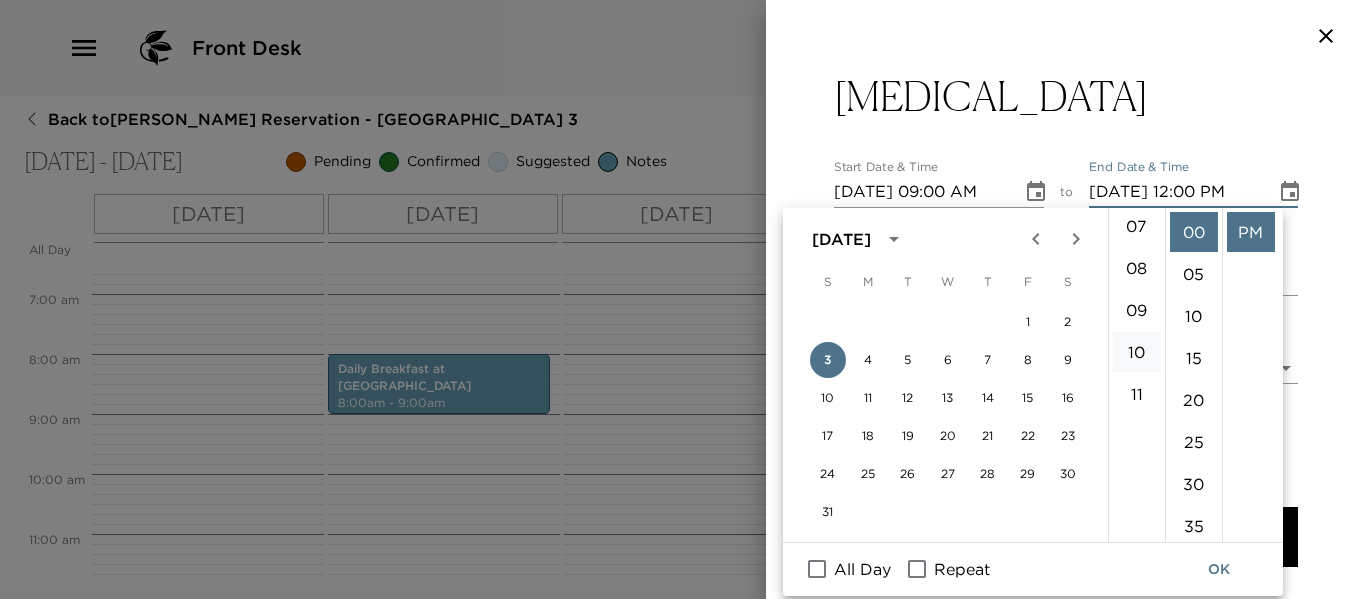 click on "10" at bounding box center (1137, 352) 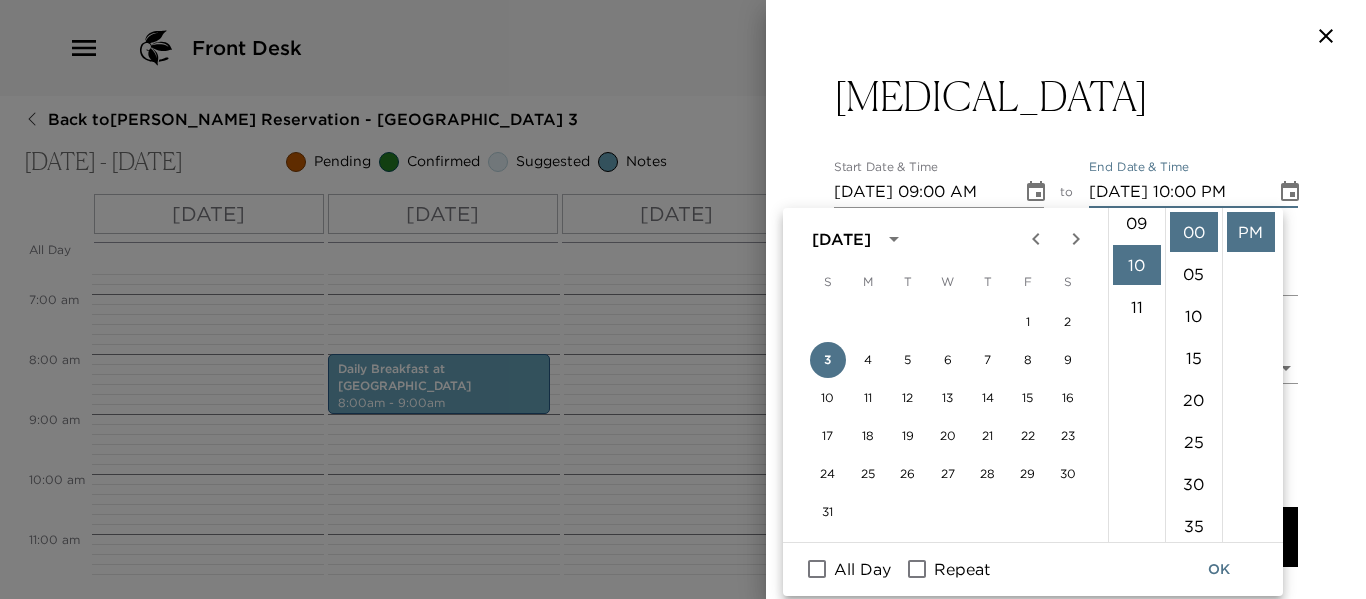 scroll, scrollTop: 420, scrollLeft: 0, axis: vertical 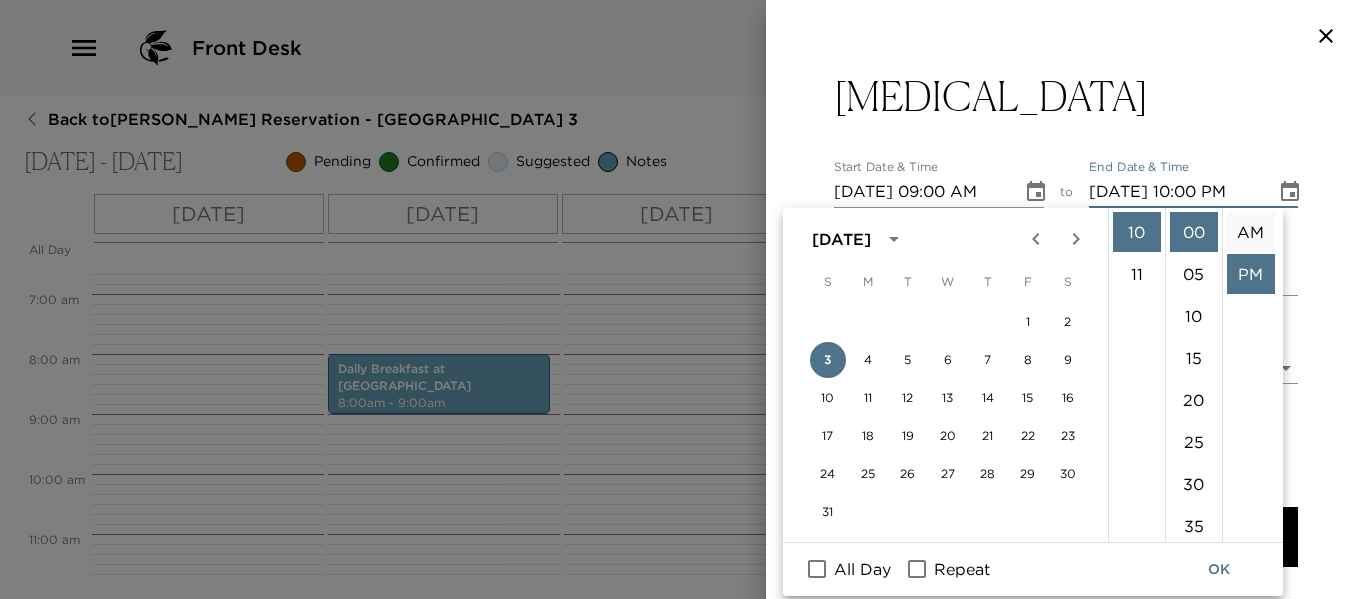 click on "AM" at bounding box center [1251, 232] 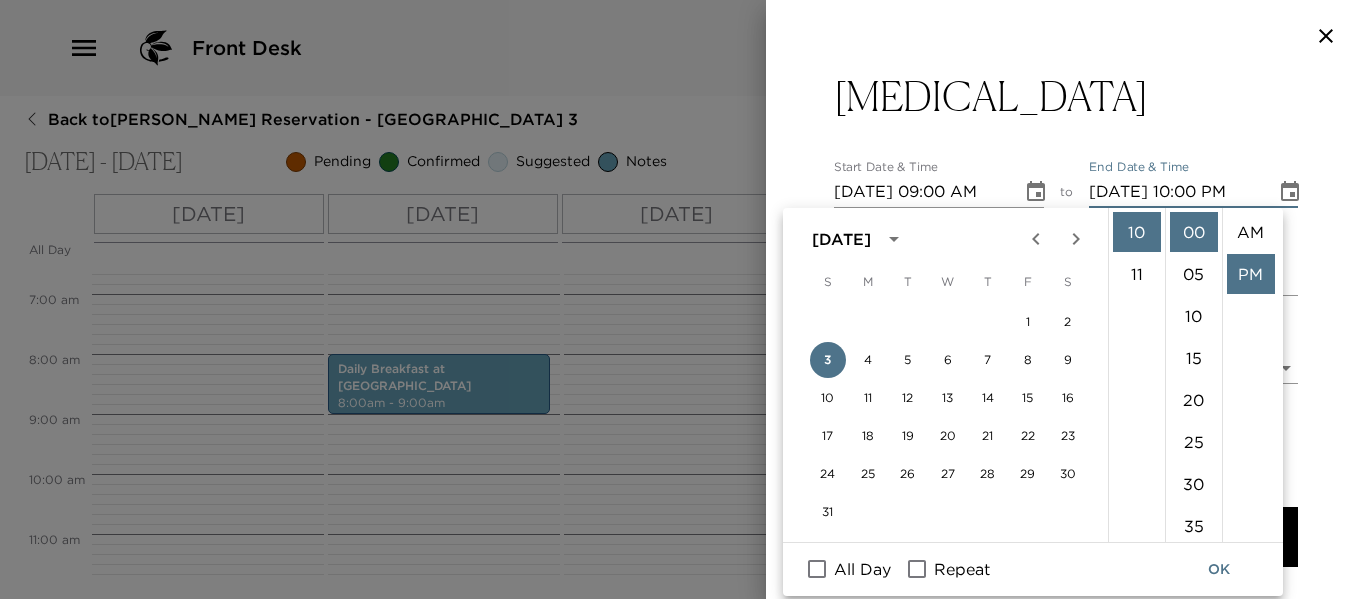 type on "08/03/2025 10:00 AM" 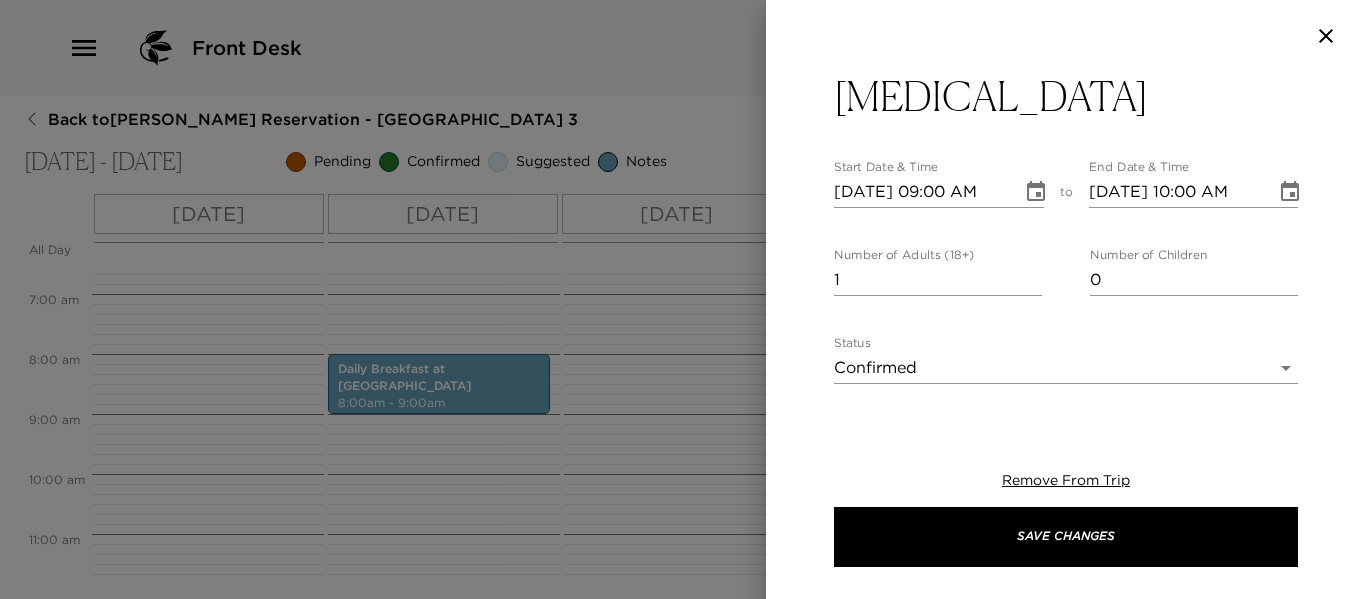 type on "2" 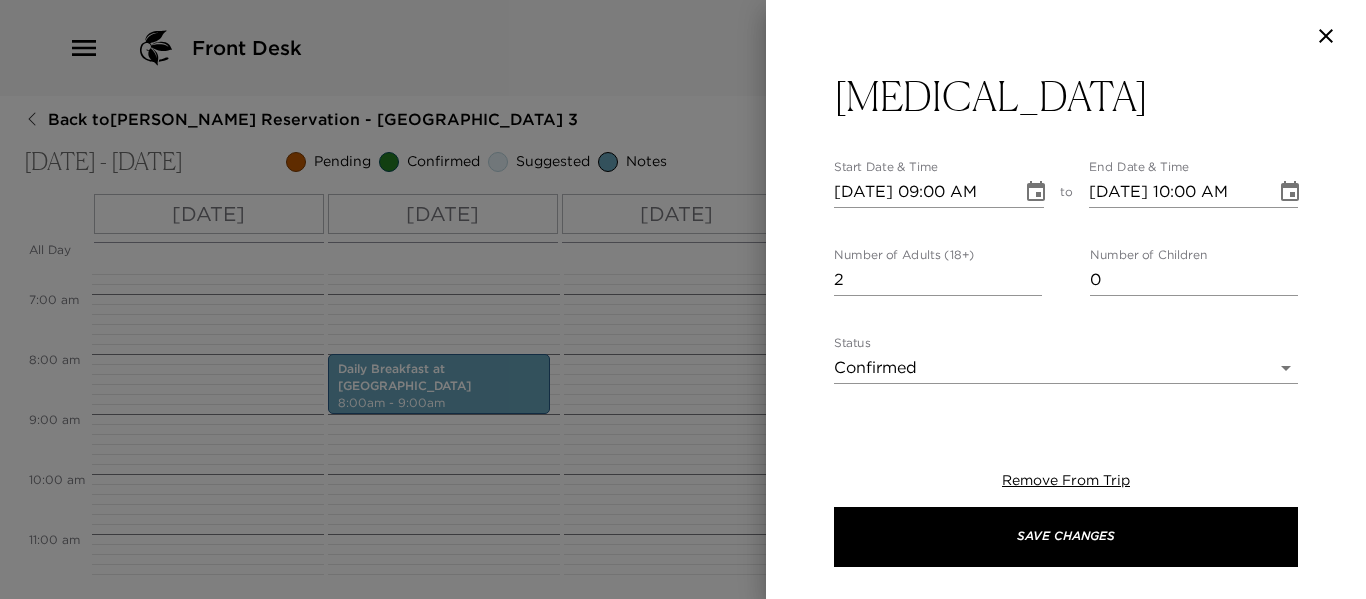 click on "2" at bounding box center [938, 280] 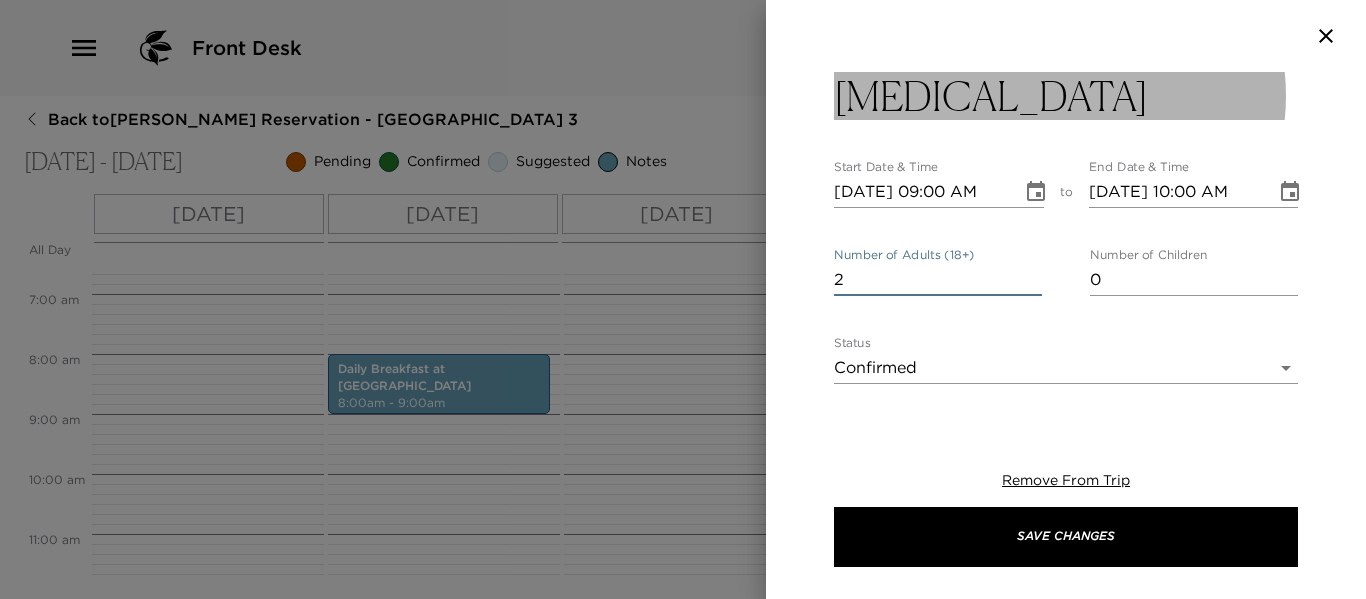 click on "Scuba Diving" at bounding box center (1066, 96) 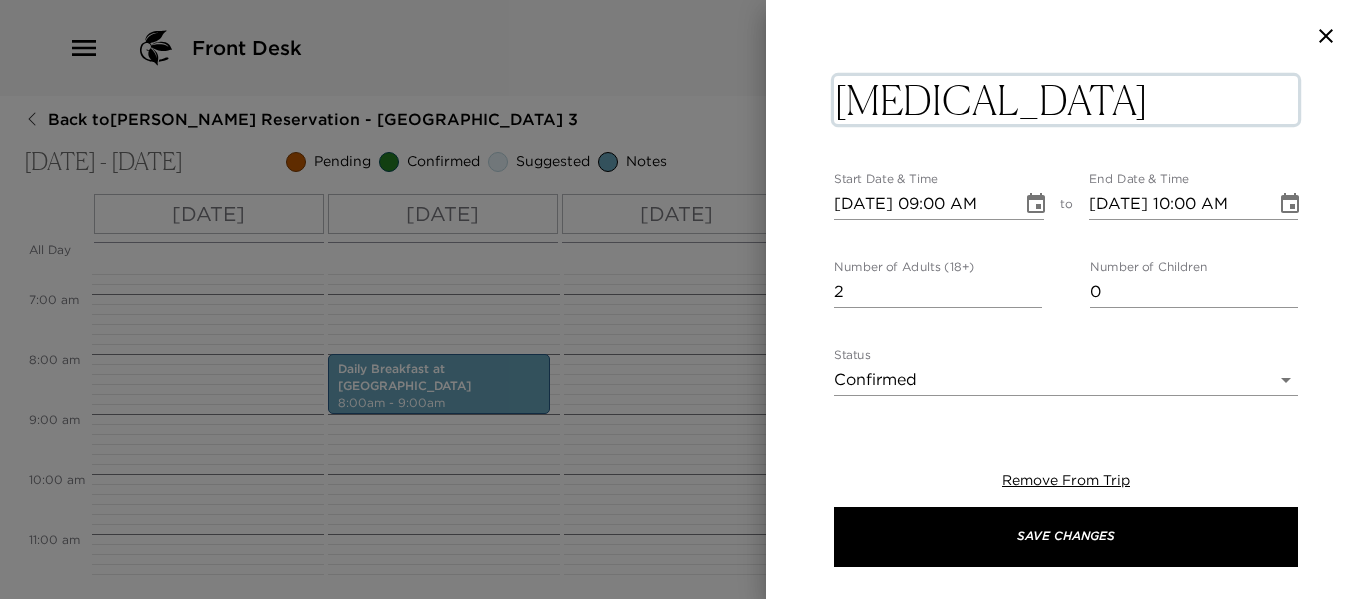 click on "Scuba Diving" at bounding box center (1066, 100) 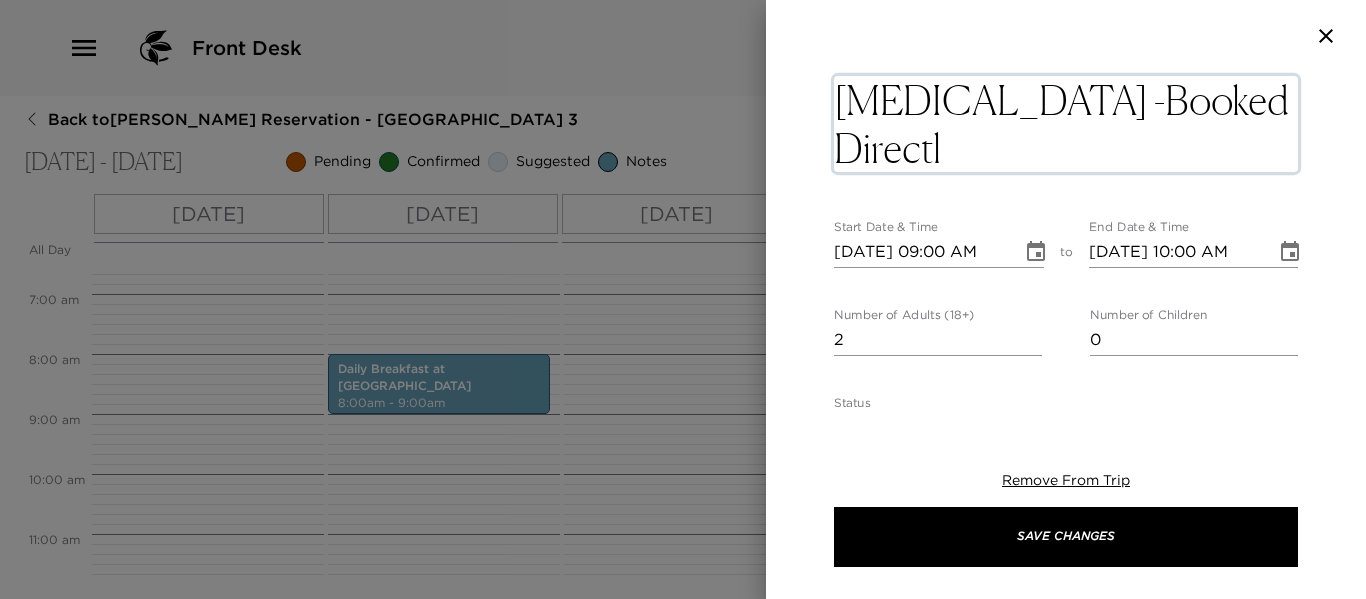 type on "Scuba Diving -Booked Directly" 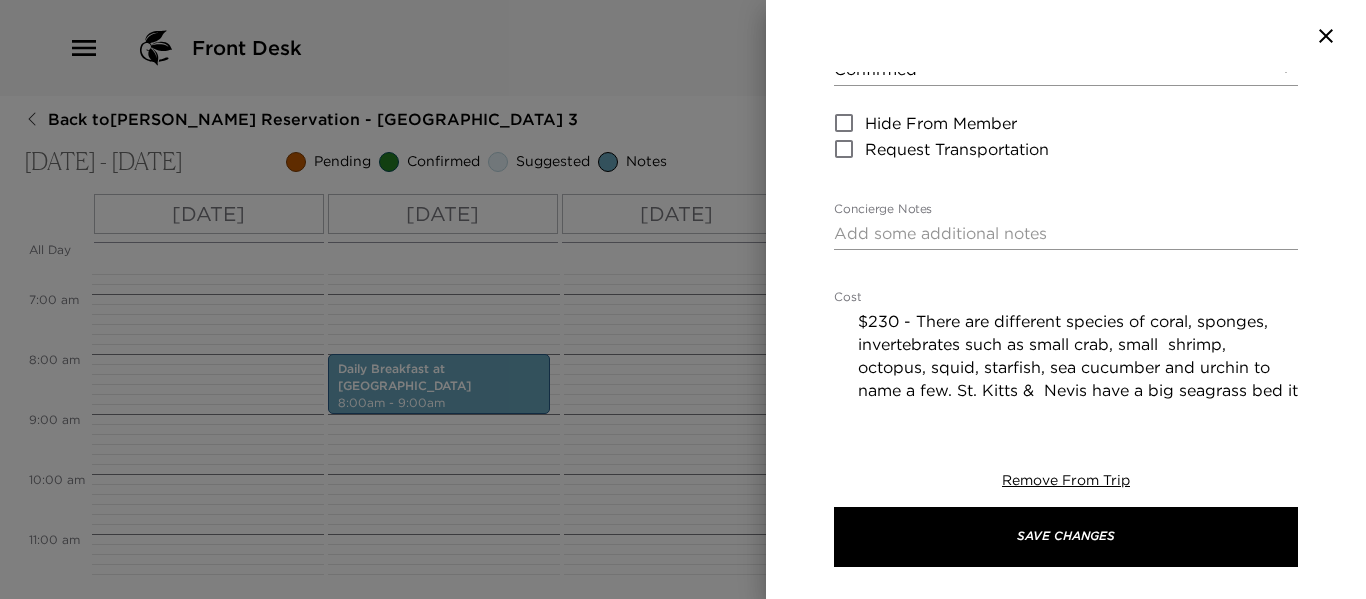 scroll, scrollTop: 0, scrollLeft: 0, axis: both 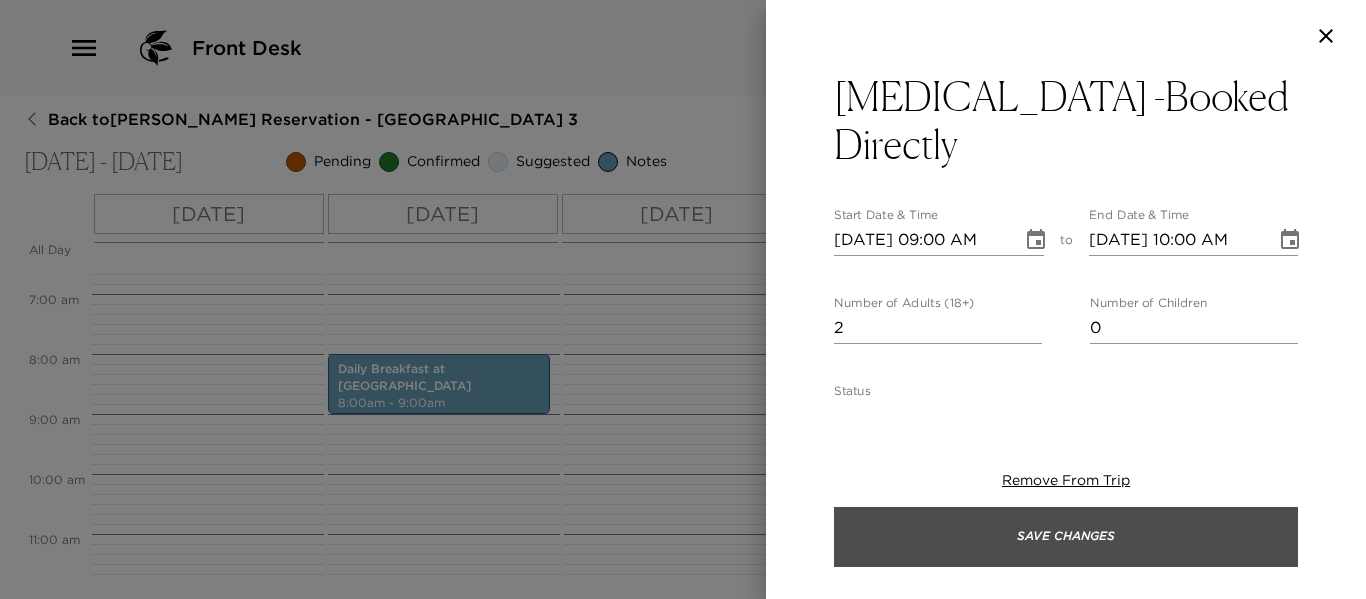 drag, startPoint x: 1013, startPoint y: 536, endPoint x: 623, endPoint y: 543, distance: 390.0628 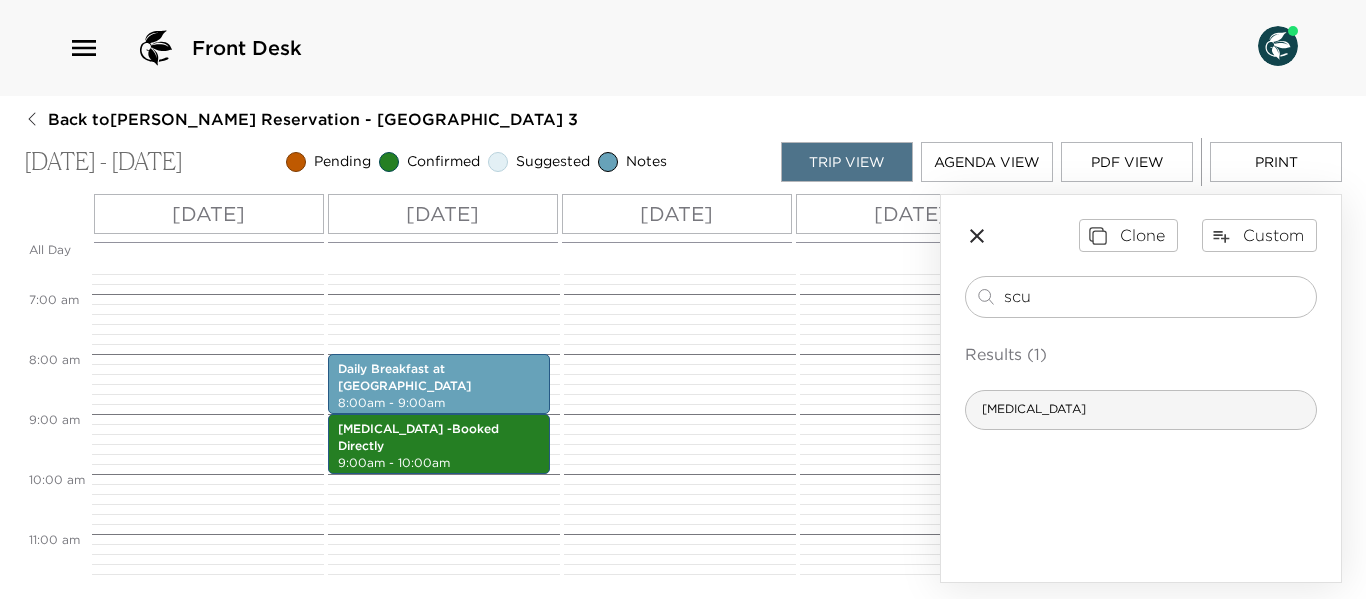 click on "Scuba Diving" at bounding box center (1141, 410) 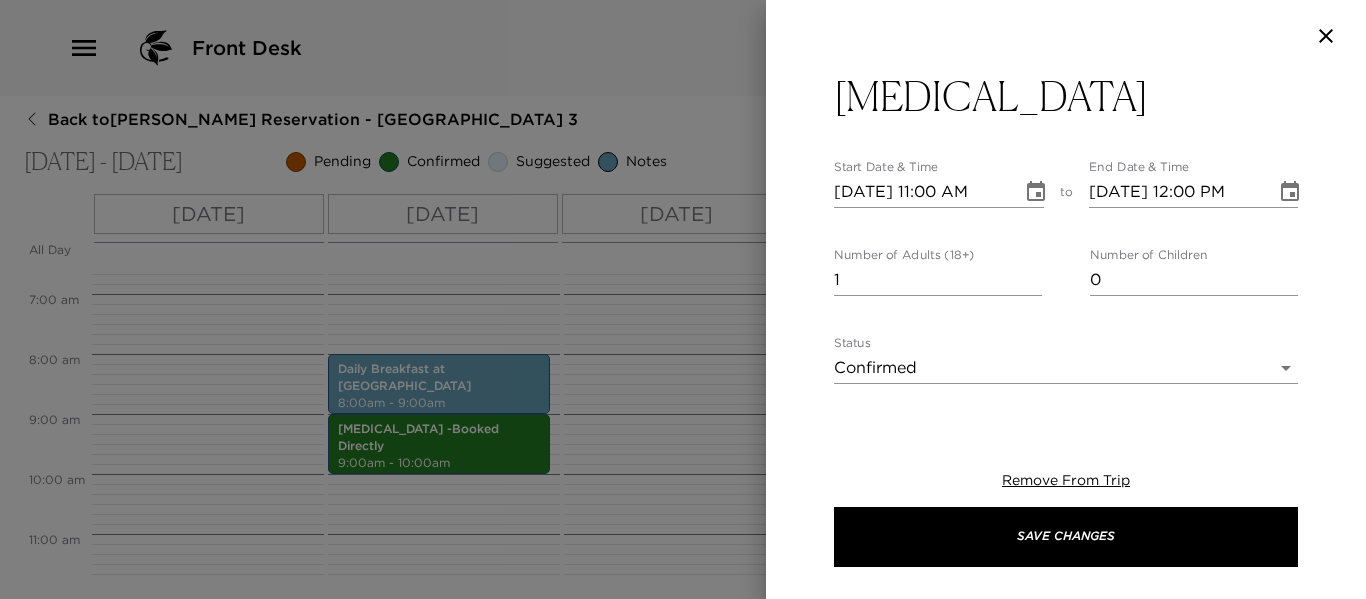 click at bounding box center (683, 299) 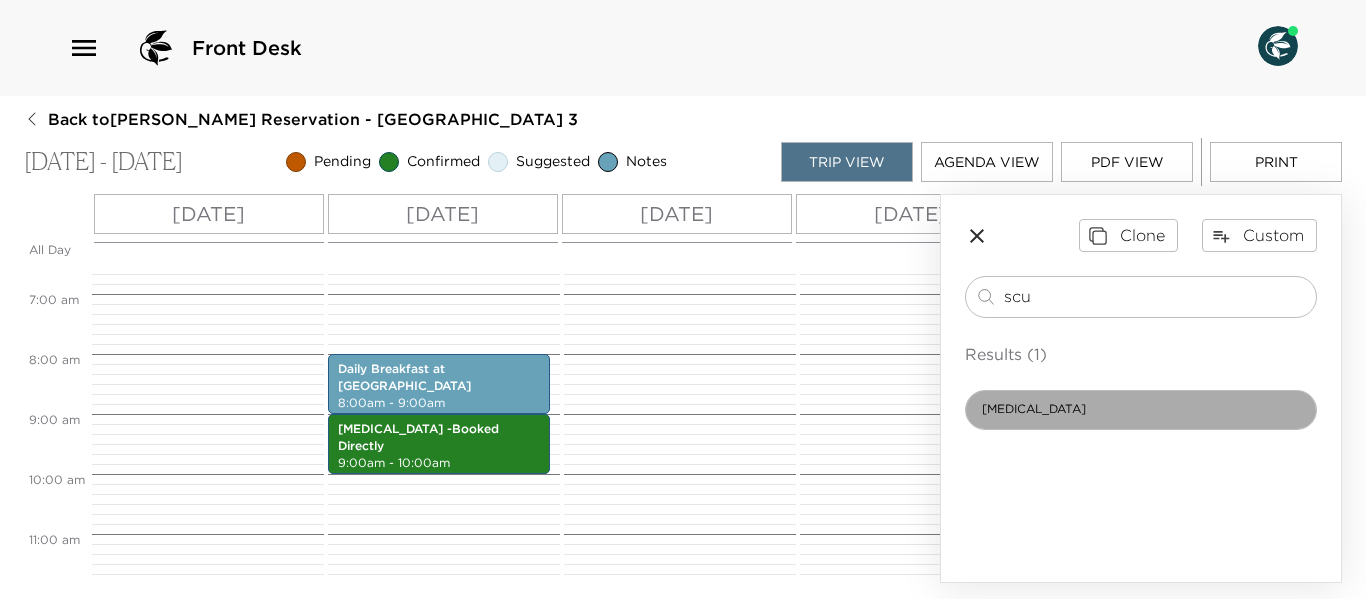 click on "Scuba Diving" at bounding box center (1141, 410) 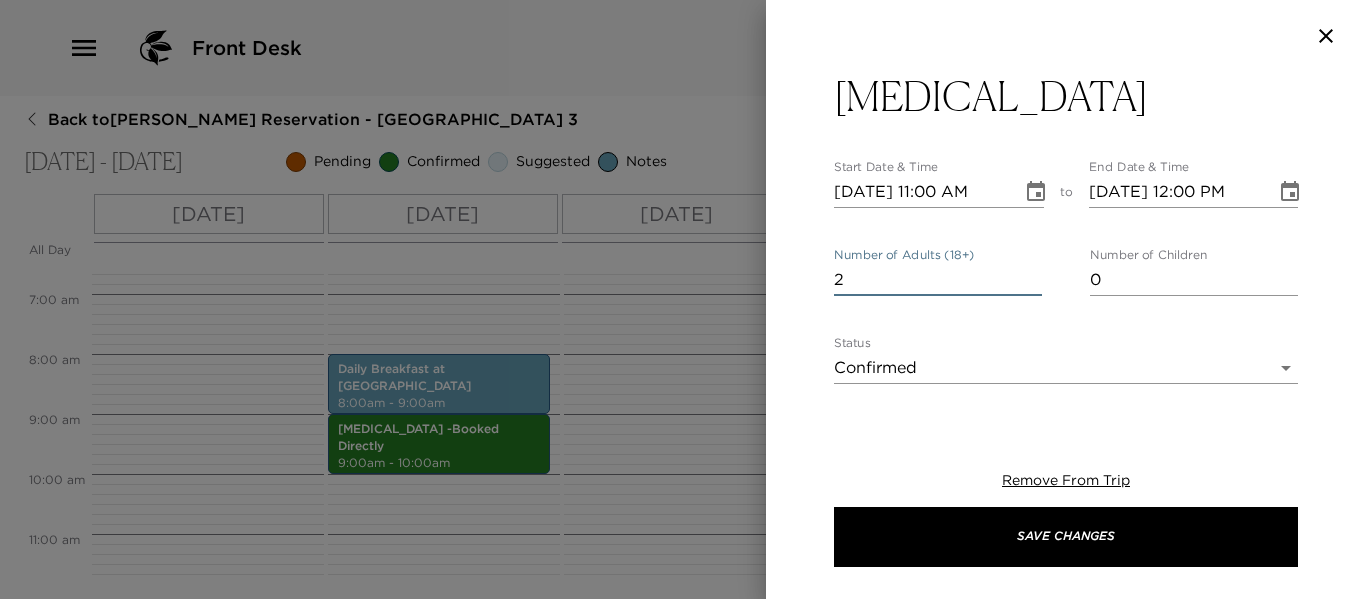 type on "2" 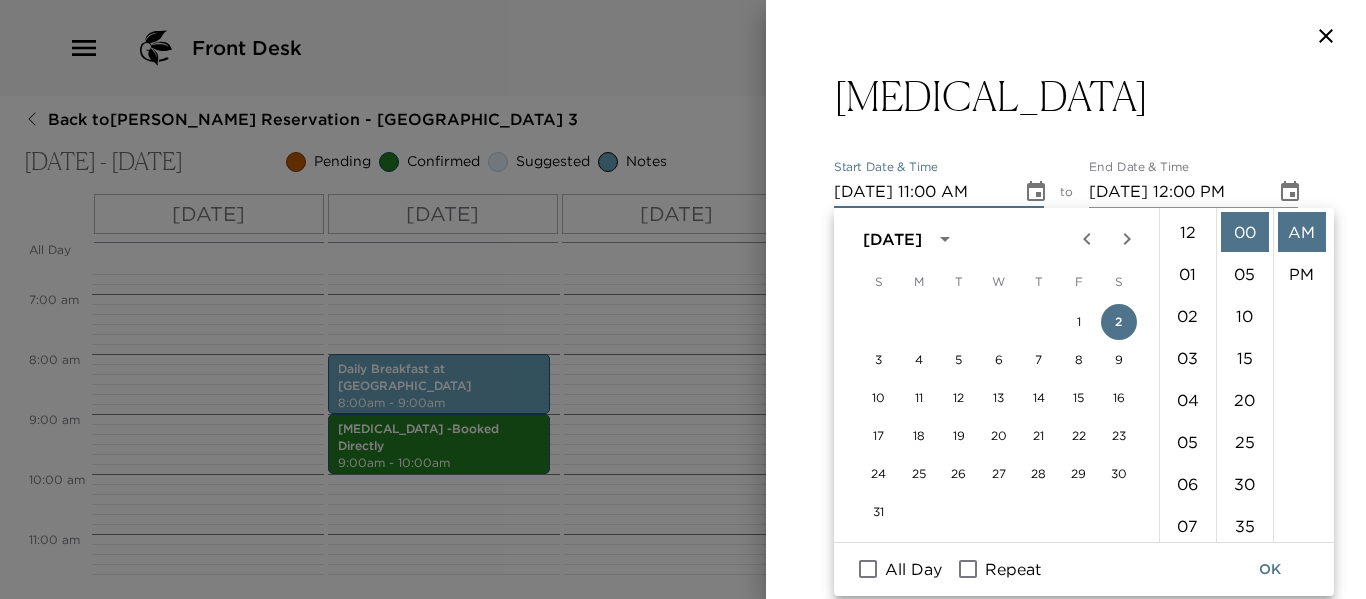 scroll, scrollTop: 462, scrollLeft: 0, axis: vertical 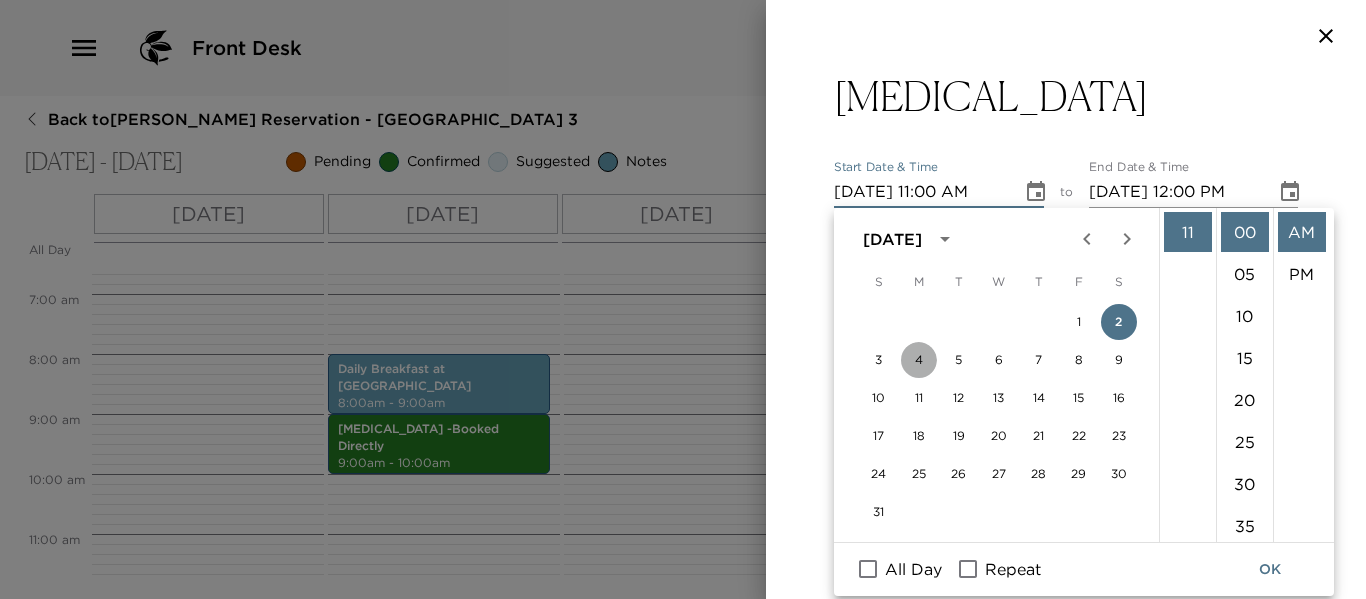 click on "4" at bounding box center (919, 360) 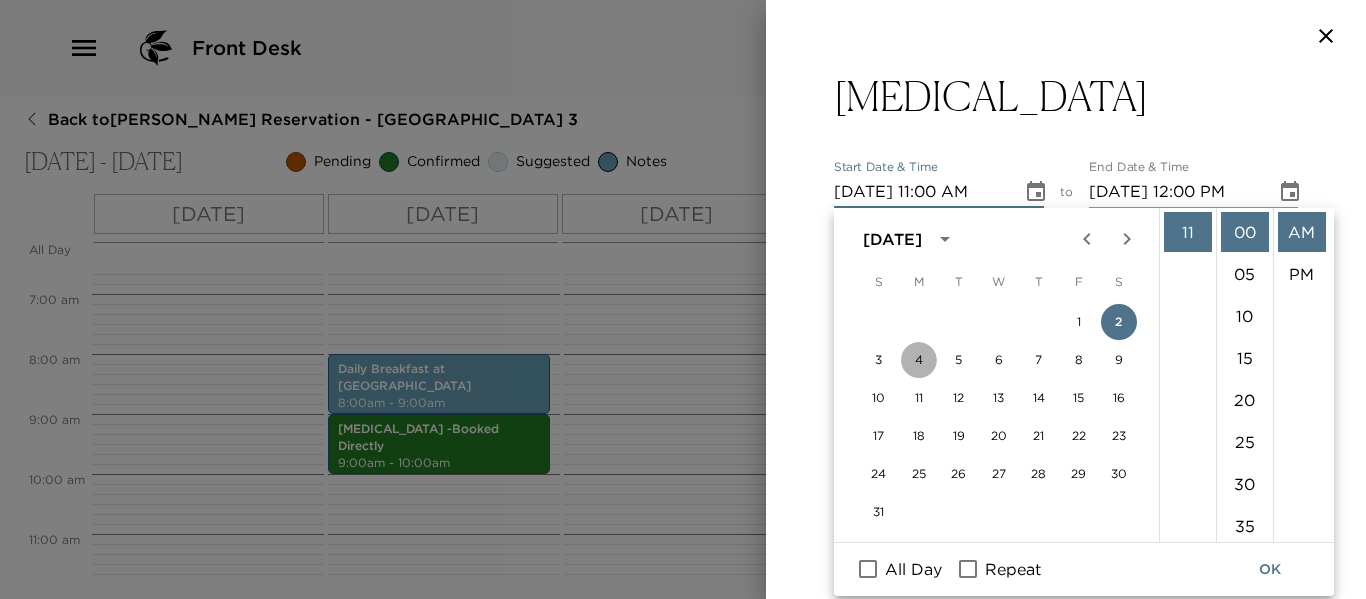 type on "08/04/2025 11:00 AM" 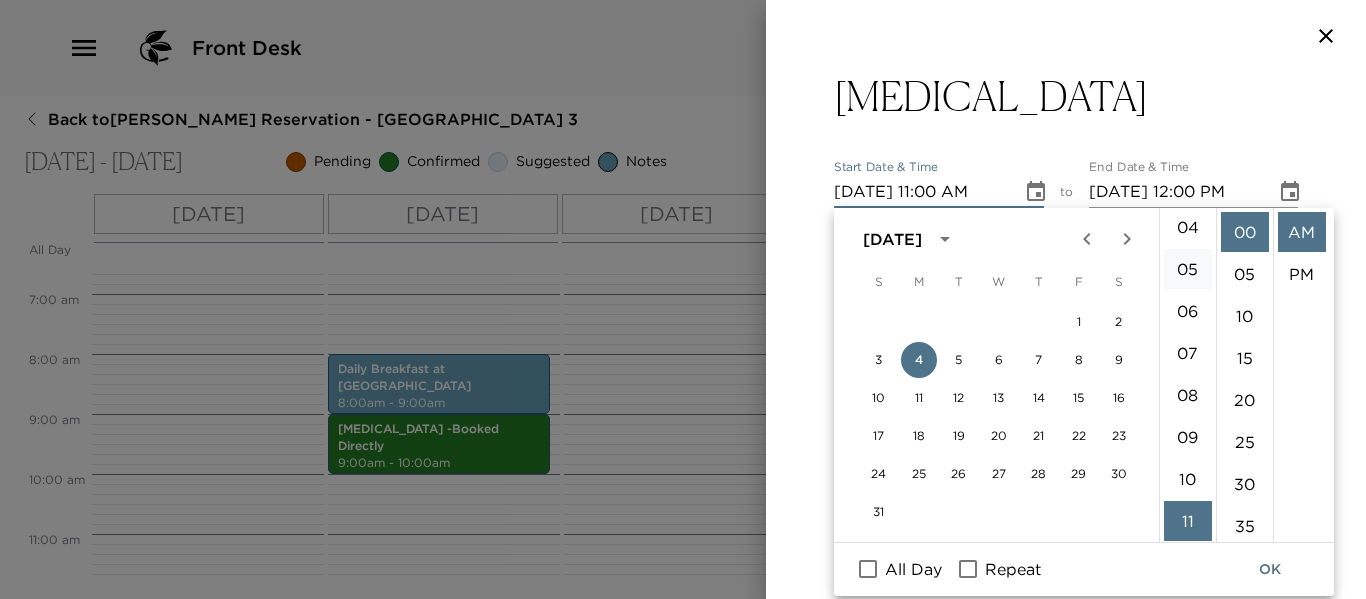 scroll, scrollTop: 162, scrollLeft: 0, axis: vertical 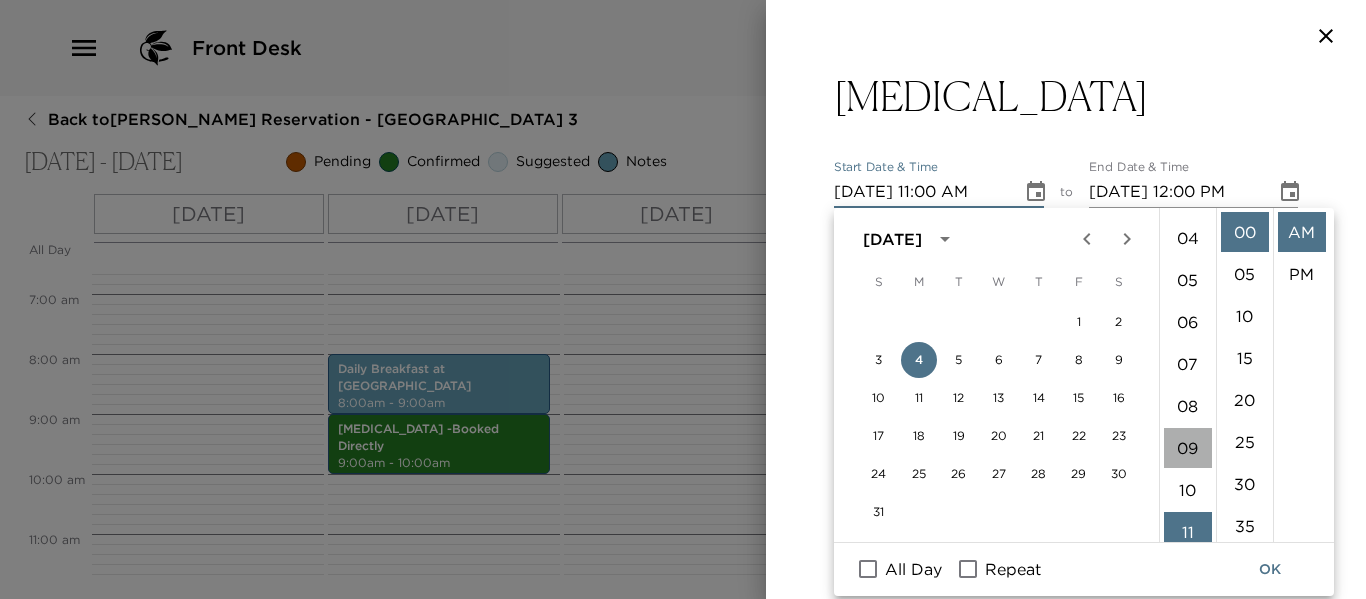 click on "09" at bounding box center [1188, 448] 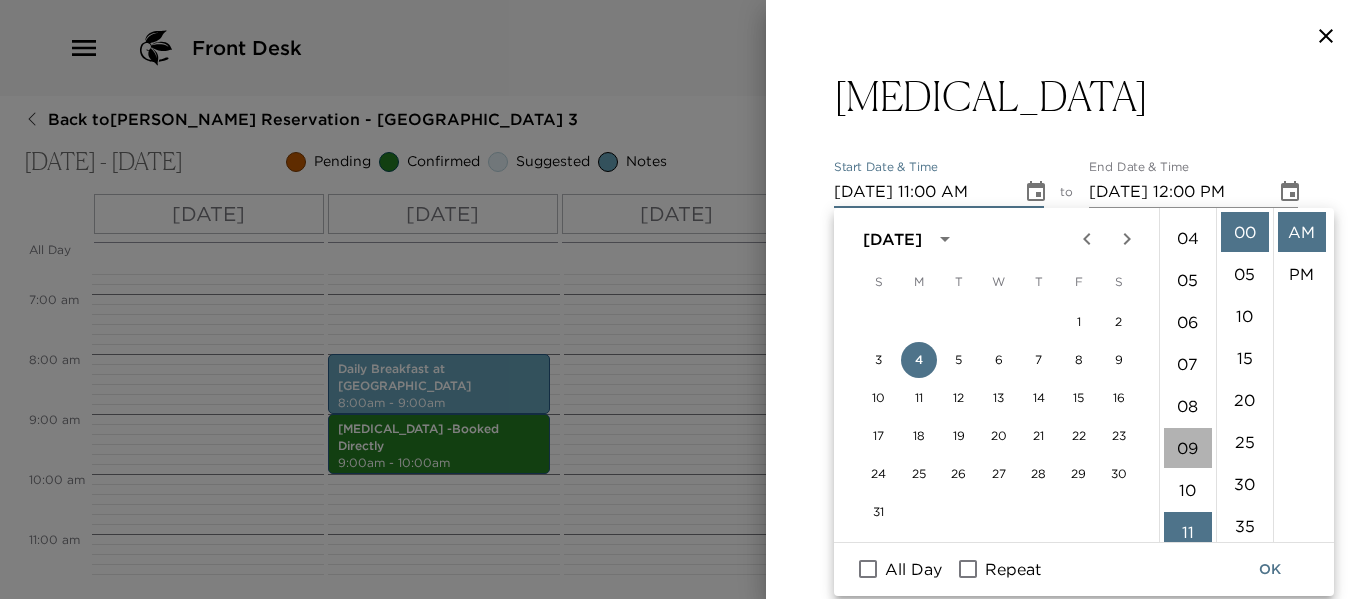 type on "08/04/2025 09:00 AM" 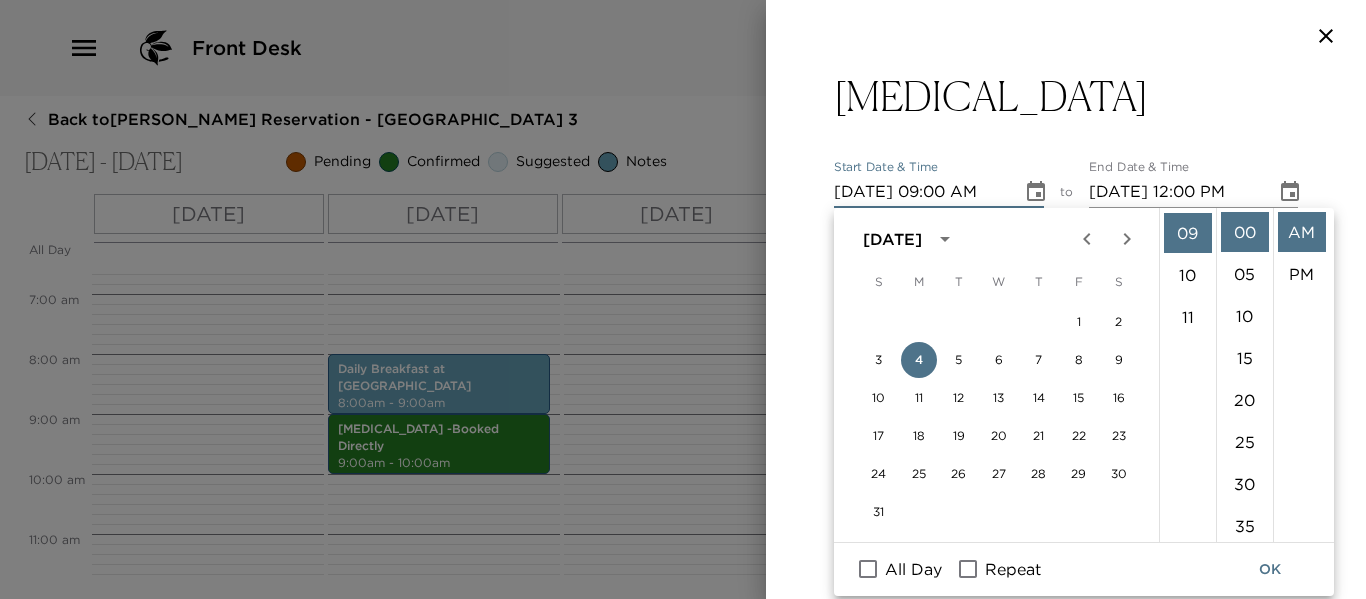 scroll, scrollTop: 378, scrollLeft: 0, axis: vertical 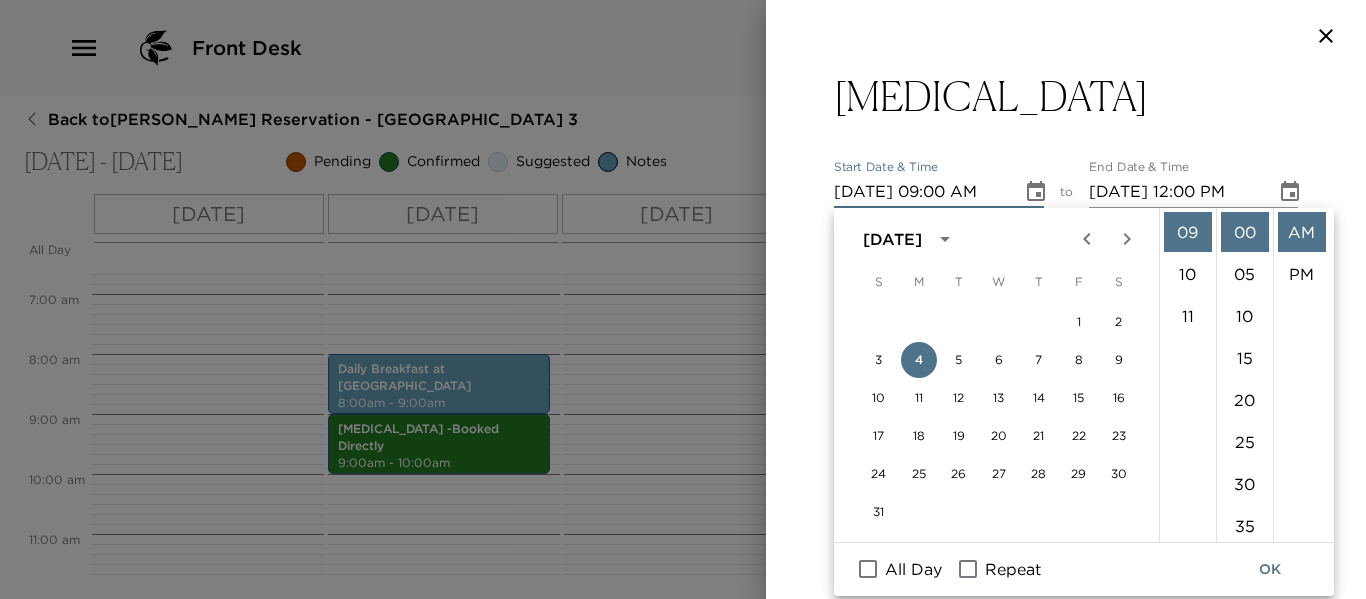 drag, startPoint x: 1265, startPoint y: 565, endPoint x: 1266, endPoint y: 544, distance: 21.023796 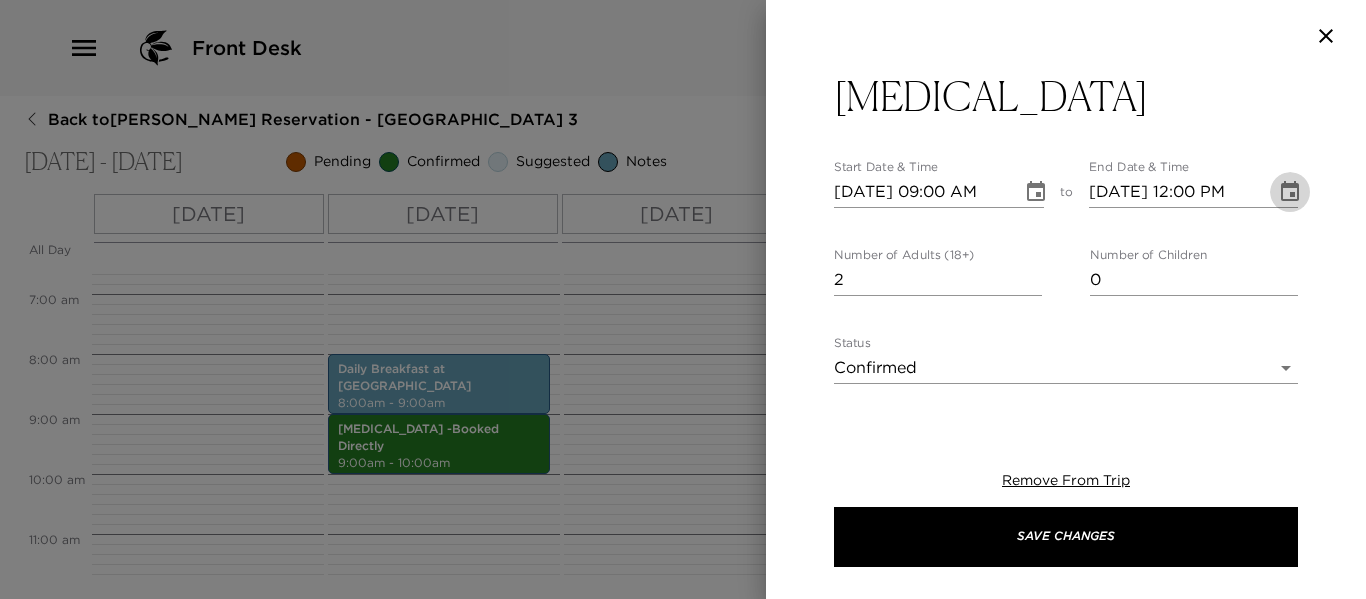 click 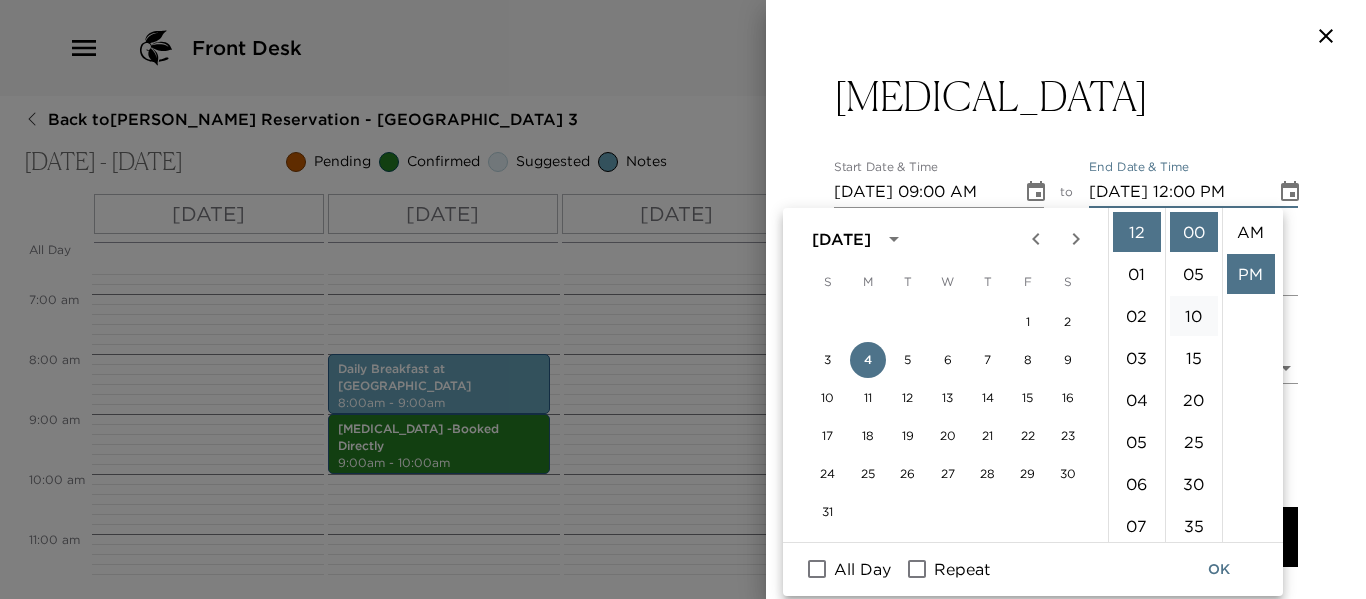 scroll, scrollTop: 42, scrollLeft: 0, axis: vertical 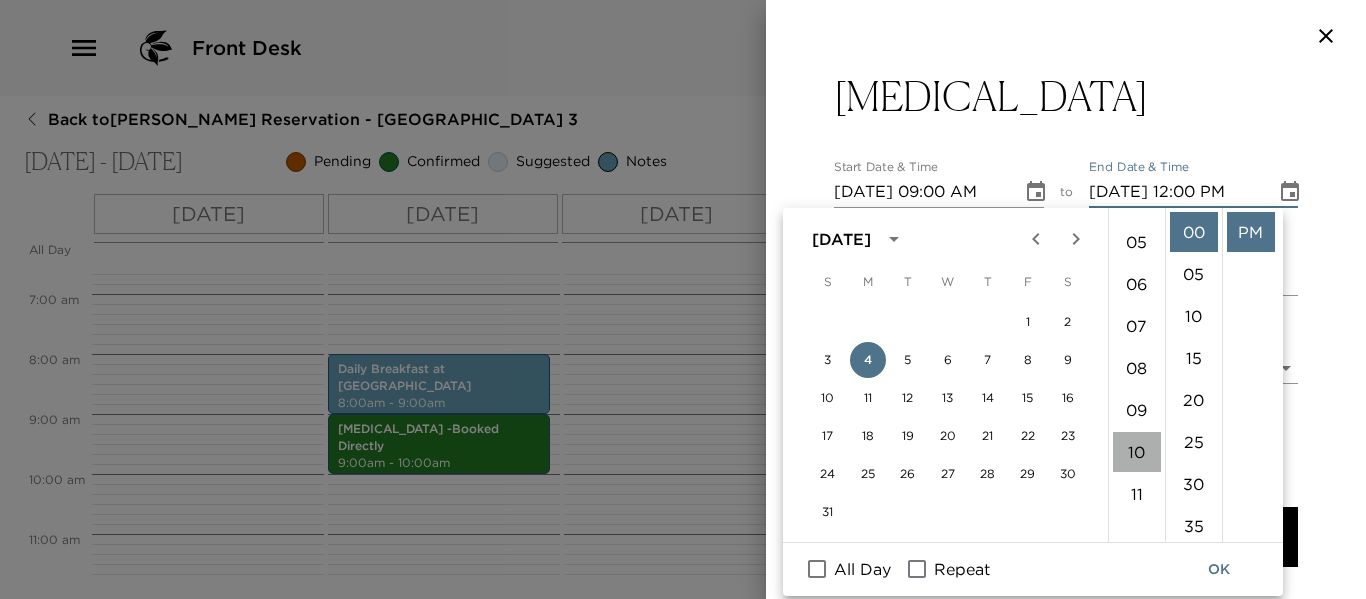 click on "10" at bounding box center (1137, 452) 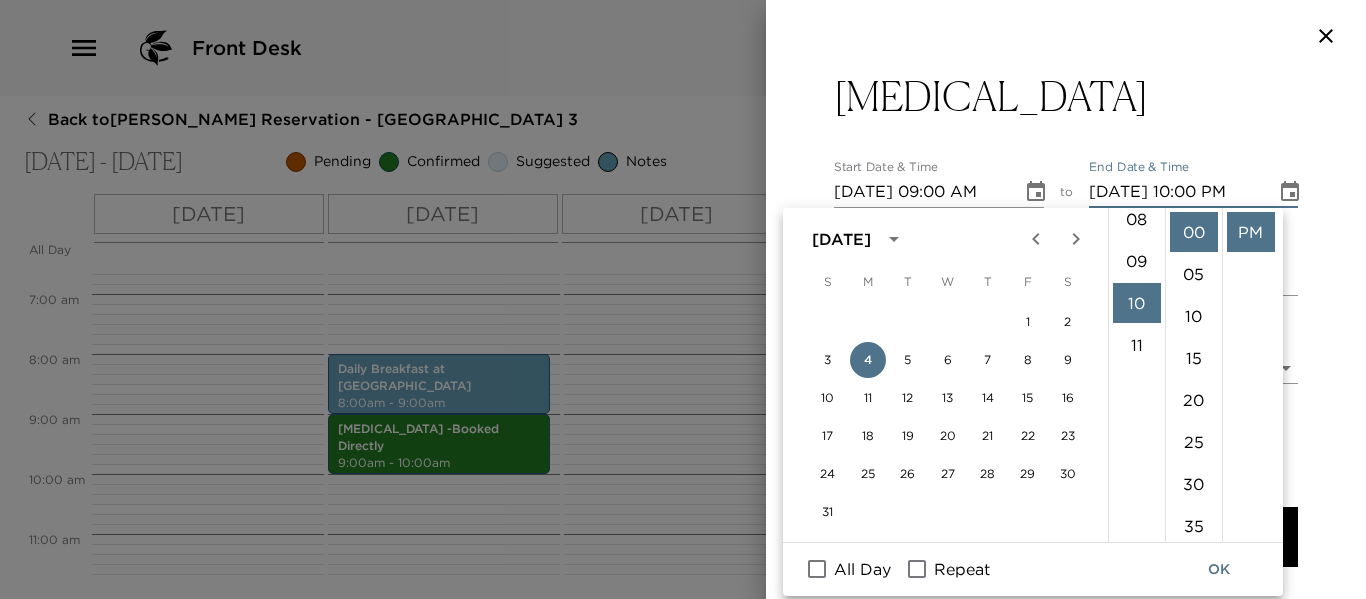 scroll, scrollTop: 420, scrollLeft: 0, axis: vertical 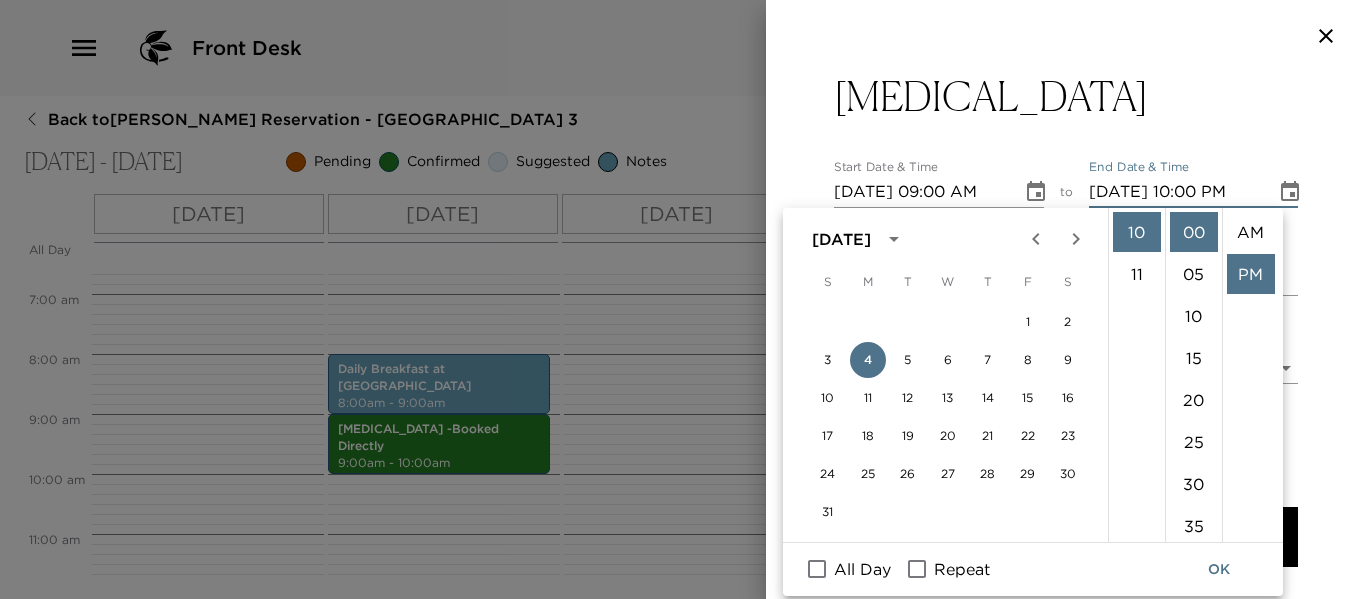 click on "AM" at bounding box center (1251, 232) 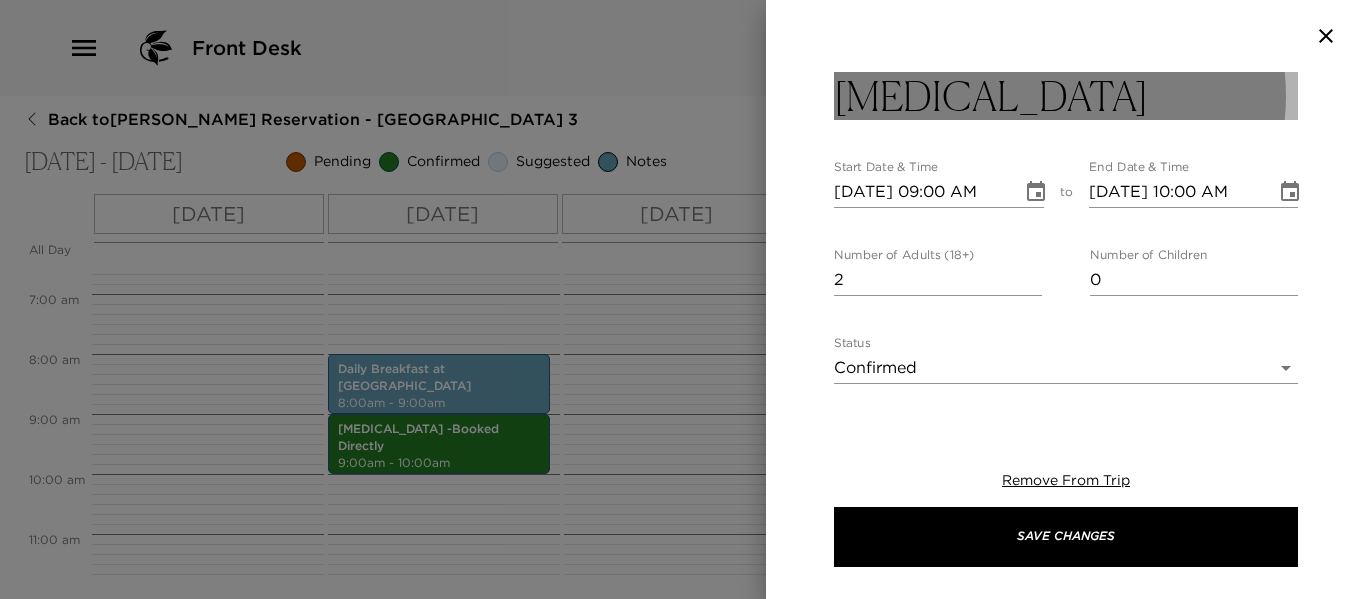 click on "Scuba Diving" at bounding box center [1066, 96] 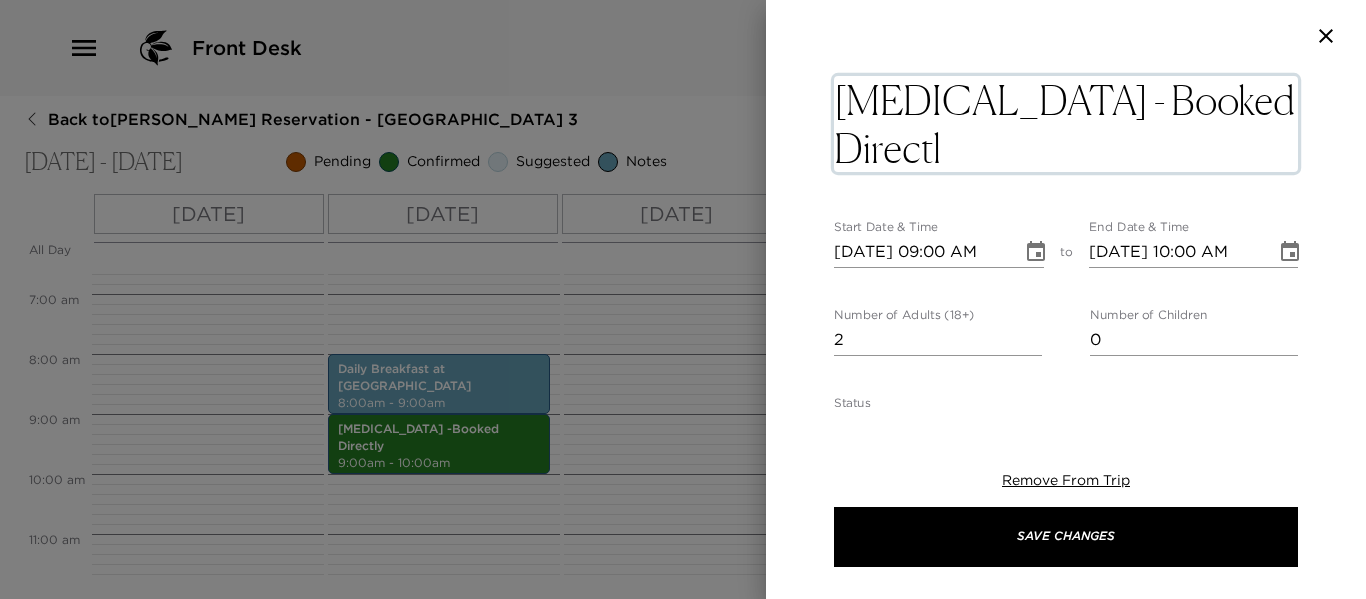 type on "Scuba Diving - Booked Directly" 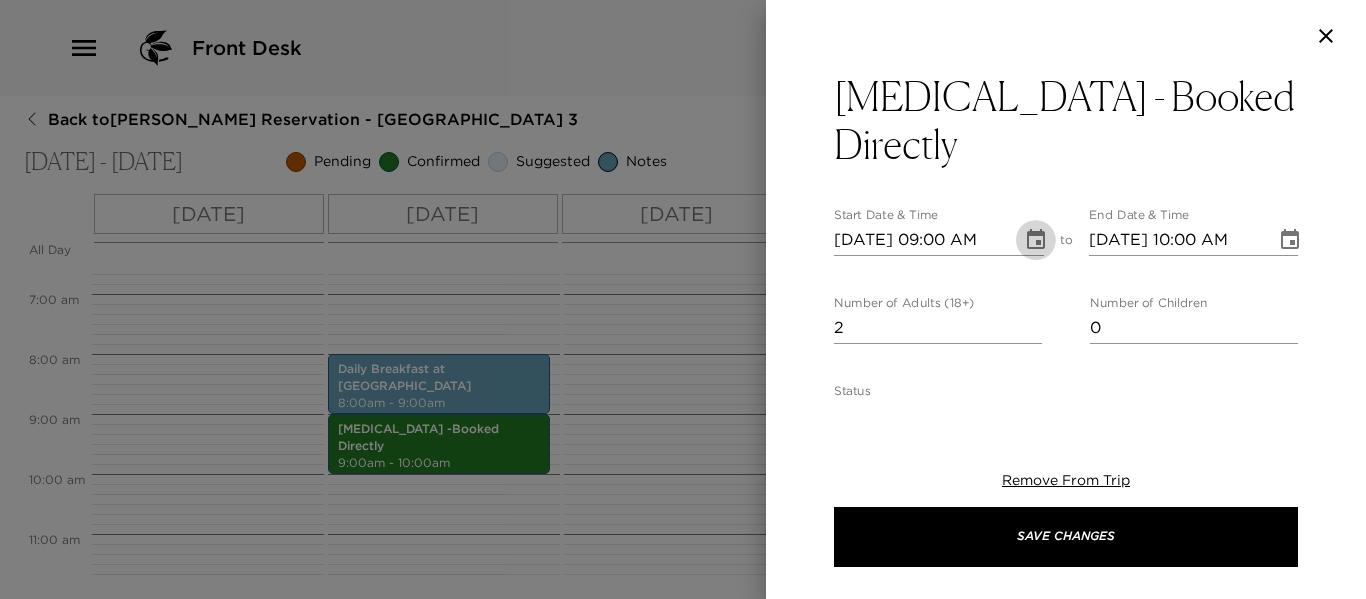click 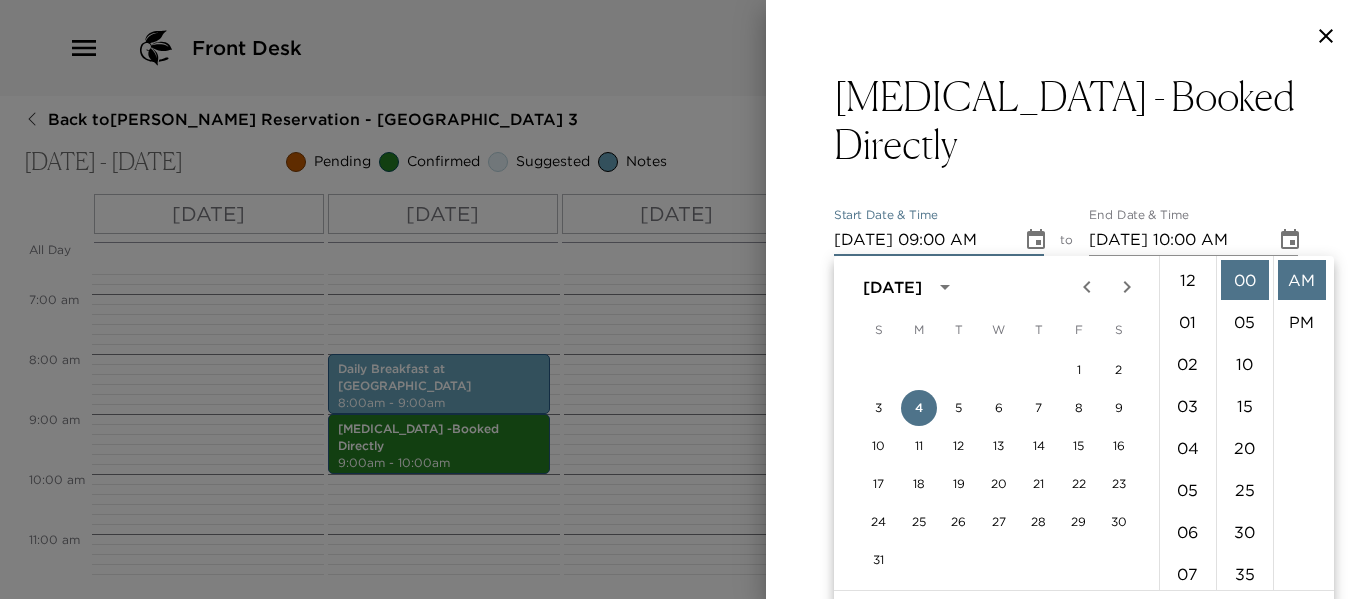 scroll, scrollTop: 378, scrollLeft: 0, axis: vertical 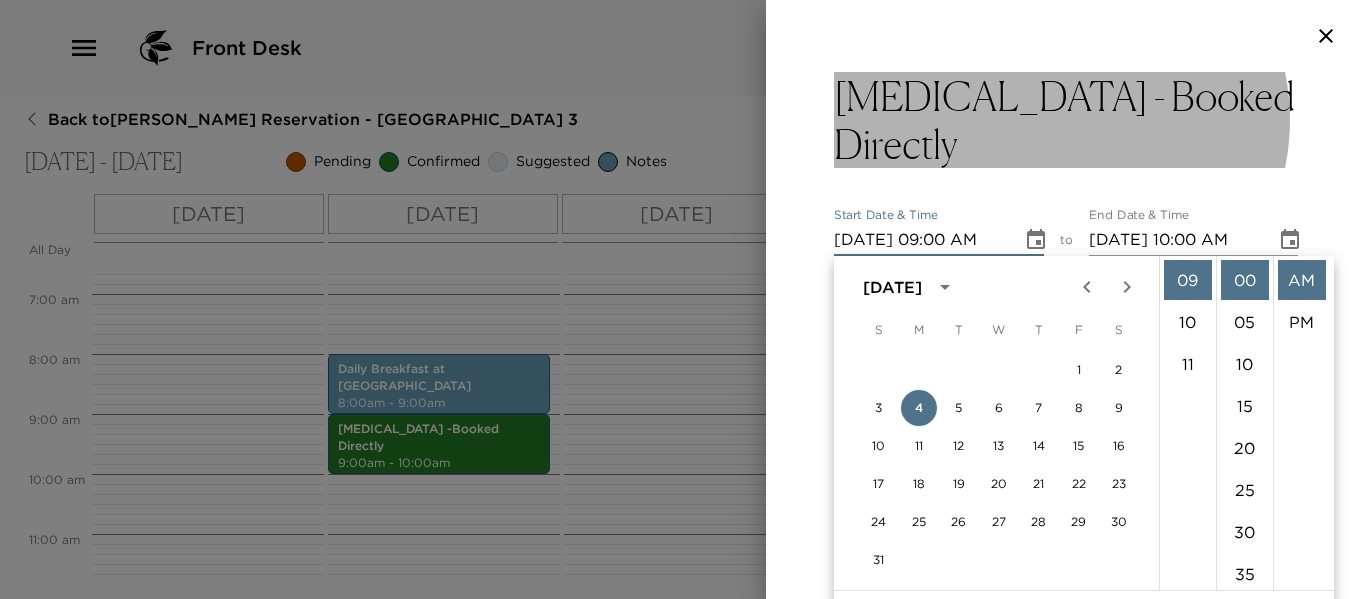 click on "Scuba Diving - Booked Directly" at bounding box center (1066, 120) 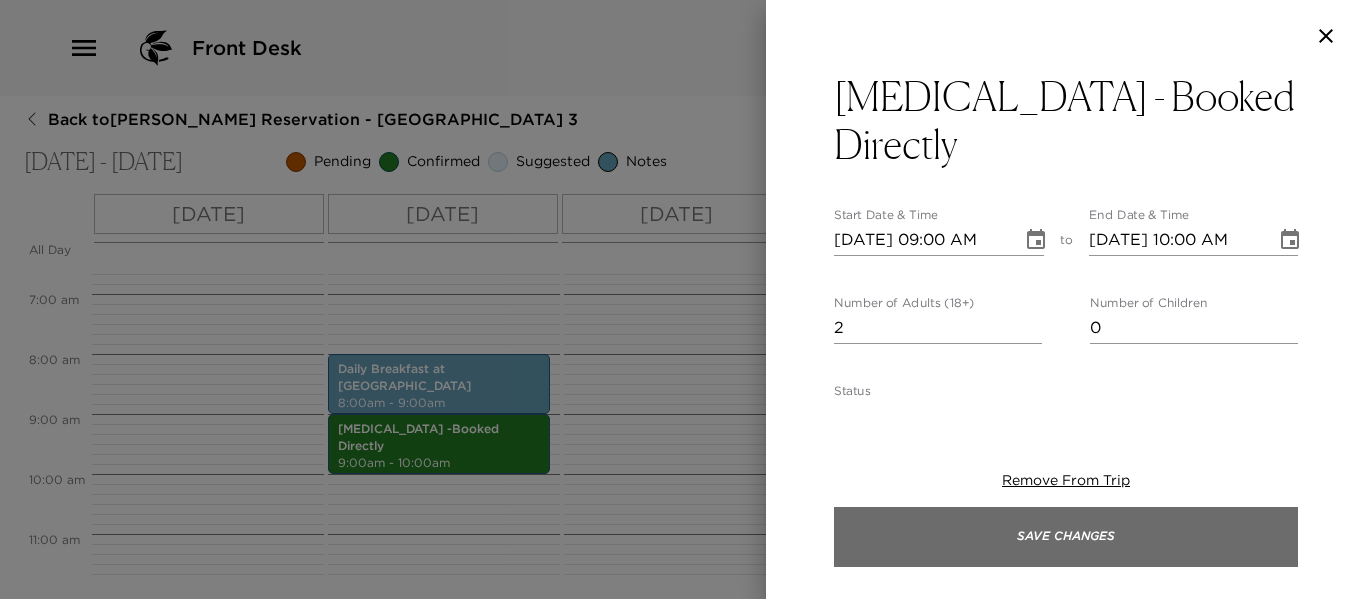 click on "Save Changes" at bounding box center (1066, 537) 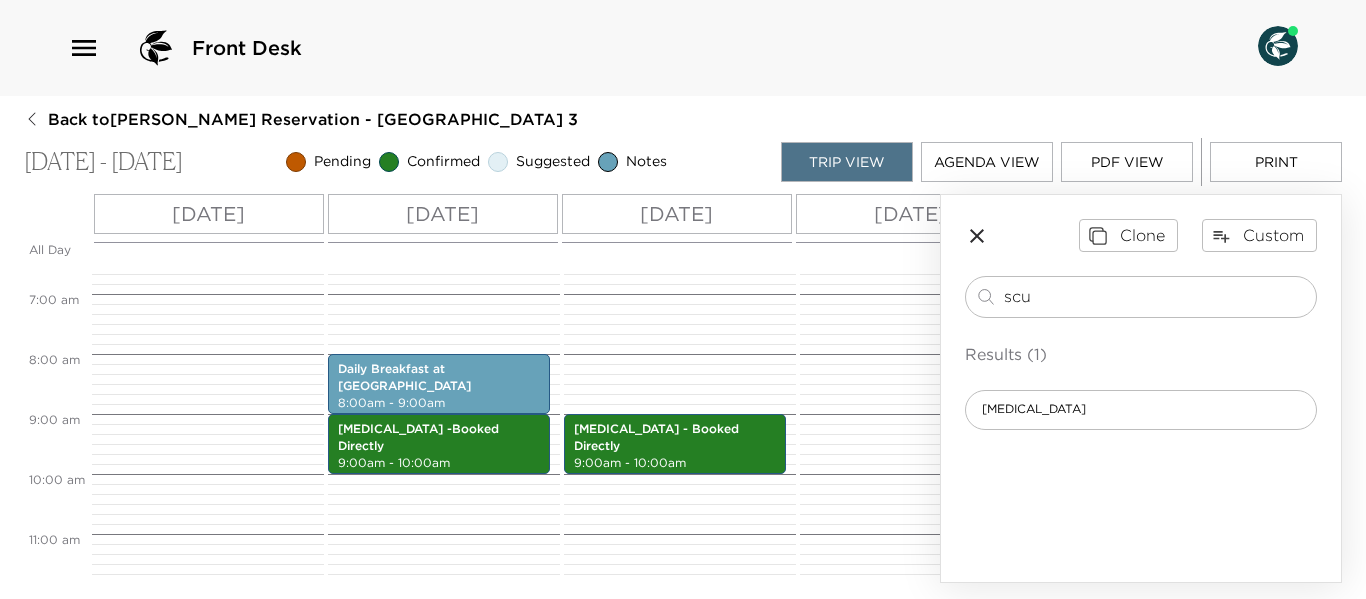 click 